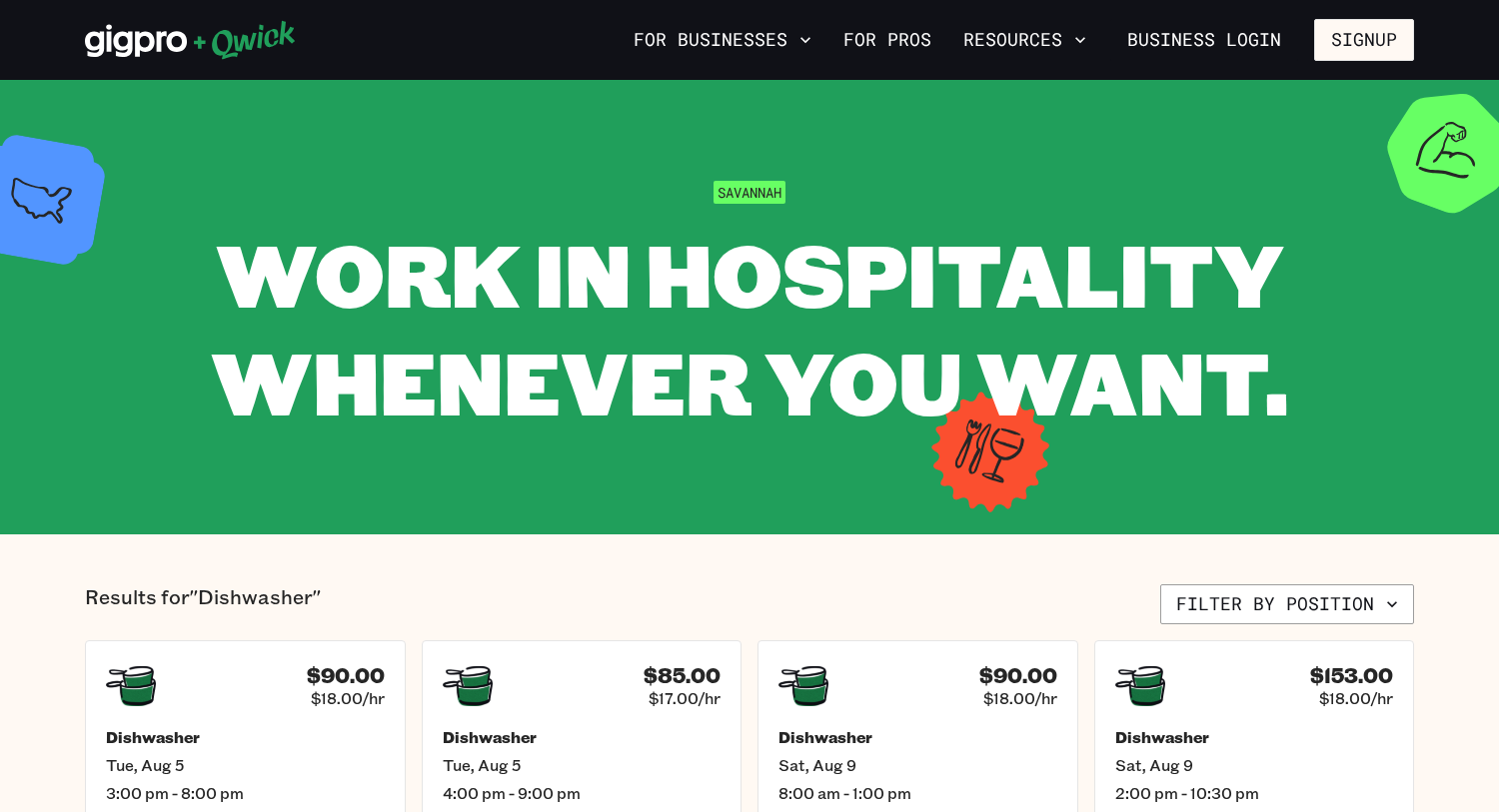 scroll, scrollTop: 160, scrollLeft: 0, axis: vertical 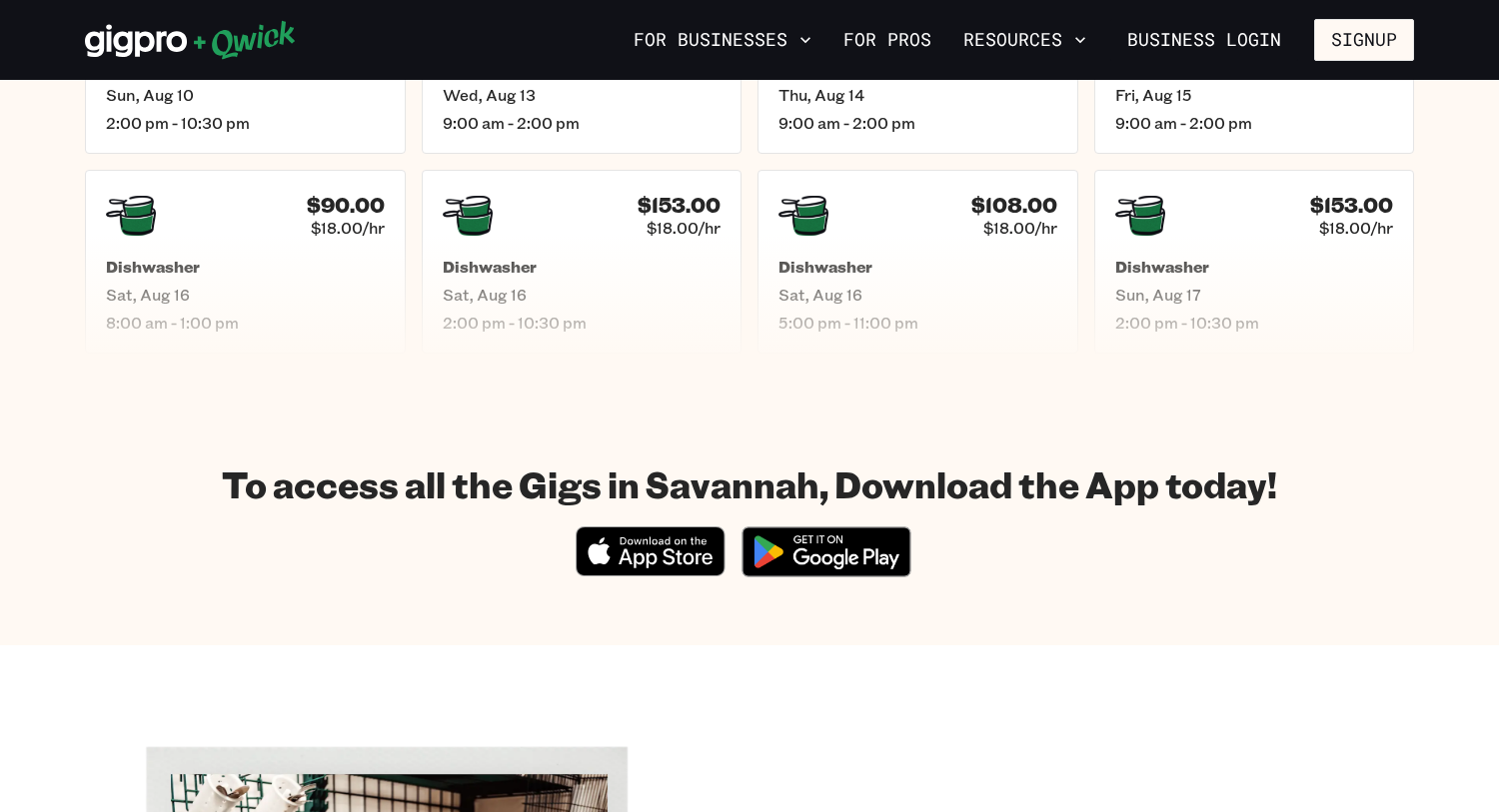 click on "Results for  "Dishwasher" Filter by position $90.00 $18.00/hr Dishwasher [DATE] [TIME] - [TIME] $85.00 $17.00/hr Dishwasher [DATE] [TIME] - [TIME] $90.00 $18.00/hr Dishwasher [DATE] [TIME] - [TIME] $153.00 $18.00/hr Dishwasher [DATE] [TIME] - [TIME] $153.00 $18.00/hr Dishwasher [DATE] [TIME] - [TIME] $90.00 $18.00/hr Dishwasher [DATE] [TIME] - [TIME] $90.00 $18.00/hr Dishwasher [DATE] [TIME] - [TIME] $90.00 $18.00/hr Dishwasher [DATE] [TIME] - [TIME] $153.00 $18.00/hr Dishwasher [DATE] [TIME] - [TIME] $108.00 $18.00/hr Dishwasher [DATE] [TIME] - [TIME] $153.00 $18.00/hr Dishwasher [DATE] [TIME] - [TIME]" at bounding box center [750, 34] 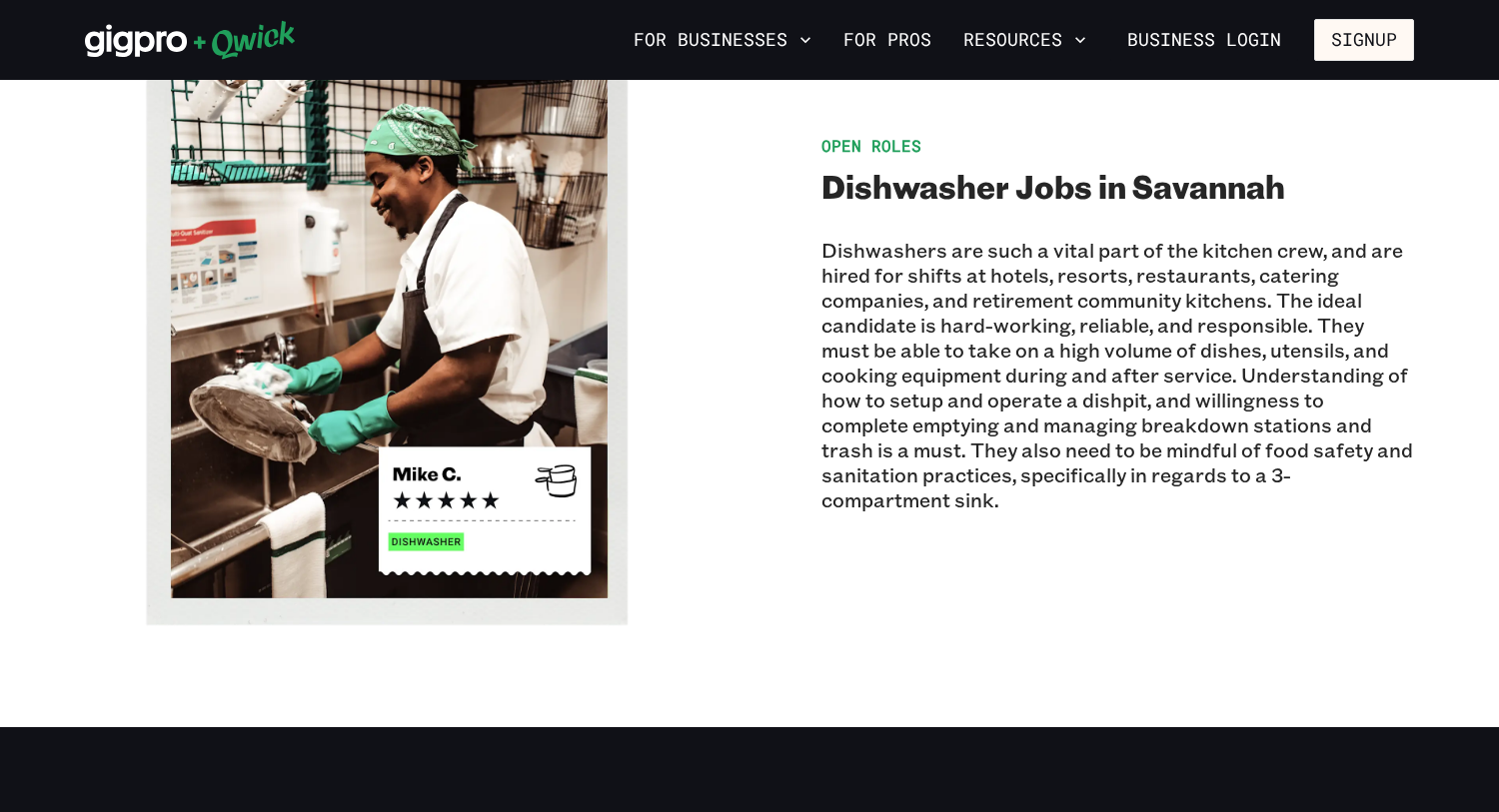 scroll, scrollTop: 870, scrollLeft: 0, axis: vertical 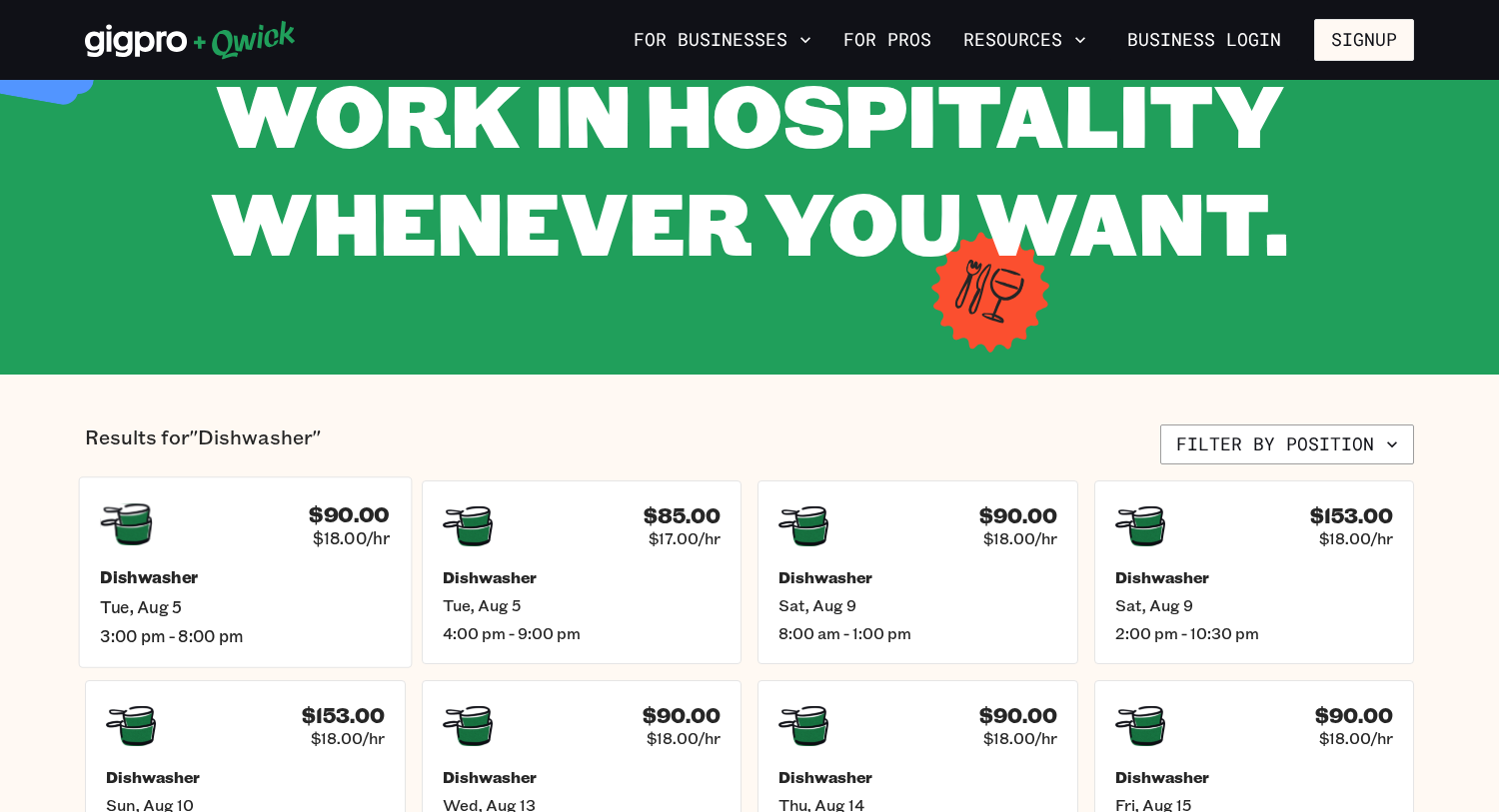 click on "$90.00 $18.00/hr" at bounding box center [245, 524] 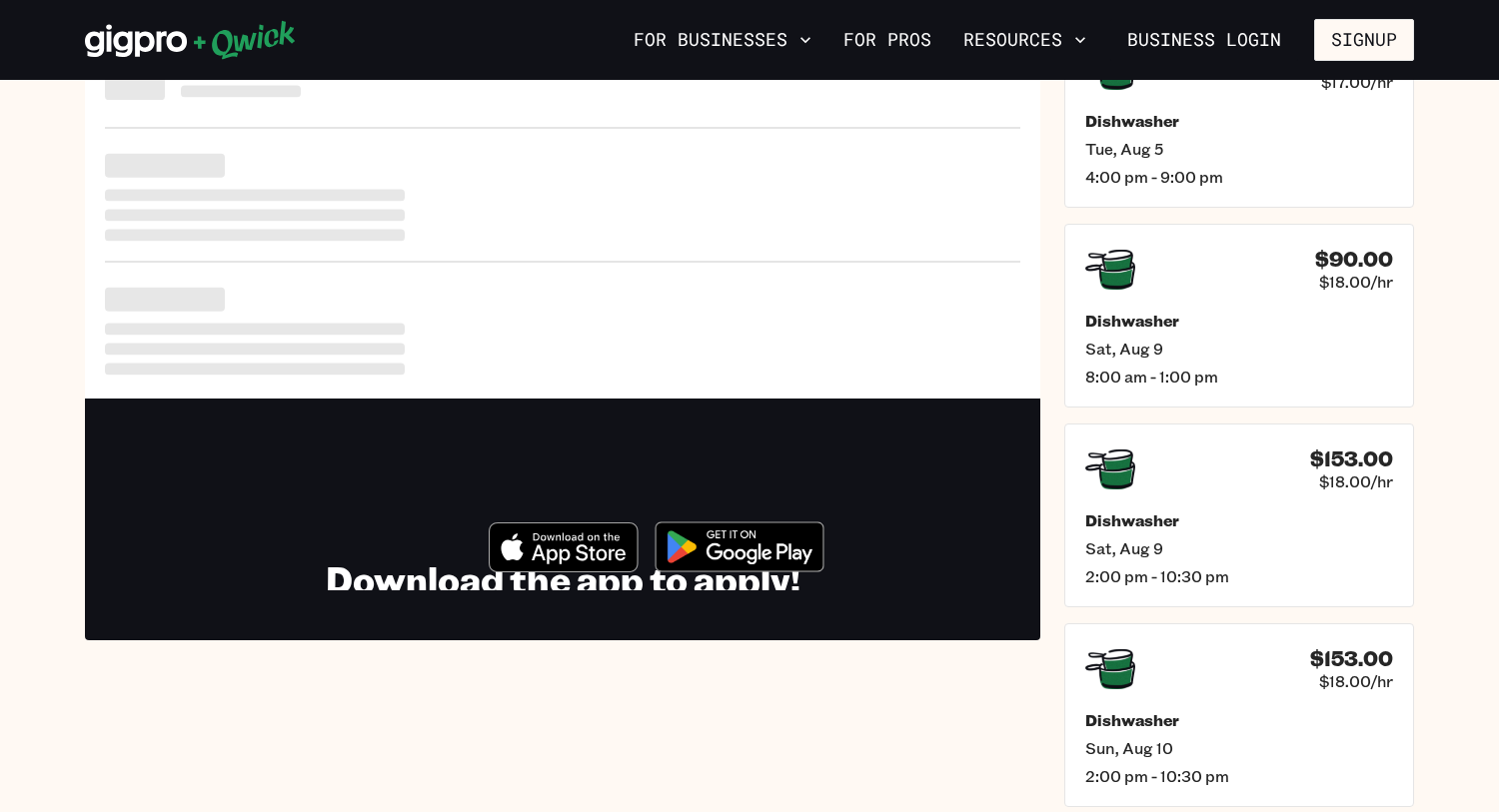 scroll, scrollTop: 0, scrollLeft: 0, axis: both 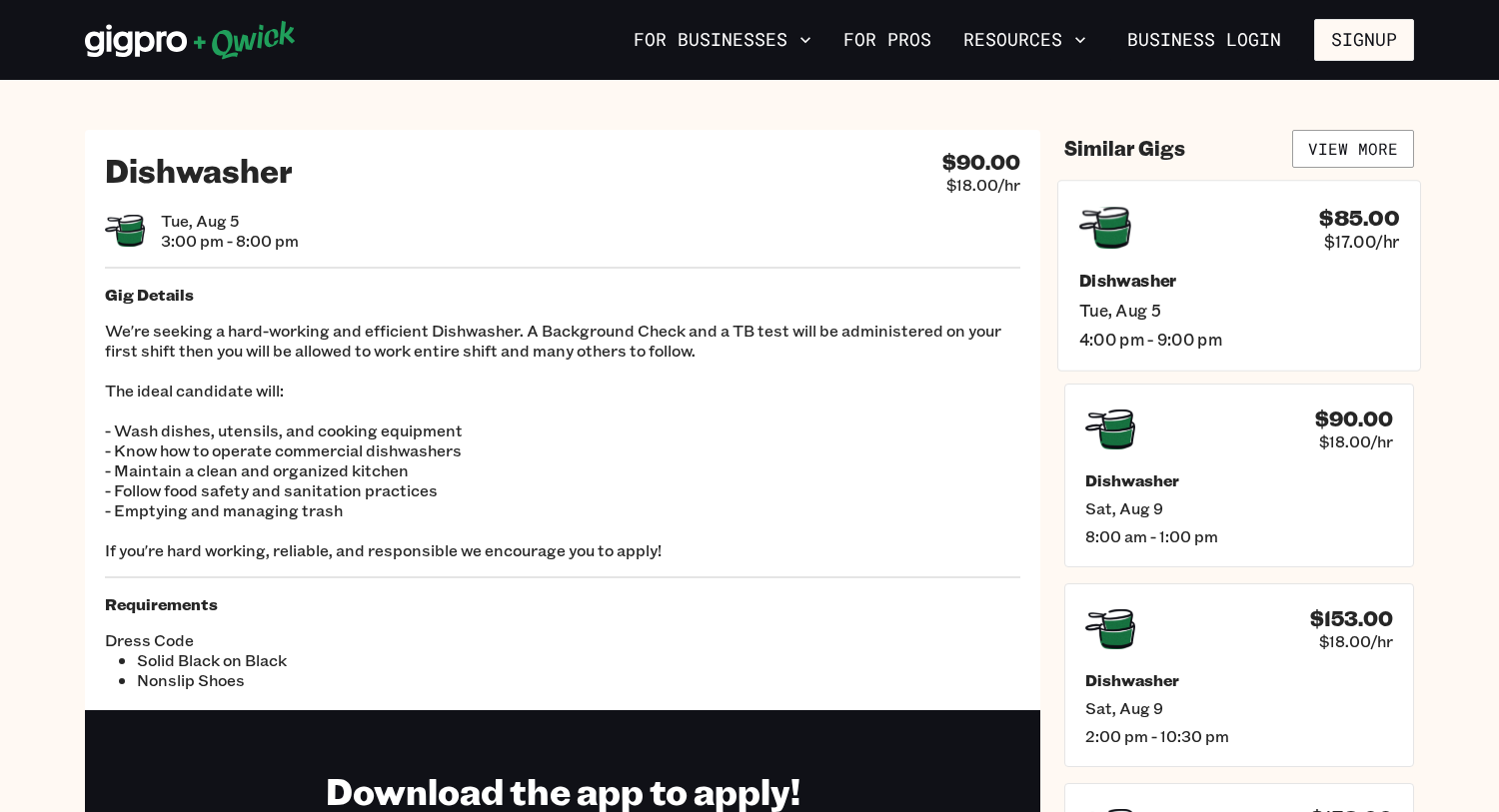 click on "$85.00 $17.00/hr Dishwasher Tue, Aug 5 4:00 pm - 9:00 pm" at bounding box center (1239, 275) 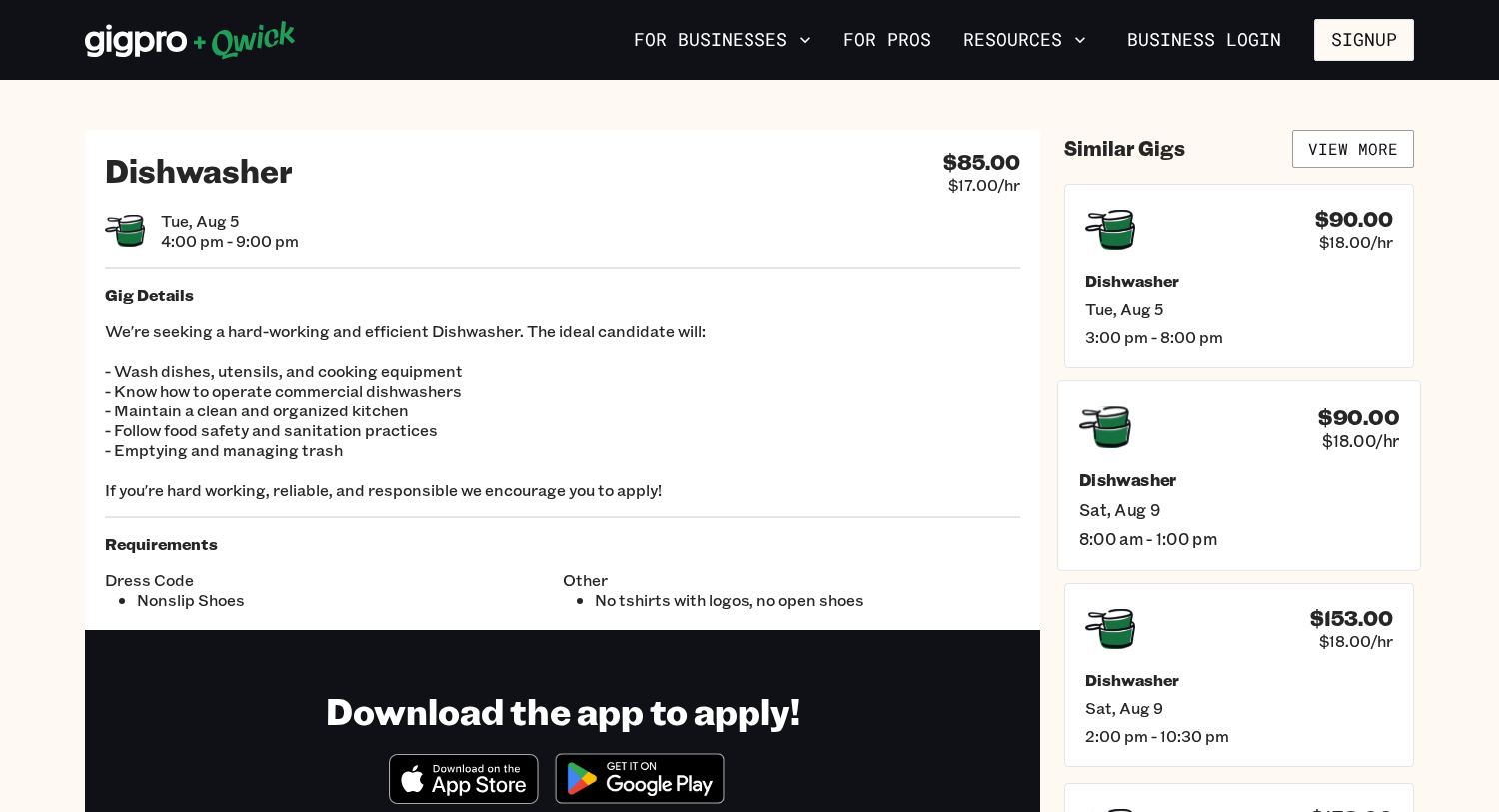 click on "$90.00 $18.00/hr" at bounding box center (1239, 427) 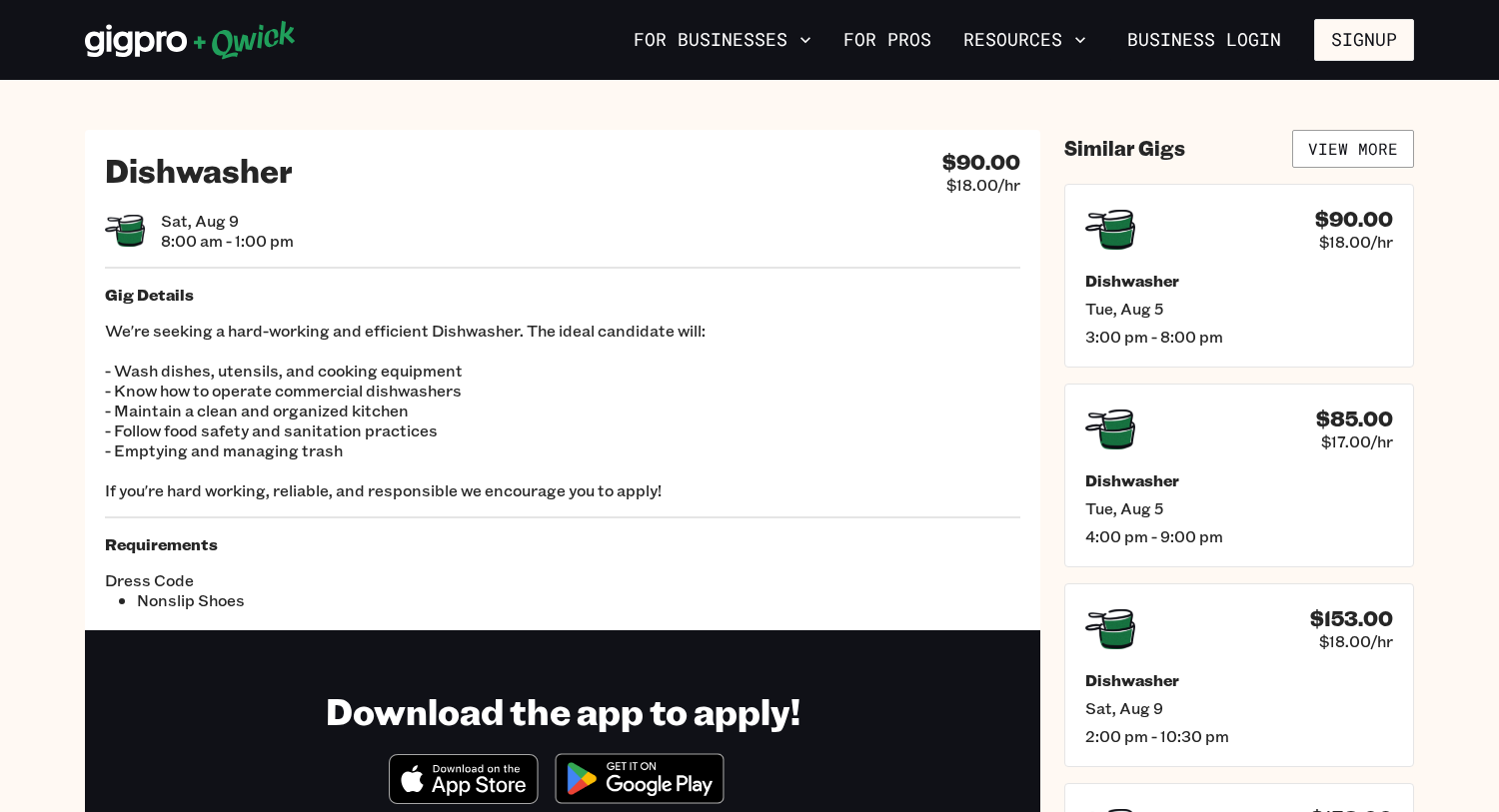 scroll, scrollTop: 710, scrollLeft: 0, axis: vertical 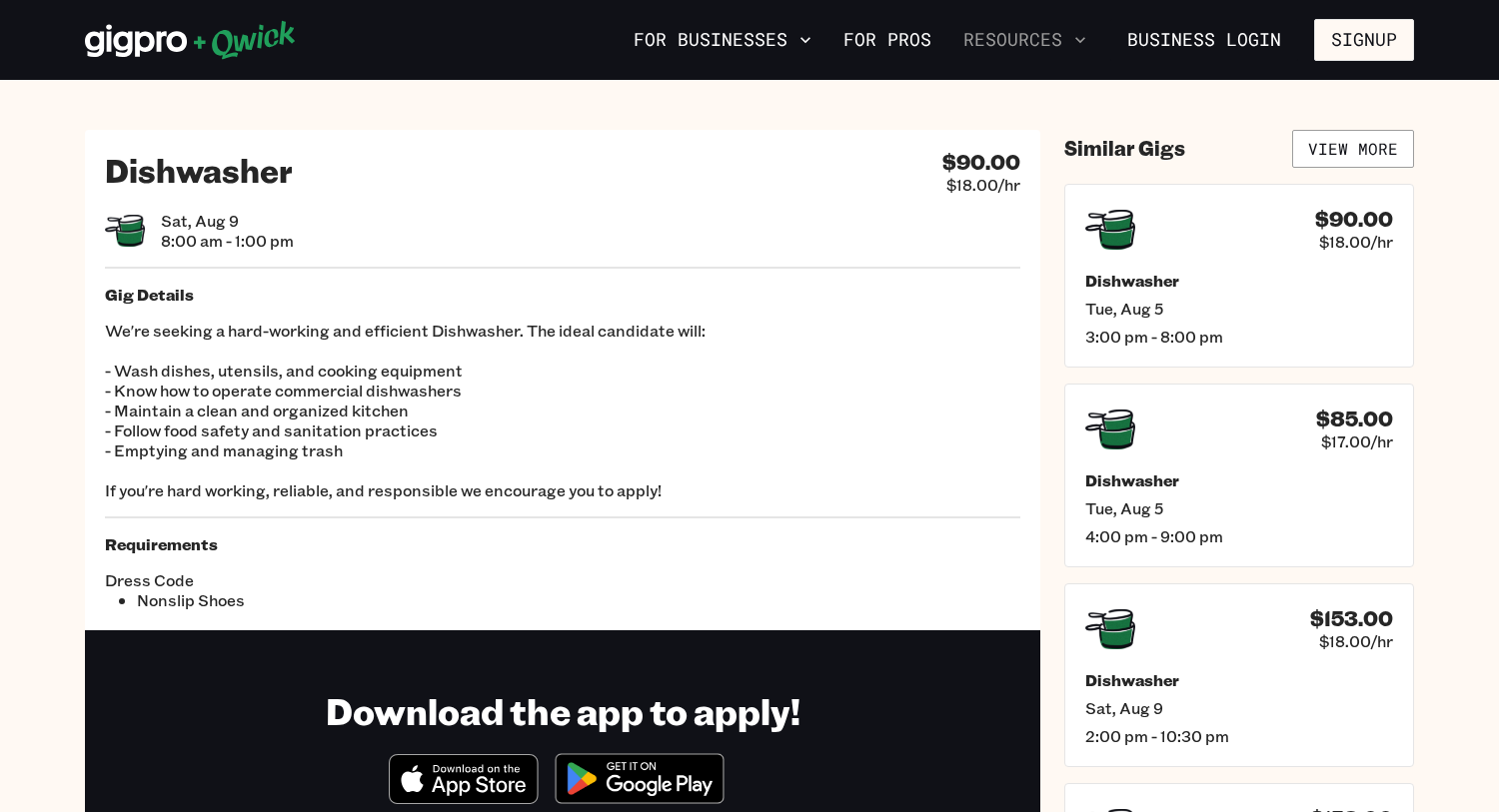 click on "Resources" at bounding box center [1024, 40] 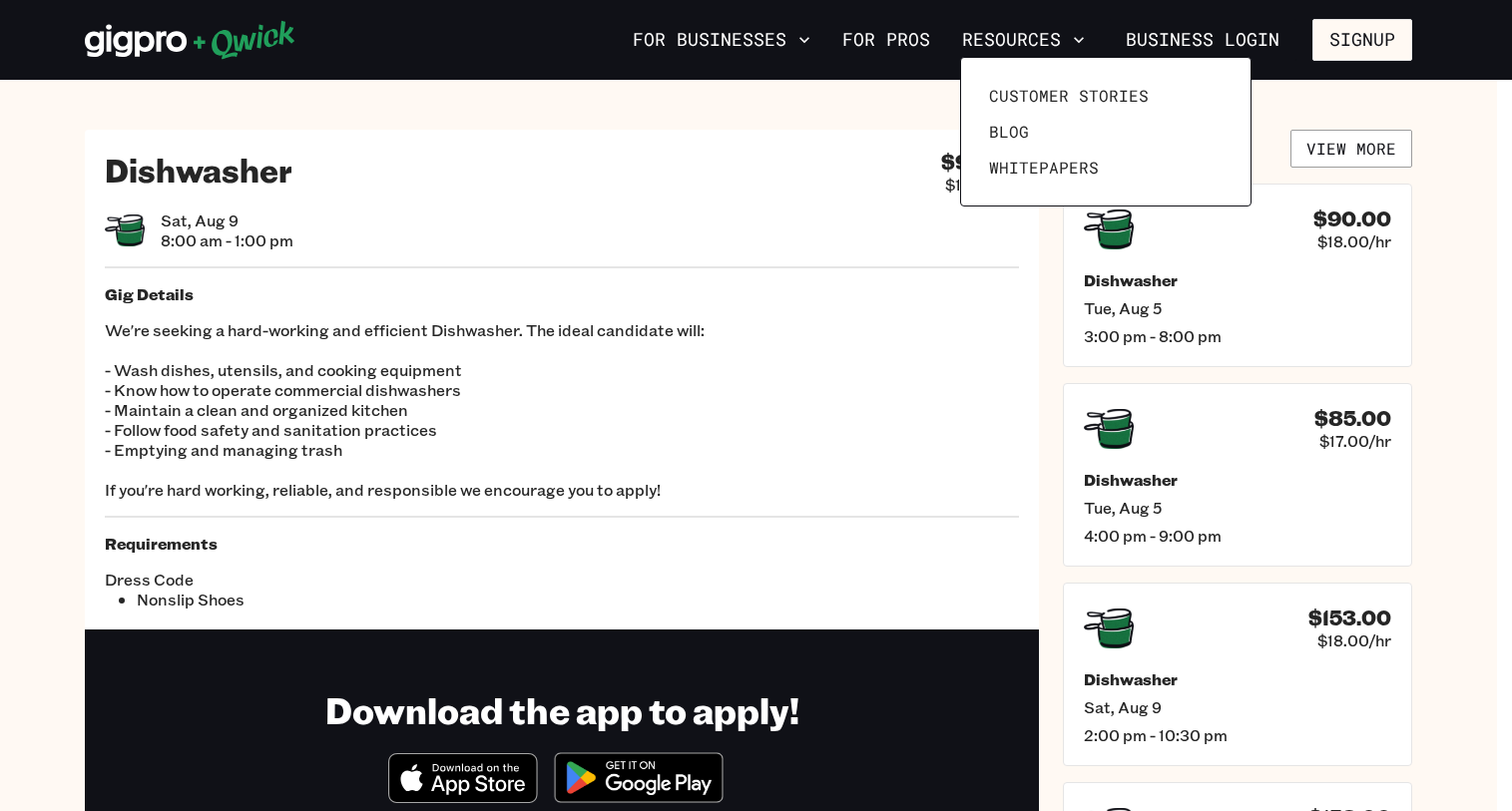 click at bounding box center [756, 405] 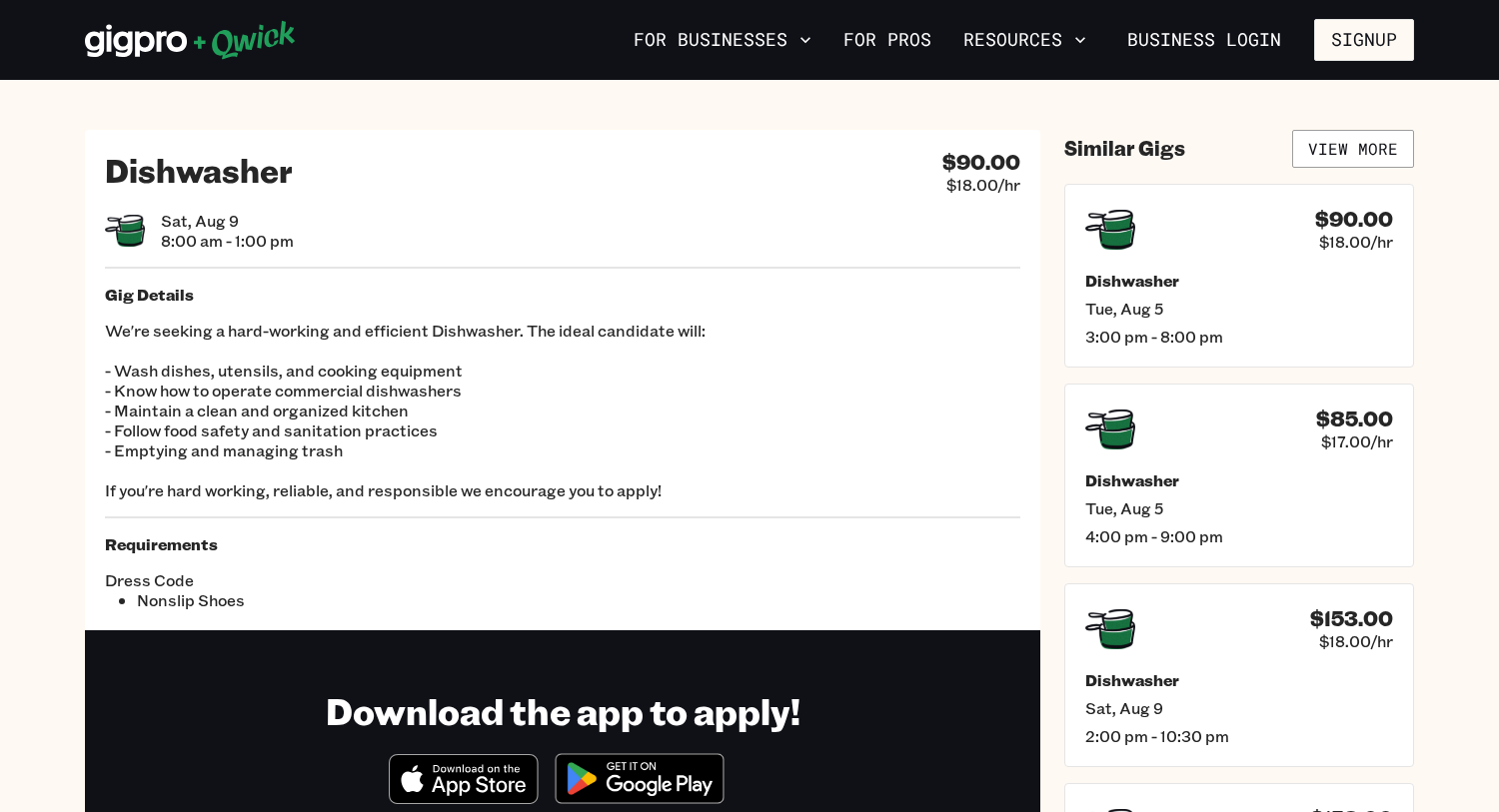 click on "Dishwasher $90.00 $18.00/hr" at bounding box center [563, 172] 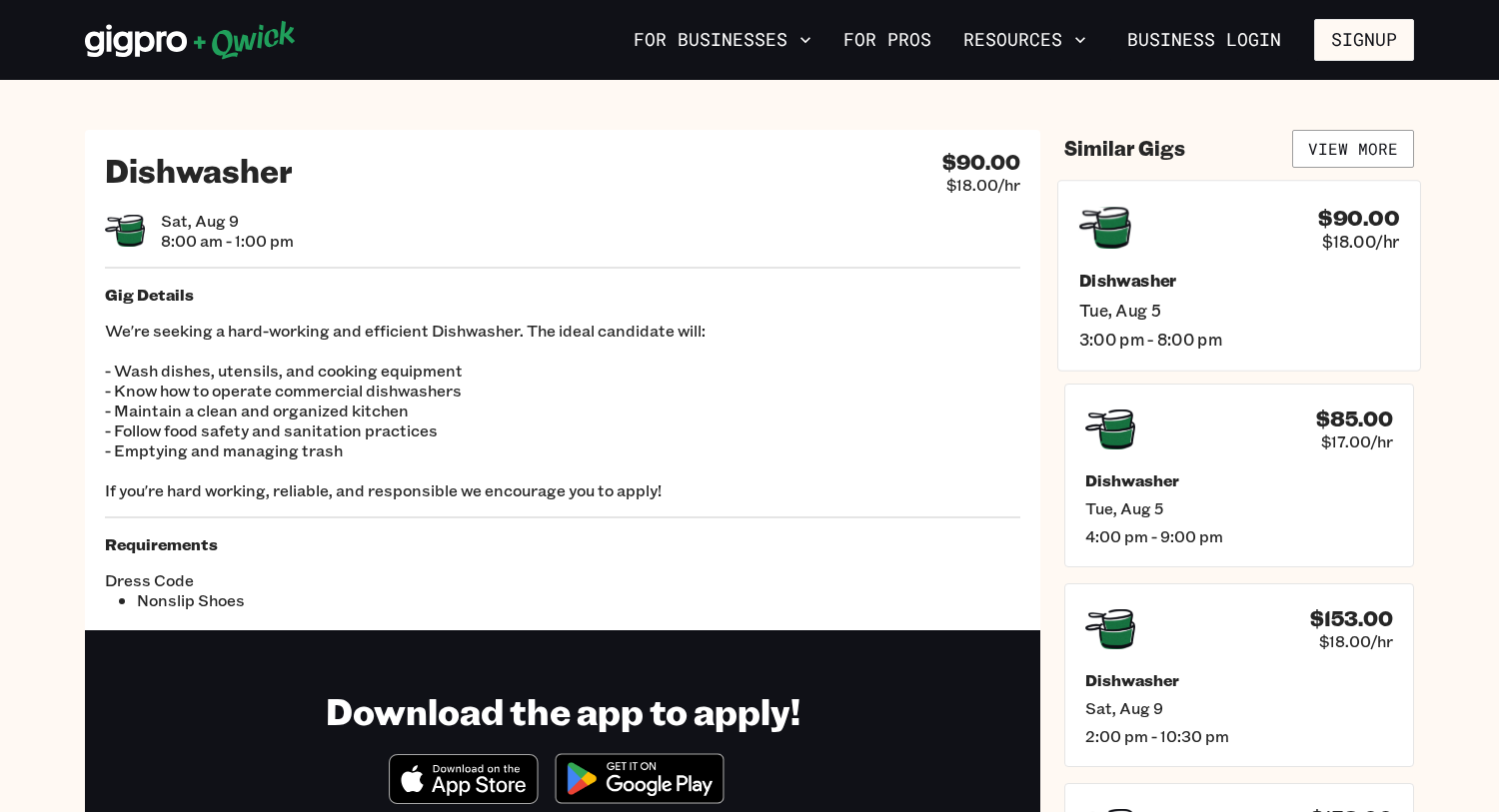 click on "$90.00 $18.00/hr Dishwasher Tue, Aug 5 3:00 pm - 8:00 pm" at bounding box center (1239, 275) 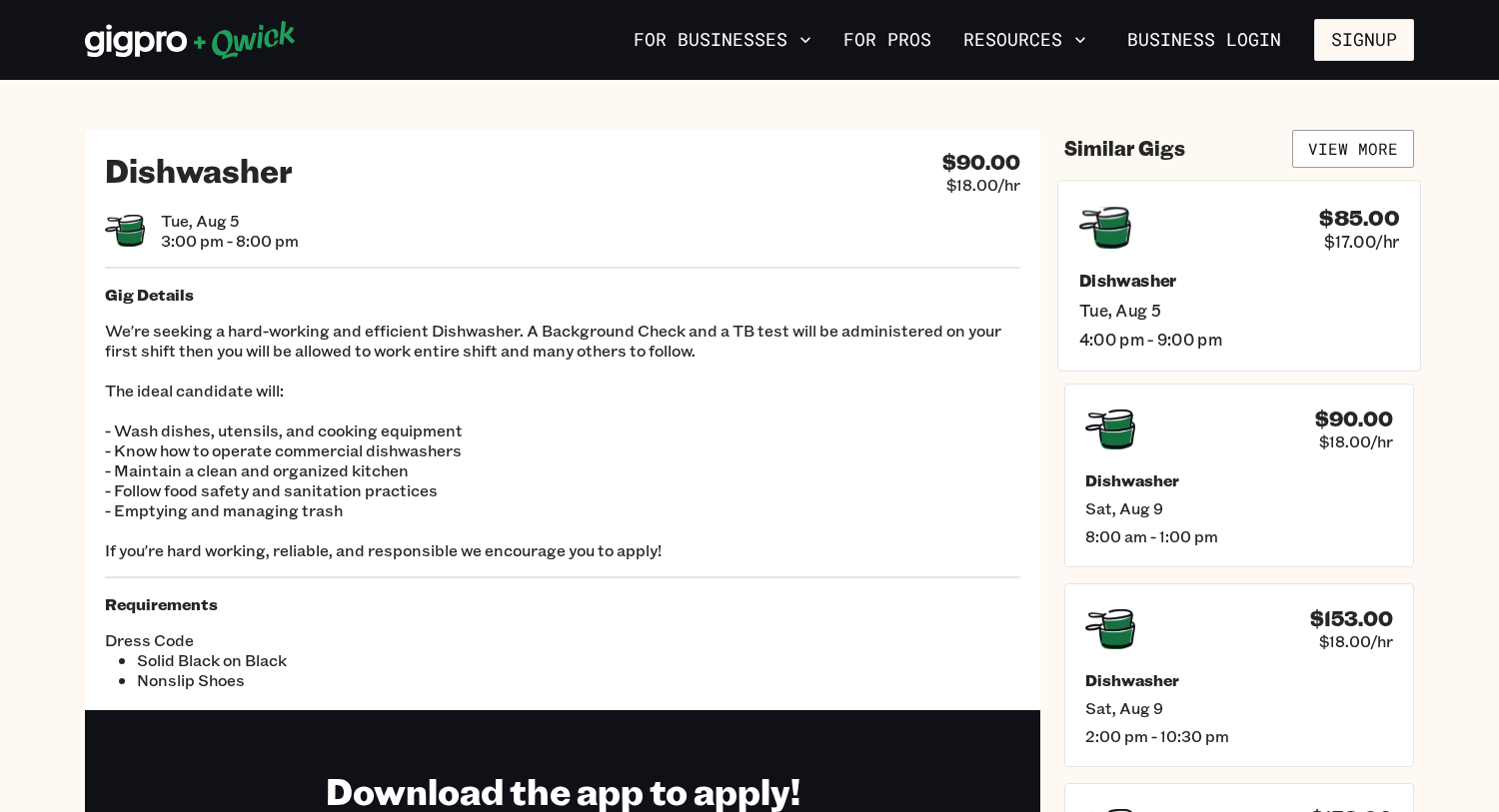 click on "$85.00 $17.00/hr" at bounding box center (1239, 228) 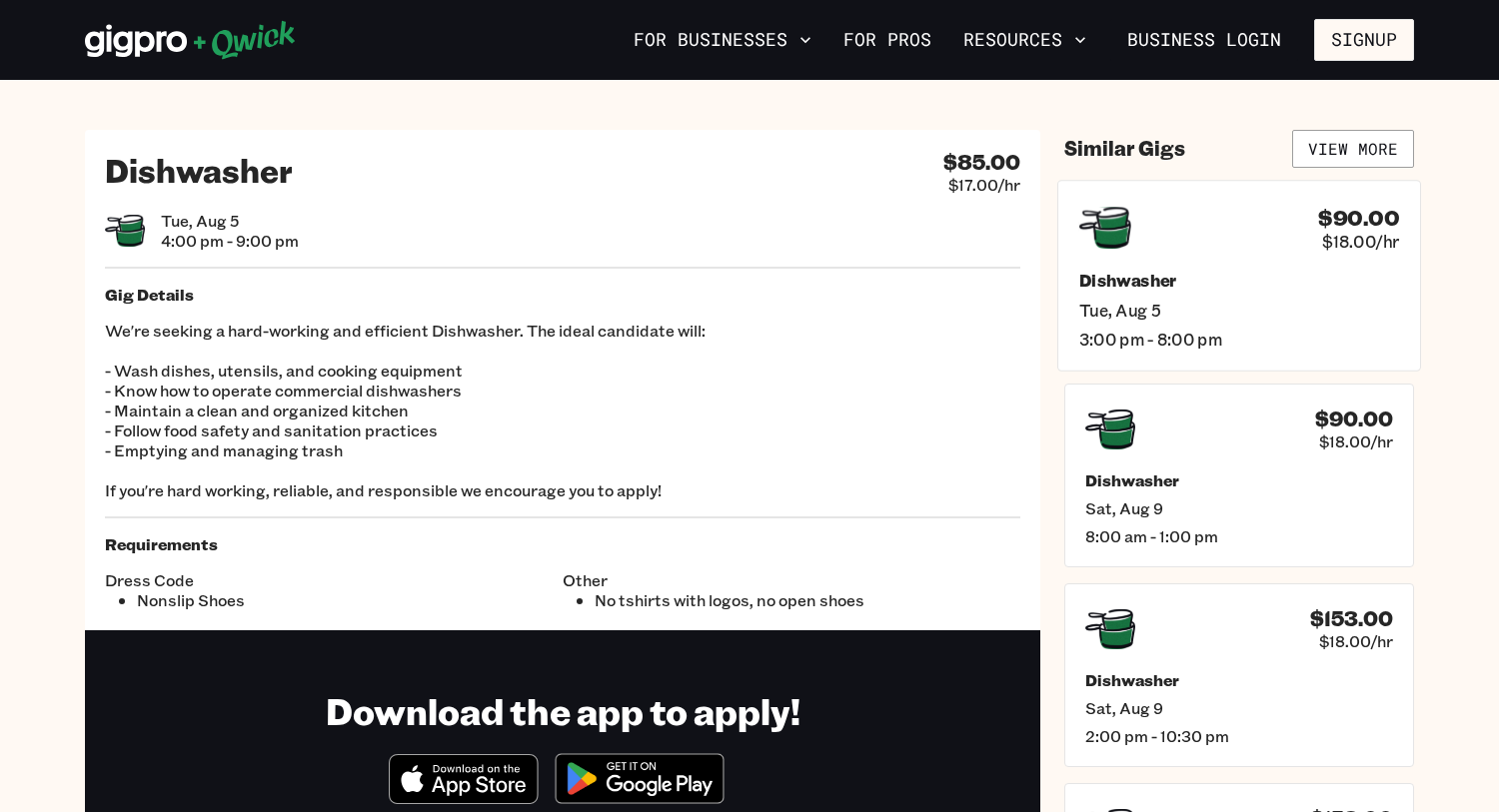 click on "$90.00 $18.00/hr" at bounding box center [1239, 228] 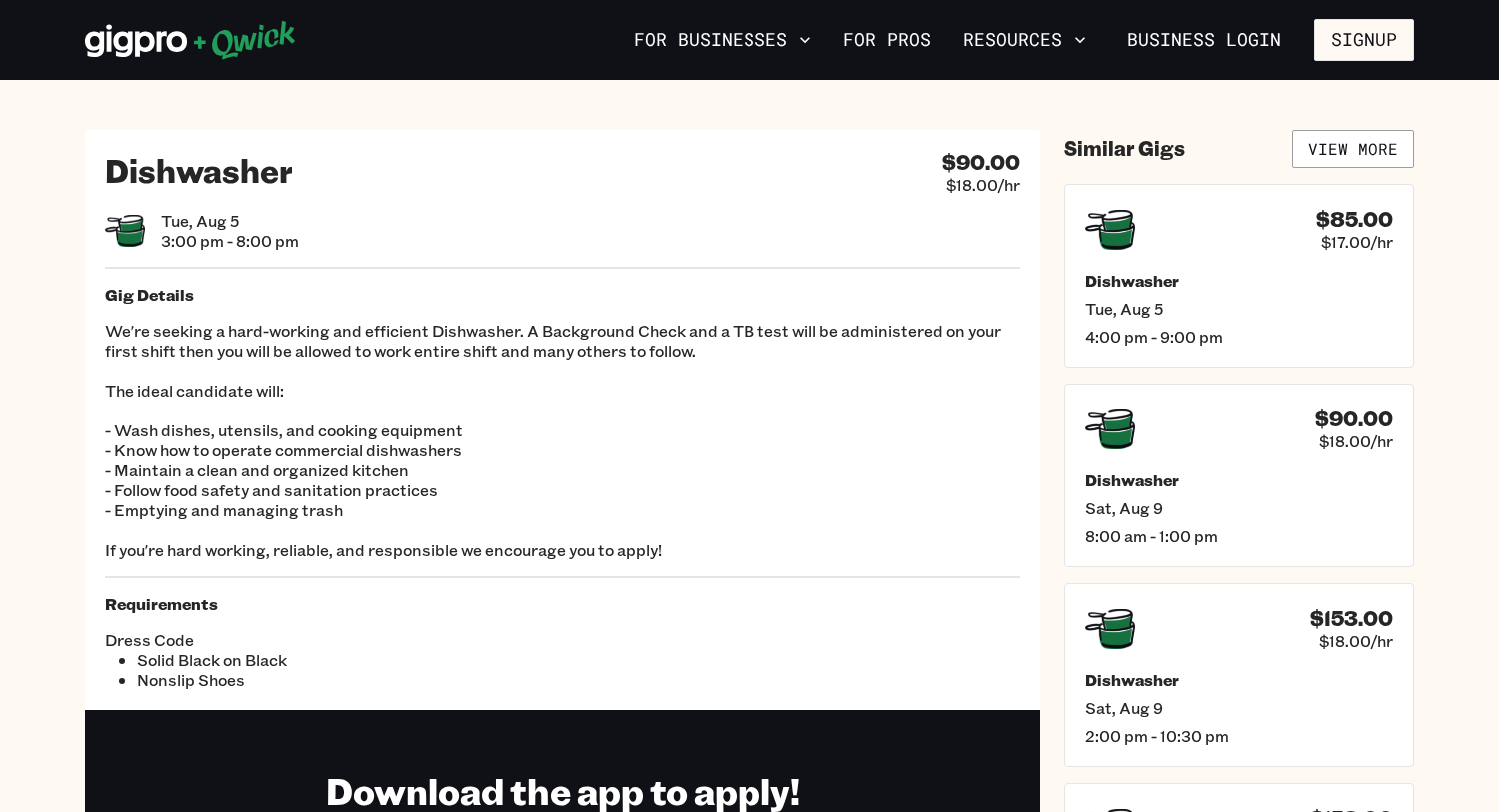 click on "$85.00 $17.00/hr" at bounding box center (1239, 230) 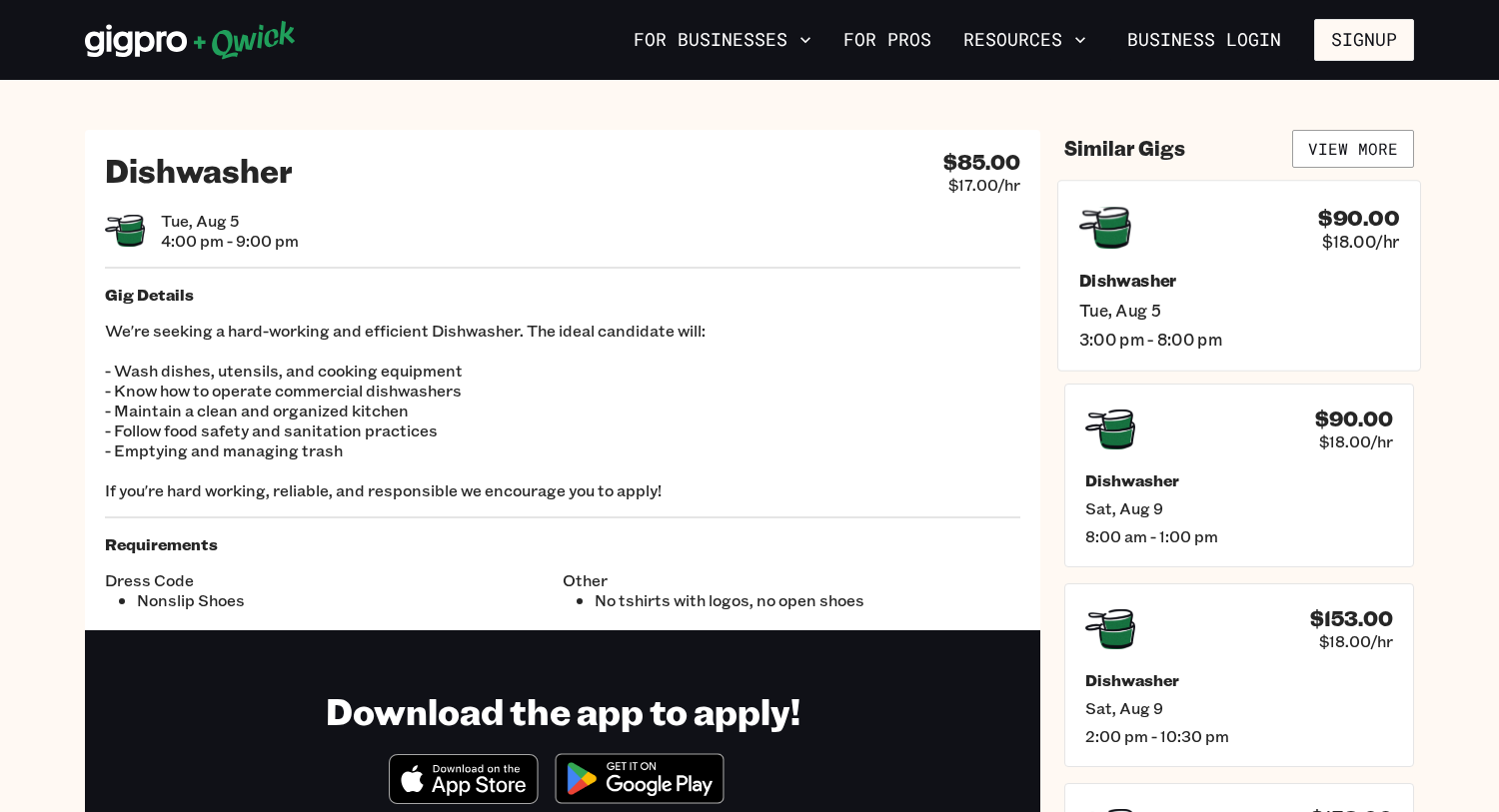 click 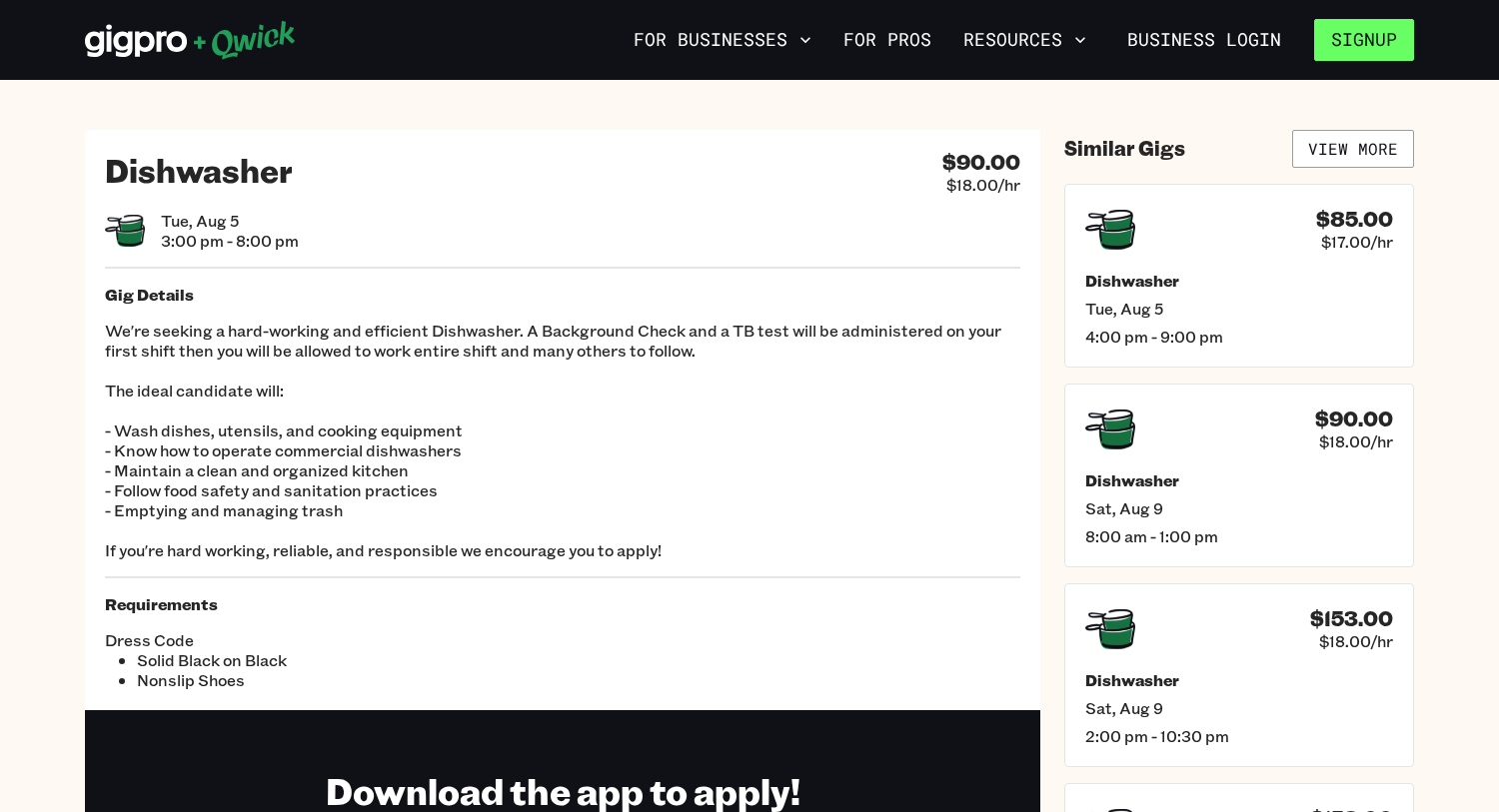 click on "Signup" at bounding box center [1364, 40] 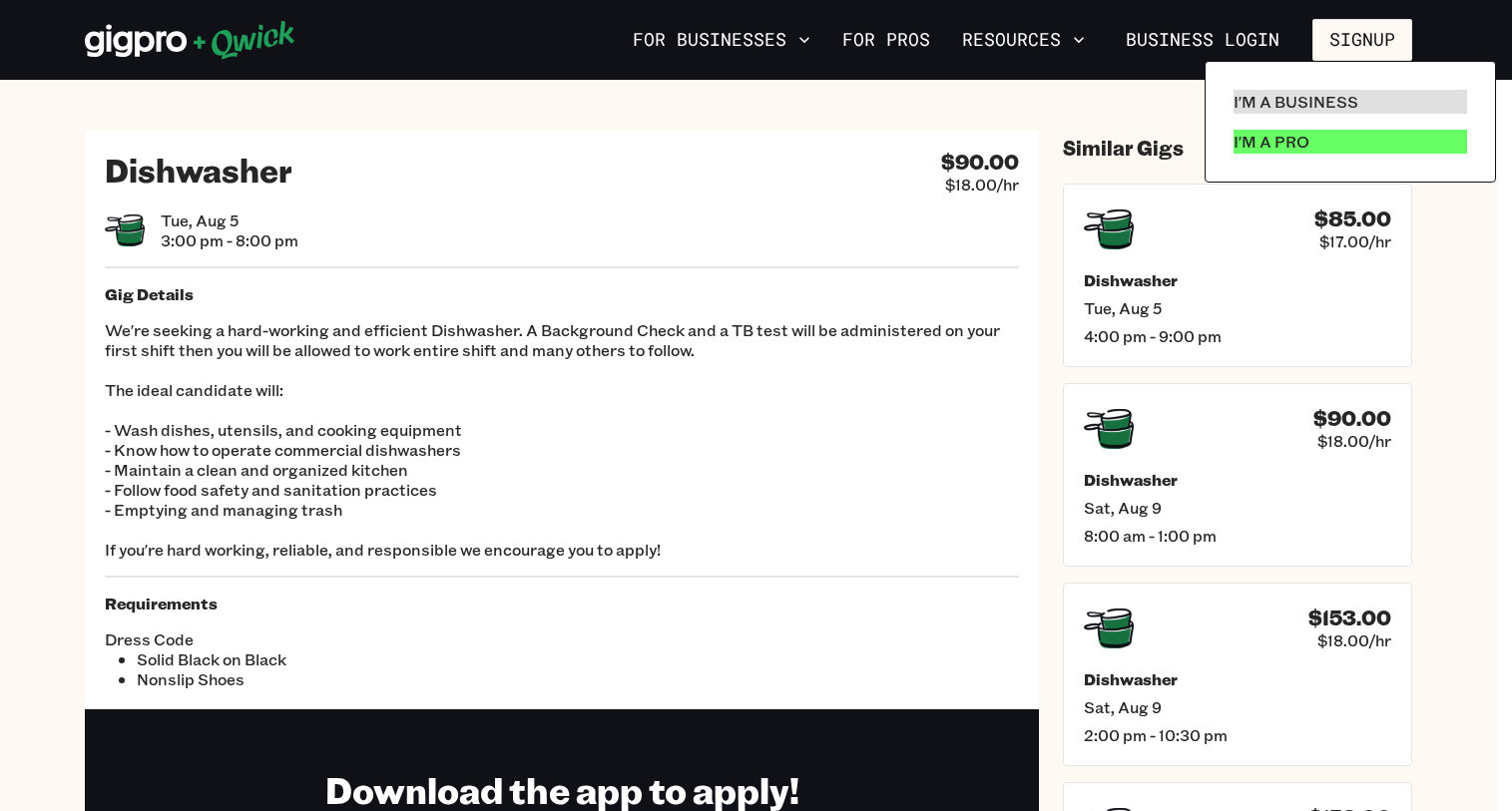 click on "I'm a Pro" at bounding box center (1350, 142) 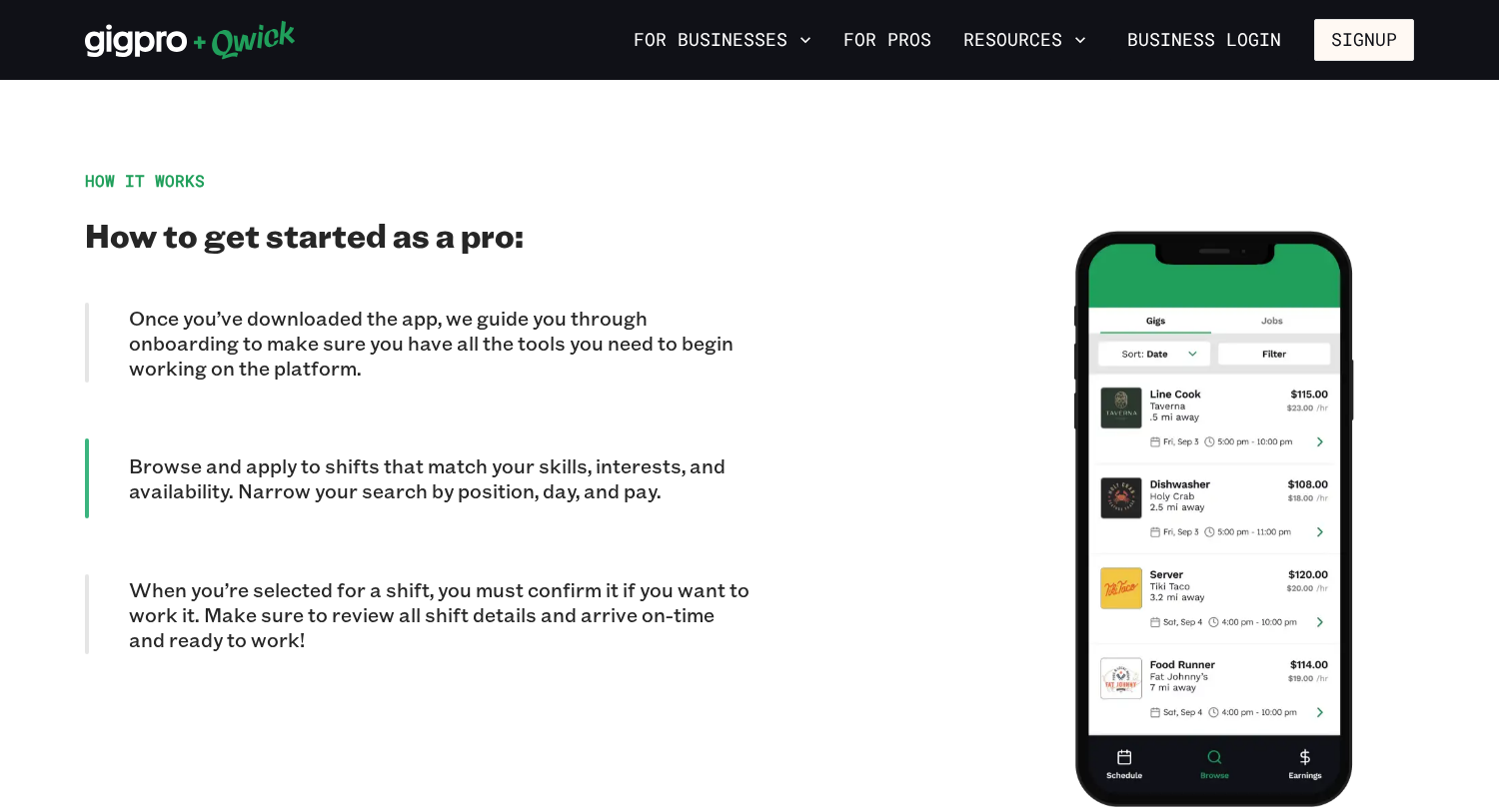 scroll, scrollTop: 1798, scrollLeft: 0, axis: vertical 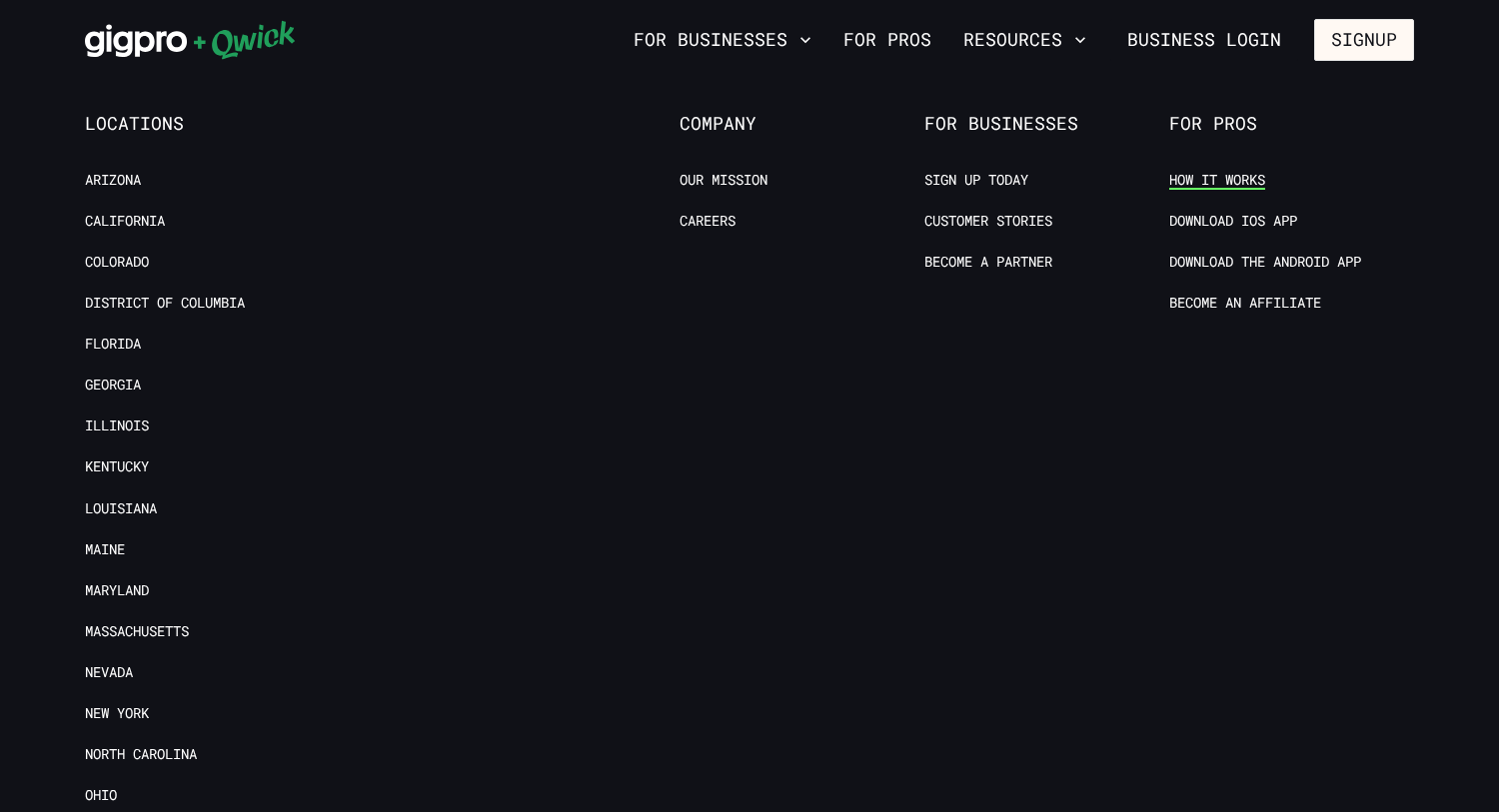 click on "How it Works" at bounding box center (1217, 180) 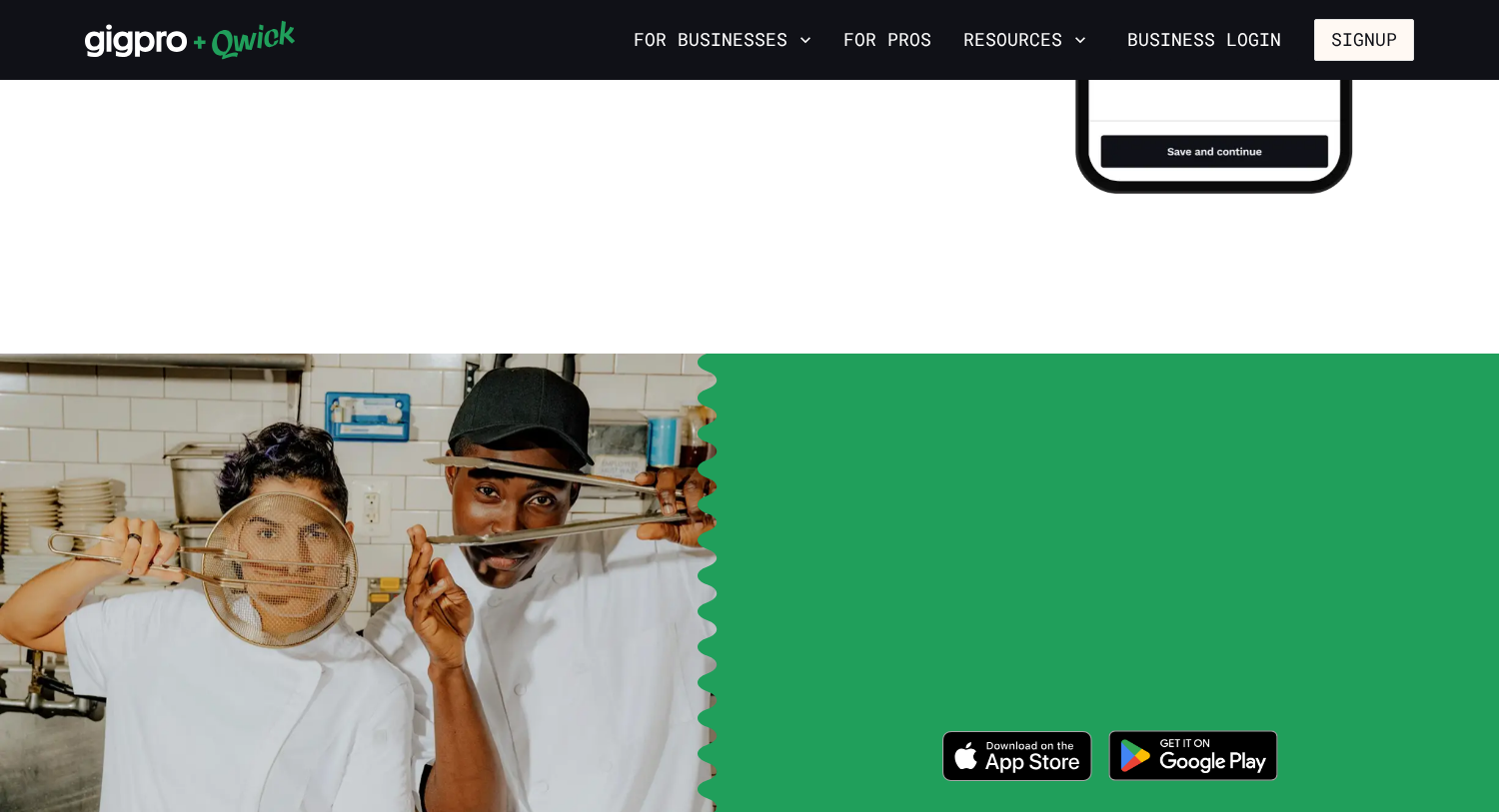 scroll, scrollTop: 1749, scrollLeft: 0, axis: vertical 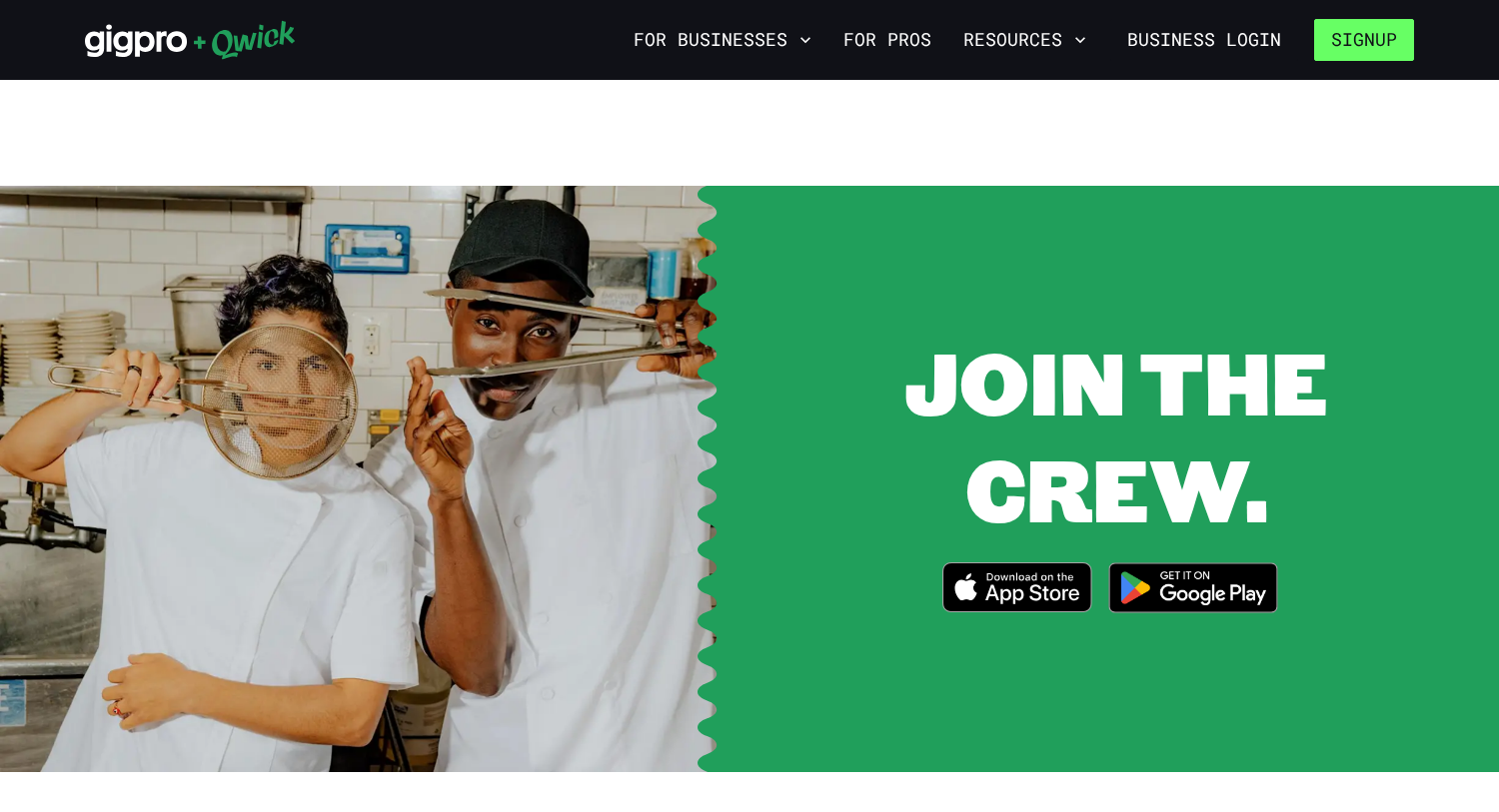 click on "Signup" at bounding box center [1364, 40] 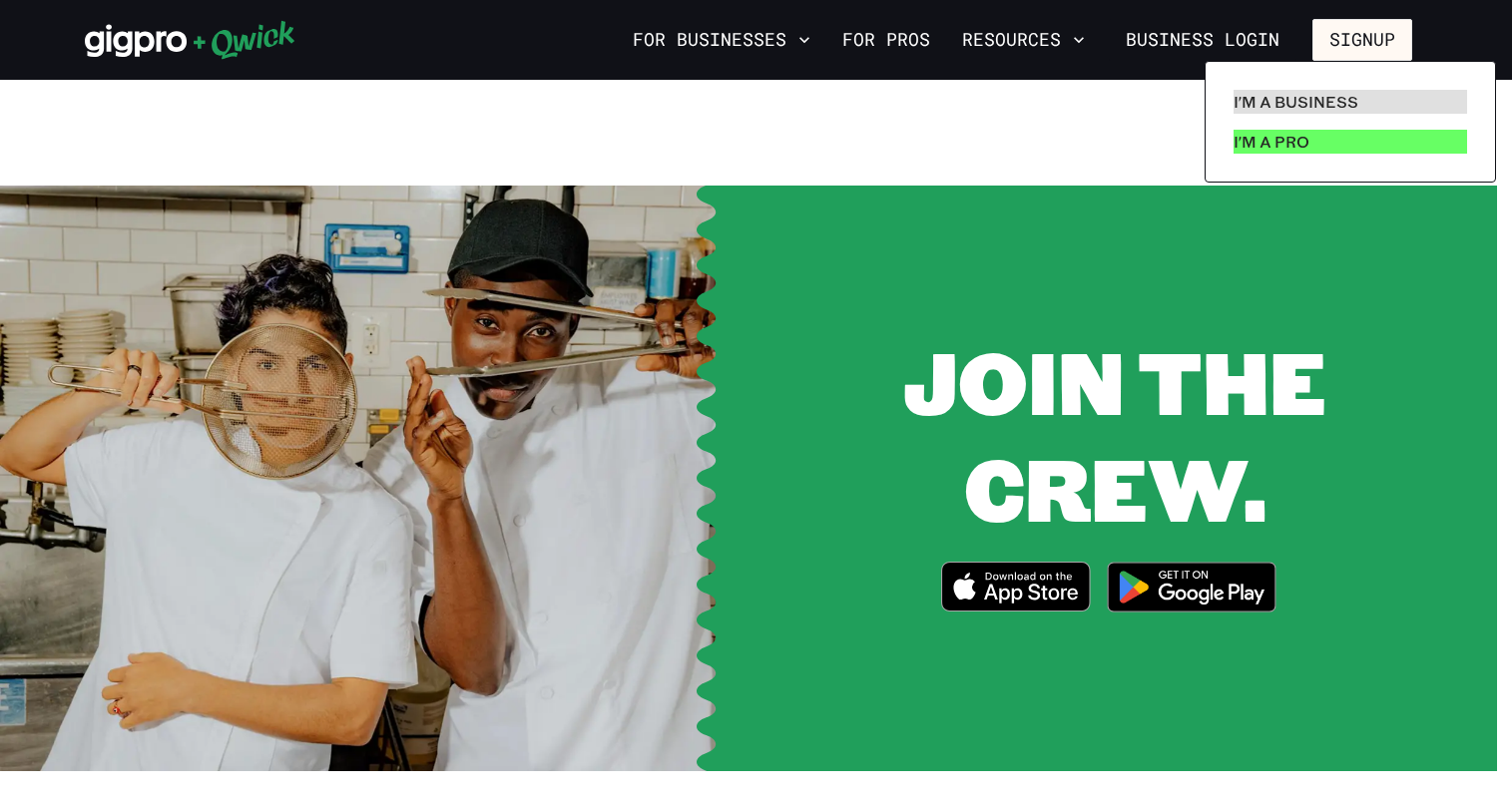 click on "I'm a Pro" at bounding box center [1350, 142] 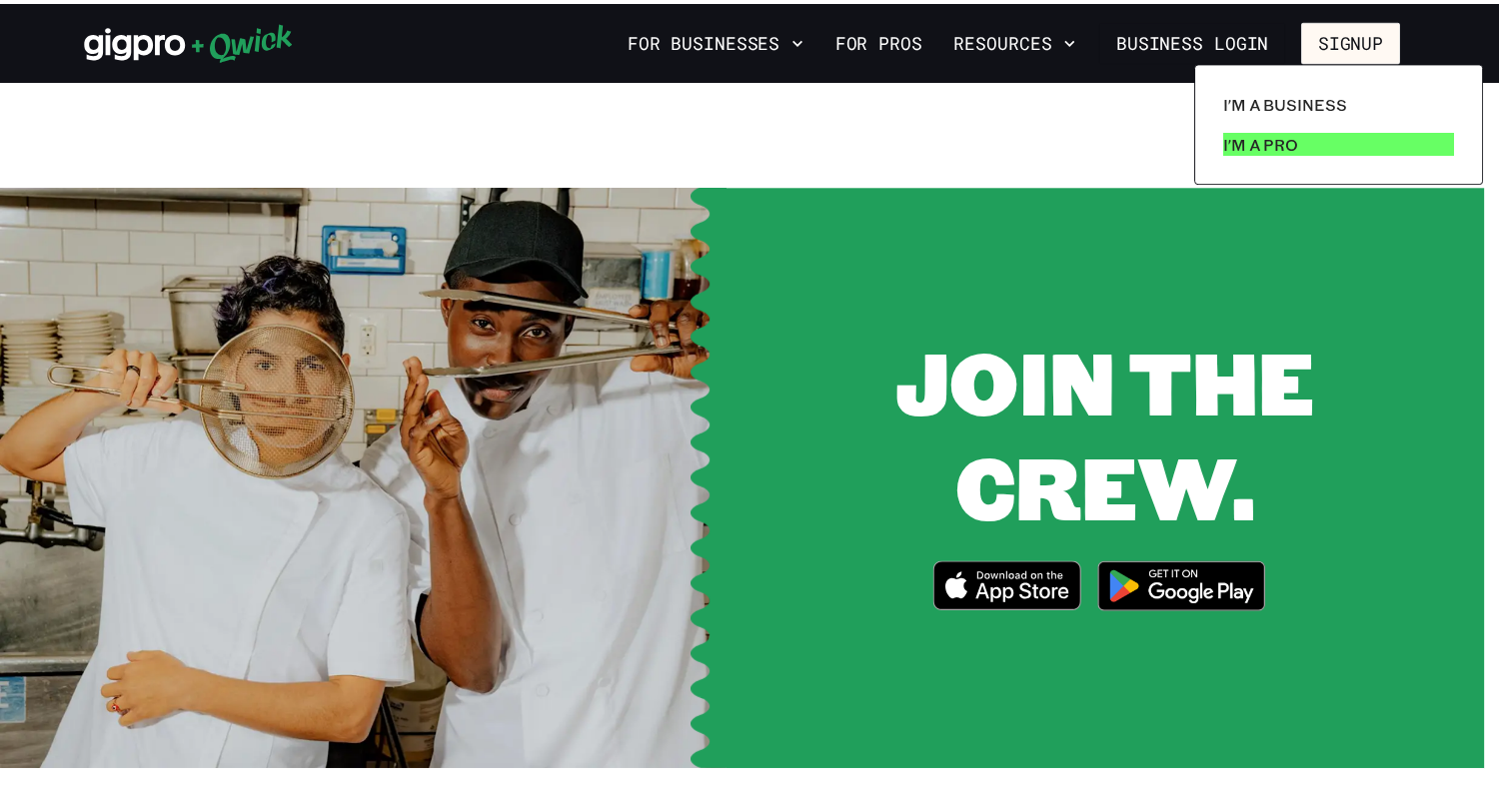 scroll, scrollTop: 0, scrollLeft: 0, axis: both 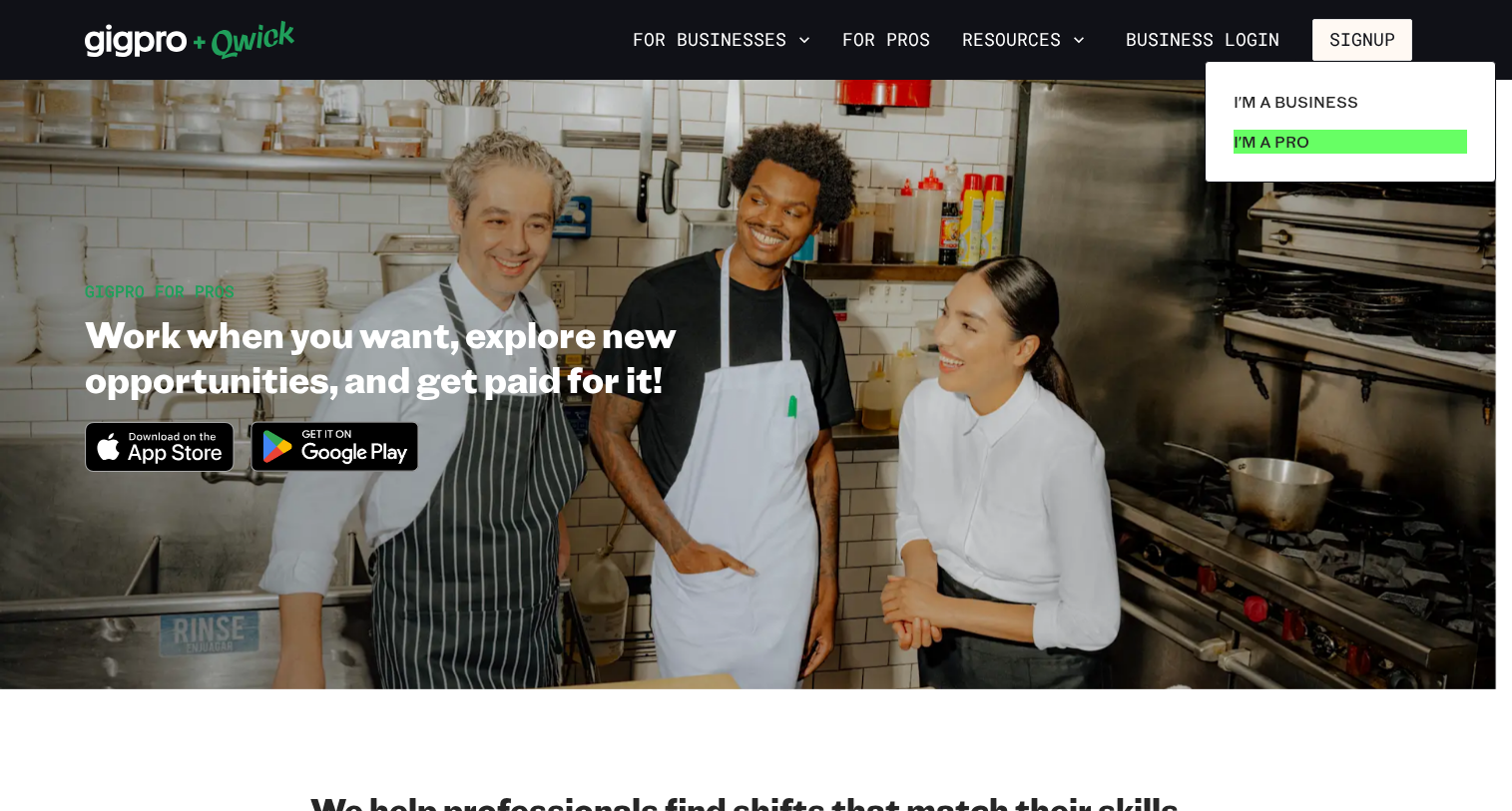 click on "I'm a Pro" at bounding box center [1350, 142] 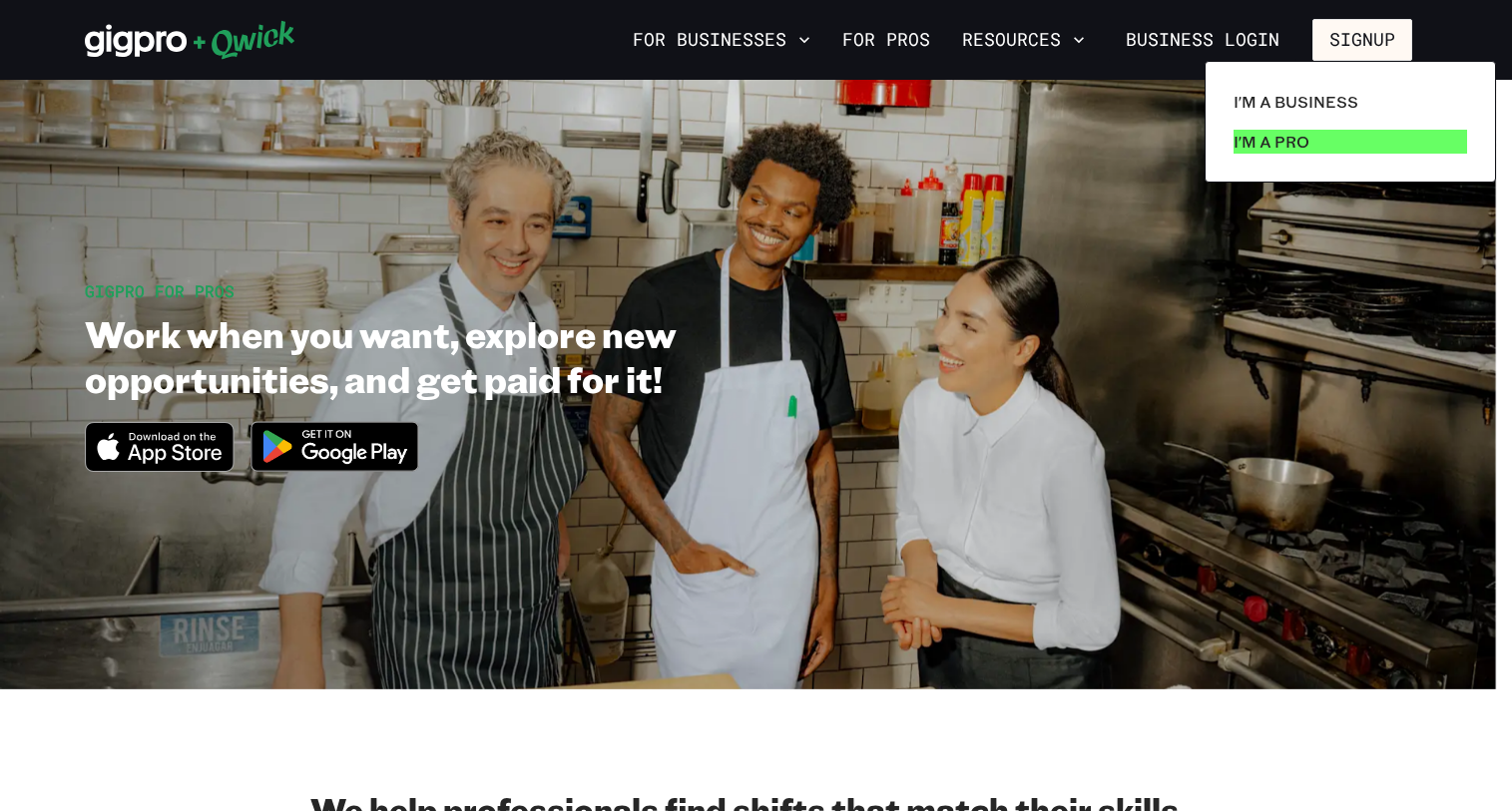 click on "I'm a Pro" at bounding box center (1271, 142) 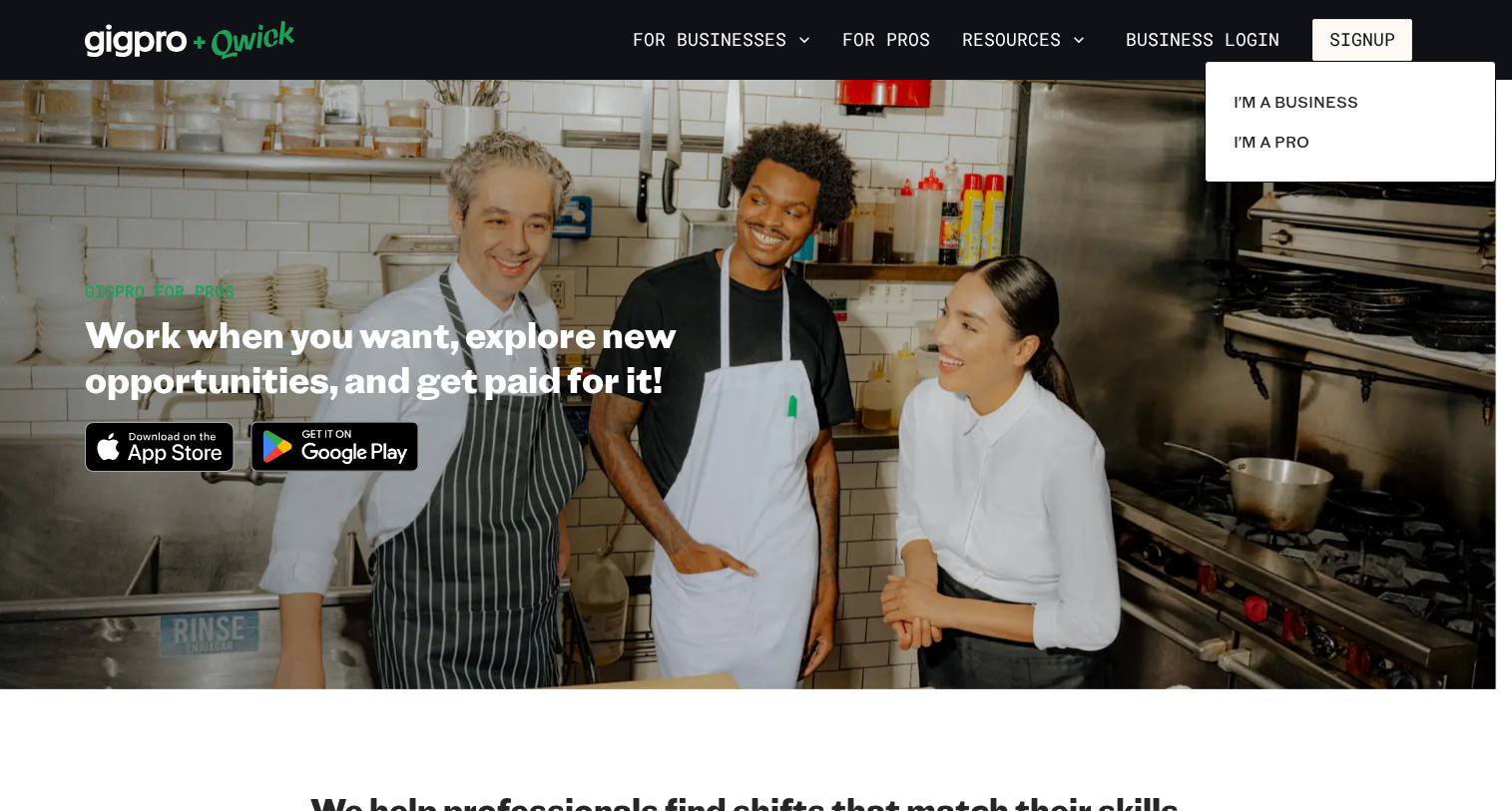 click at bounding box center (756, 405) 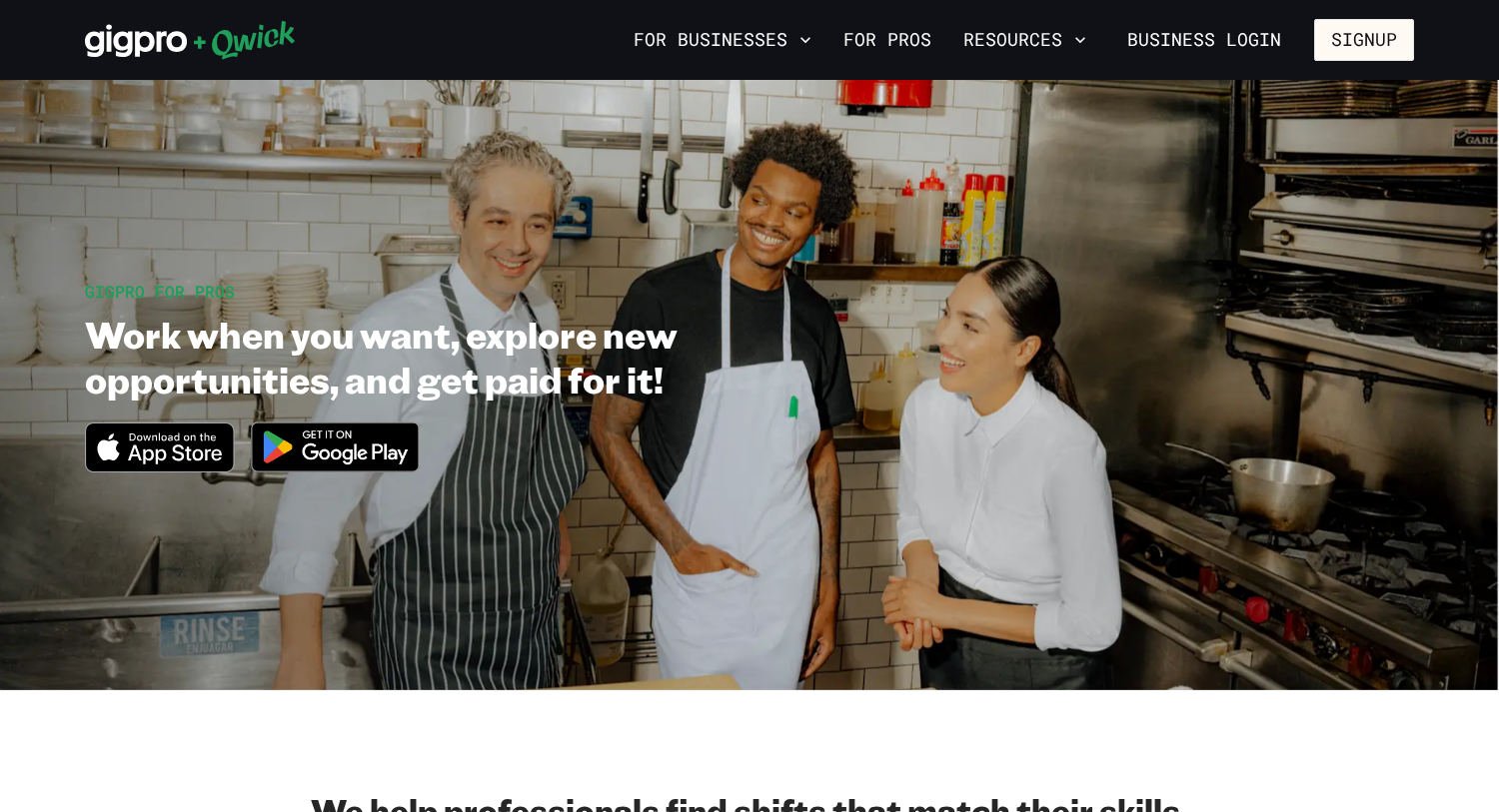 scroll, scrollTop: 710, scrollLeft: 0, axis: vertical 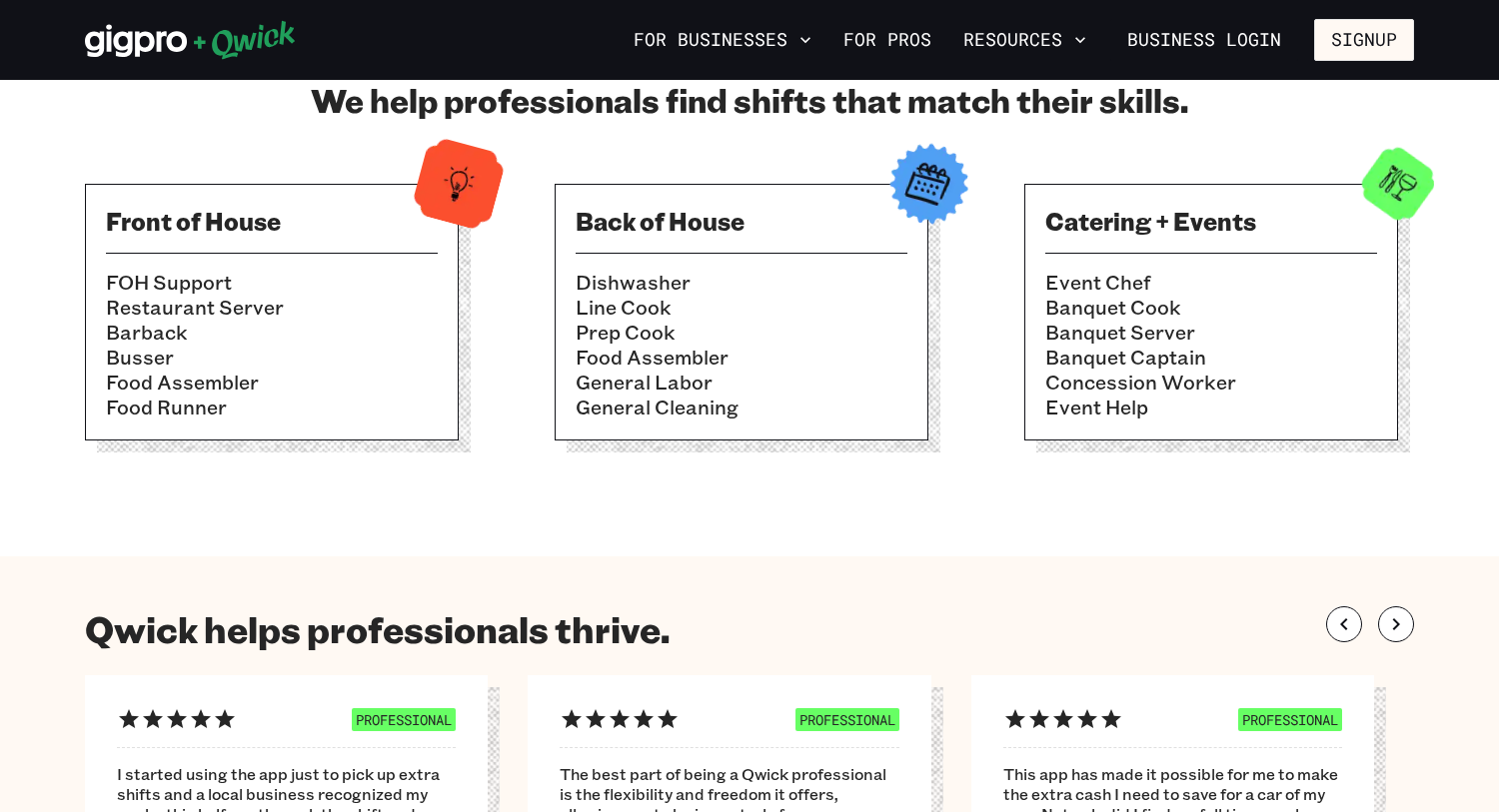 click on "Dishwasher" at bounding box center [742, 282] 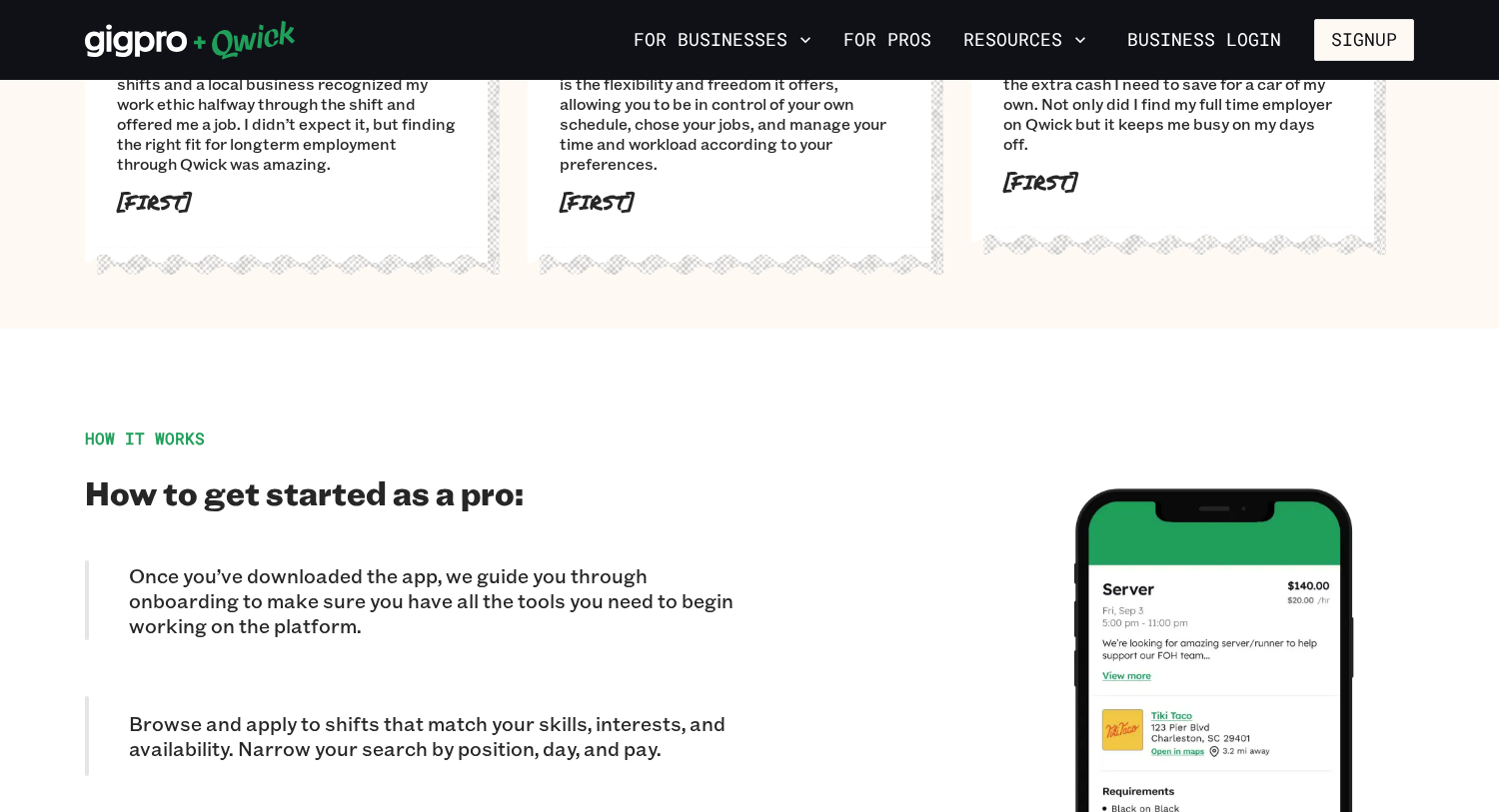 scroll, scrollTop: 2130, scrollLeft: 0, axis: vertical 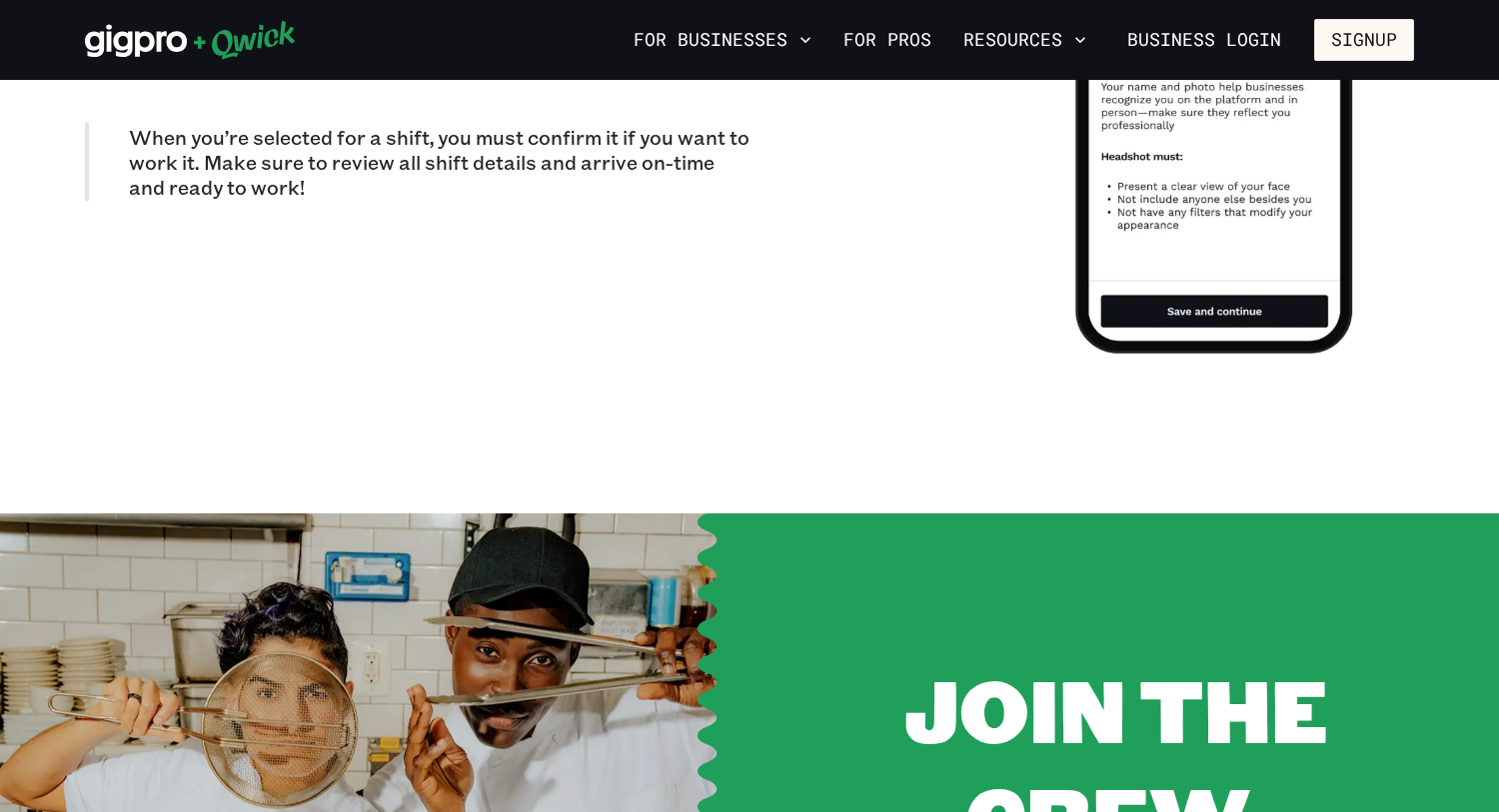 click at bounding box center [1214, 66] 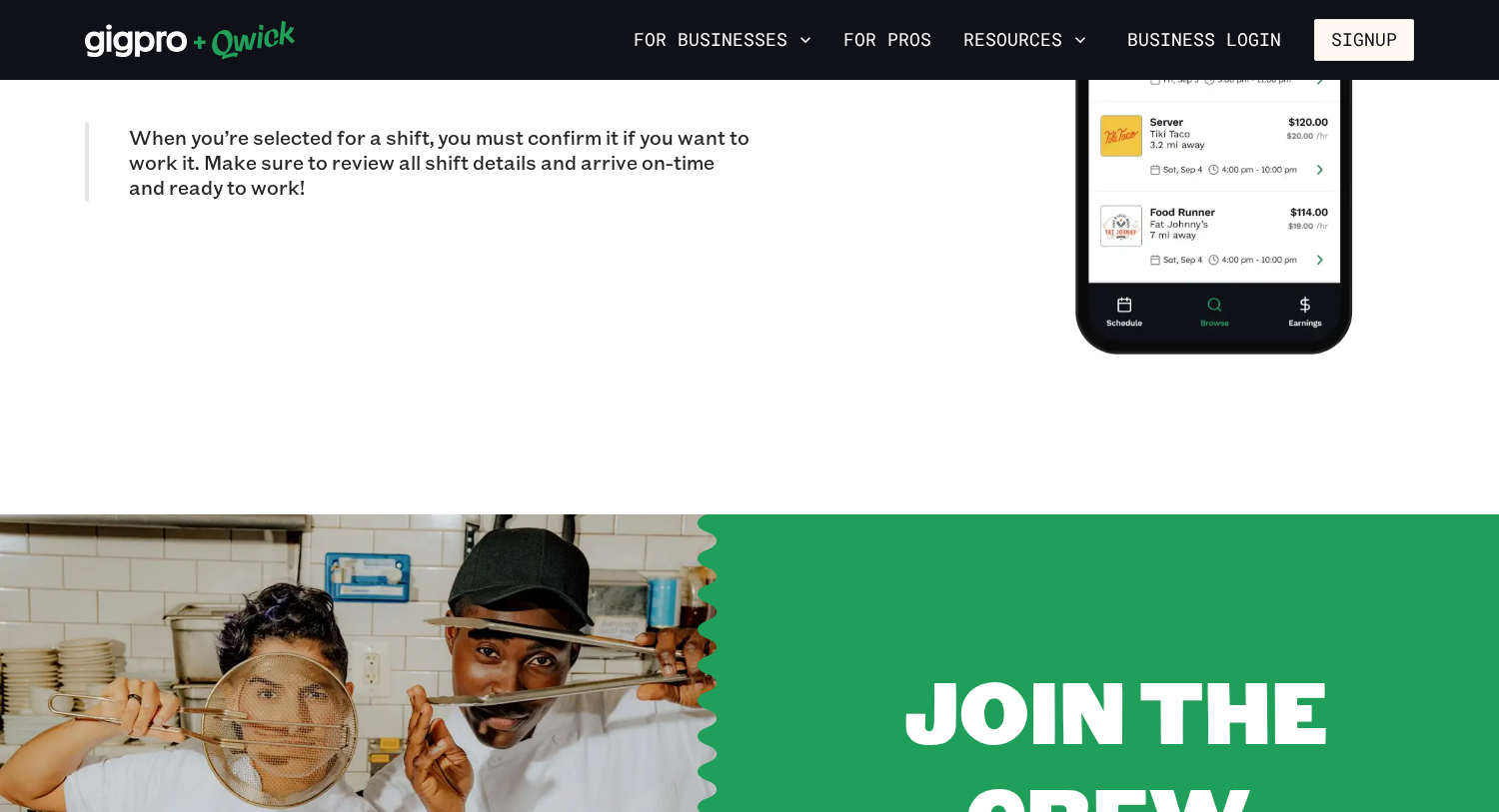 click at bounding box center (1214, 66) 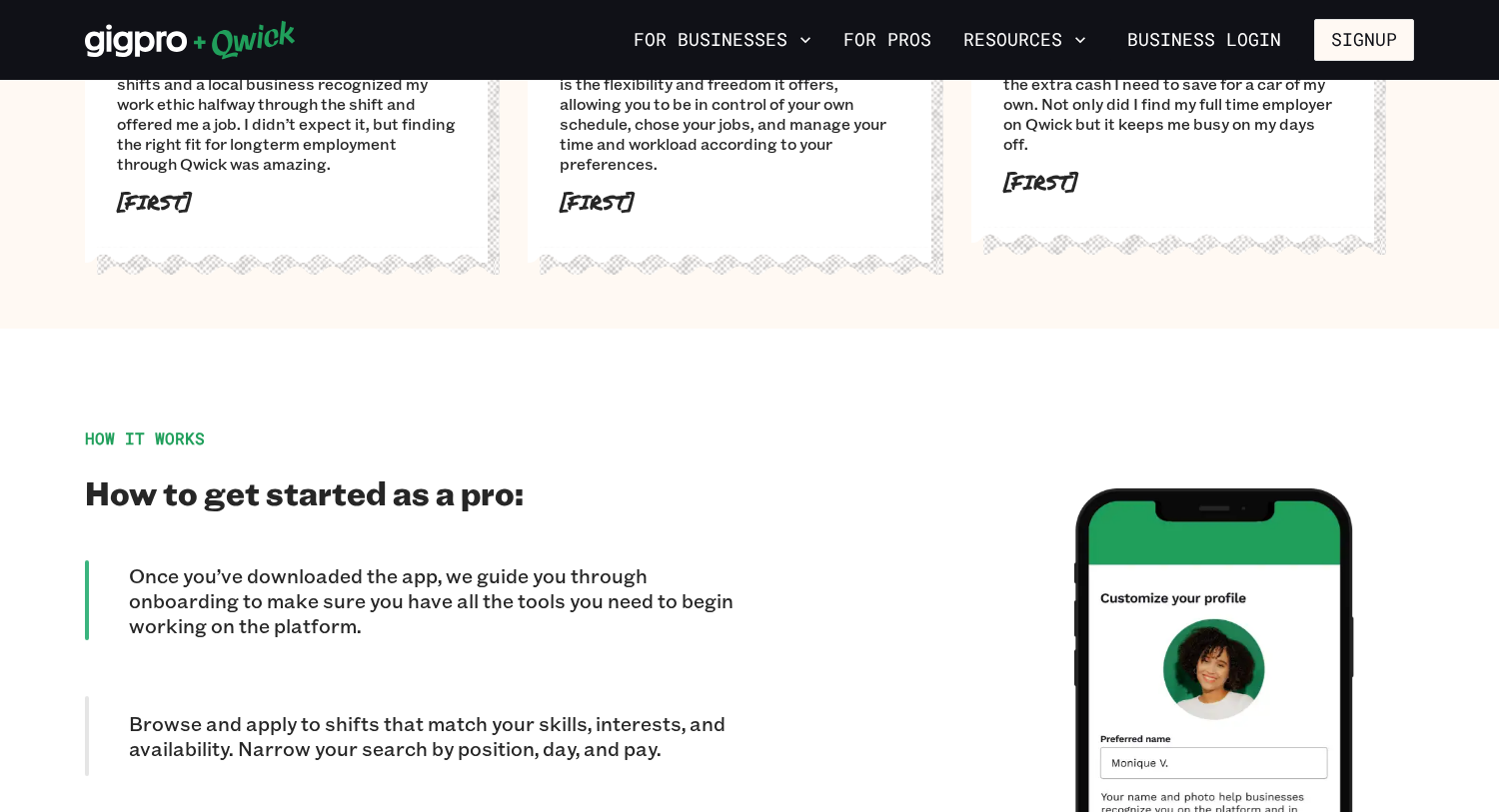 scroll, scrollTop: 2130, scrollLeft: 0, axis: vertical 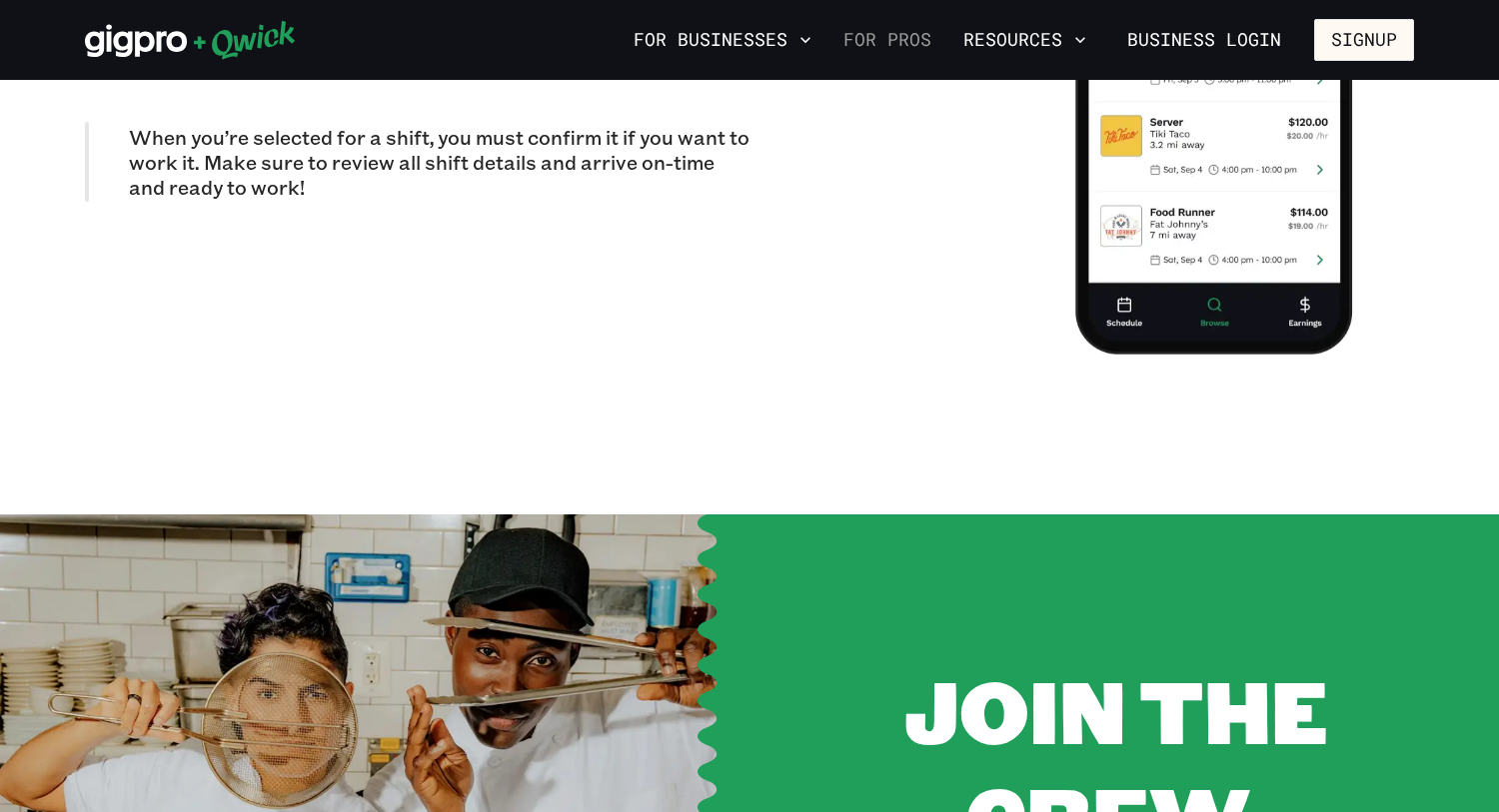 click on "For Pros" at bounding box center [887, 40] 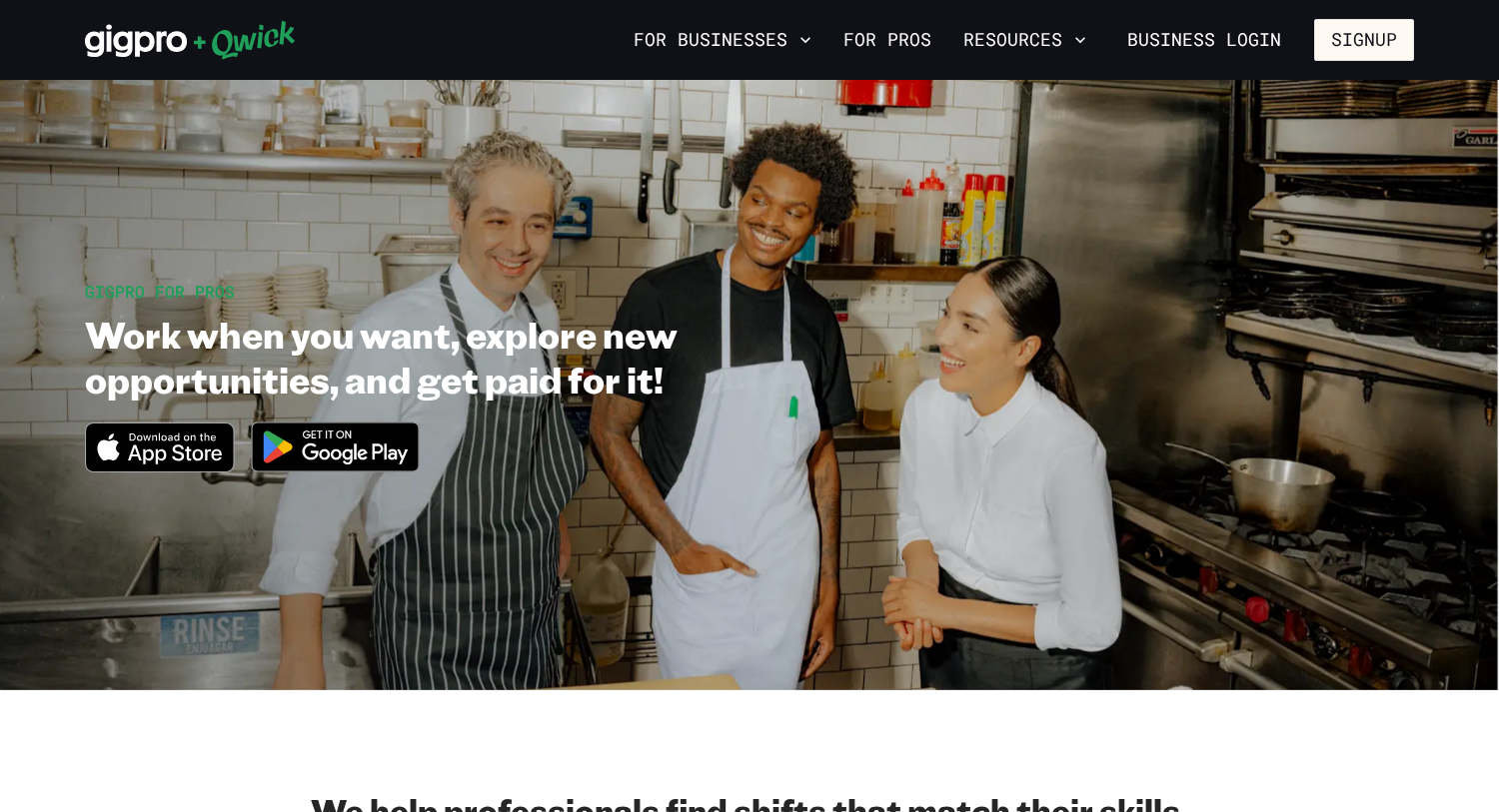 click on "GIGPRO FOR PROS Work when you want, explore new opportunities, and get paid for it! Download_on_the_App_Store_Badge_US-UK_RGB_blk_4SVG_092917" at bounding box center (750, 385) 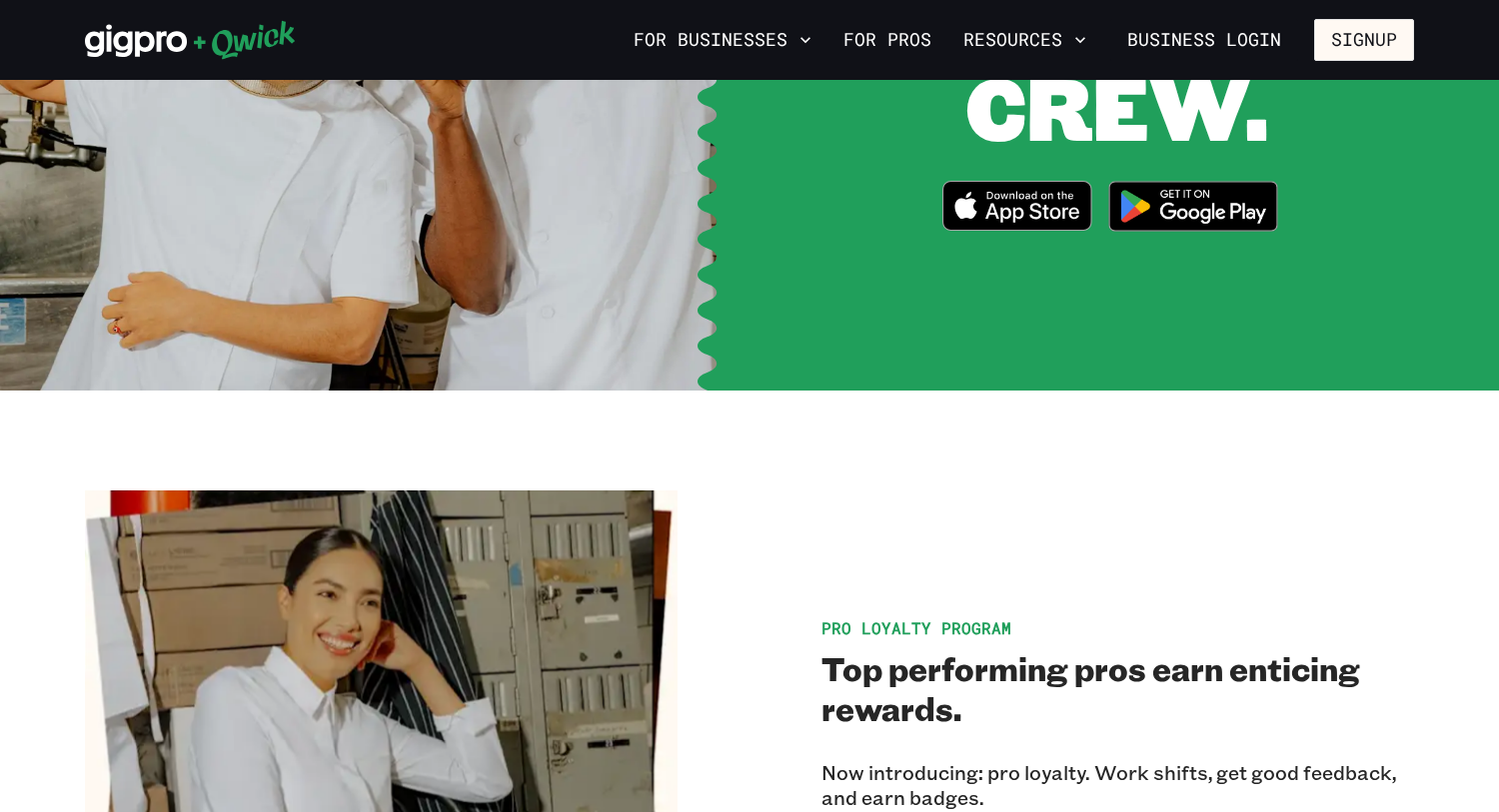 scroll, scrollTop: 3551, scrollLeft: 0, axis: vertical 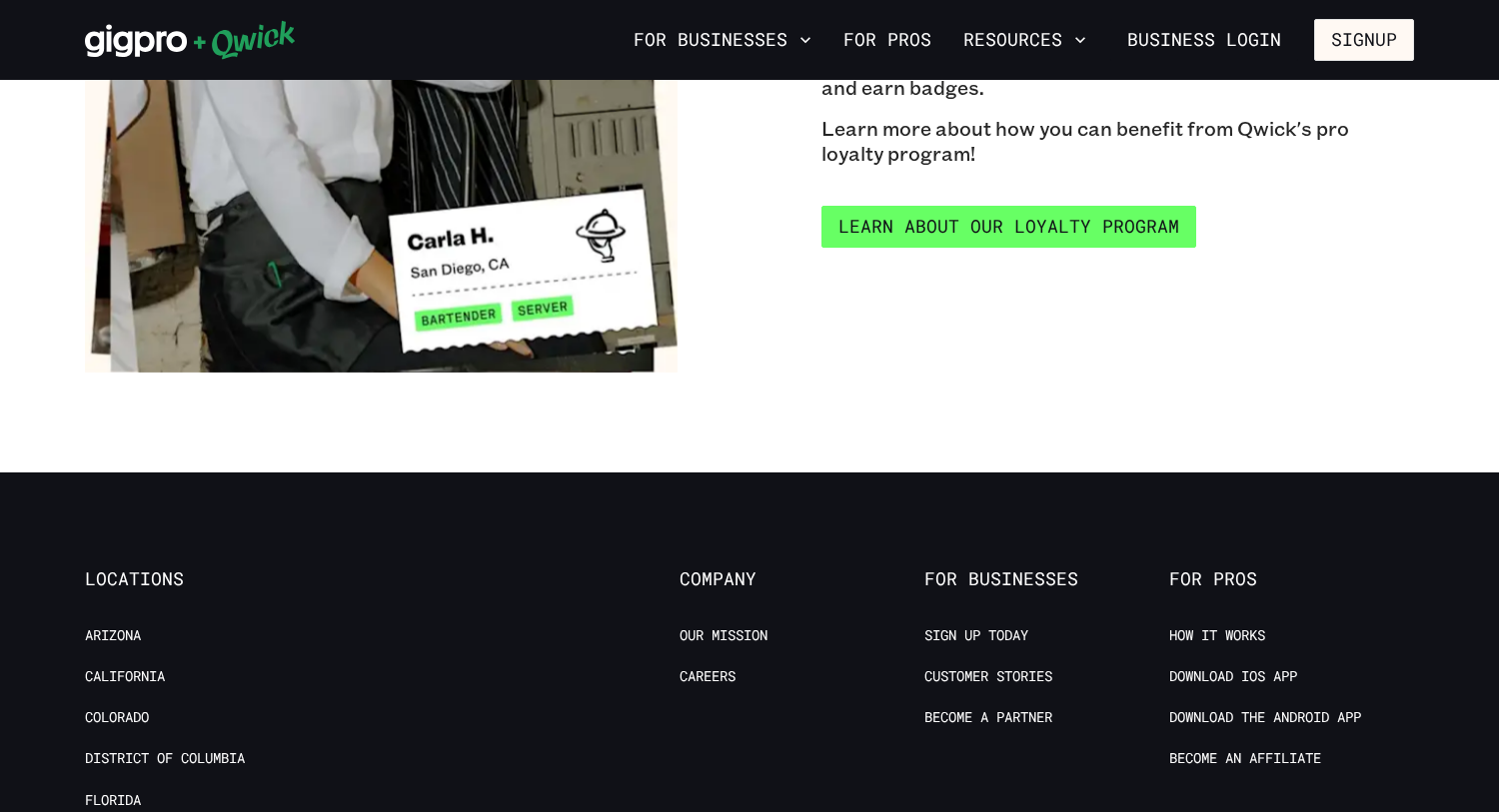 click on "Learn about our Loyalty Program" at bounding box center (1008, 227) 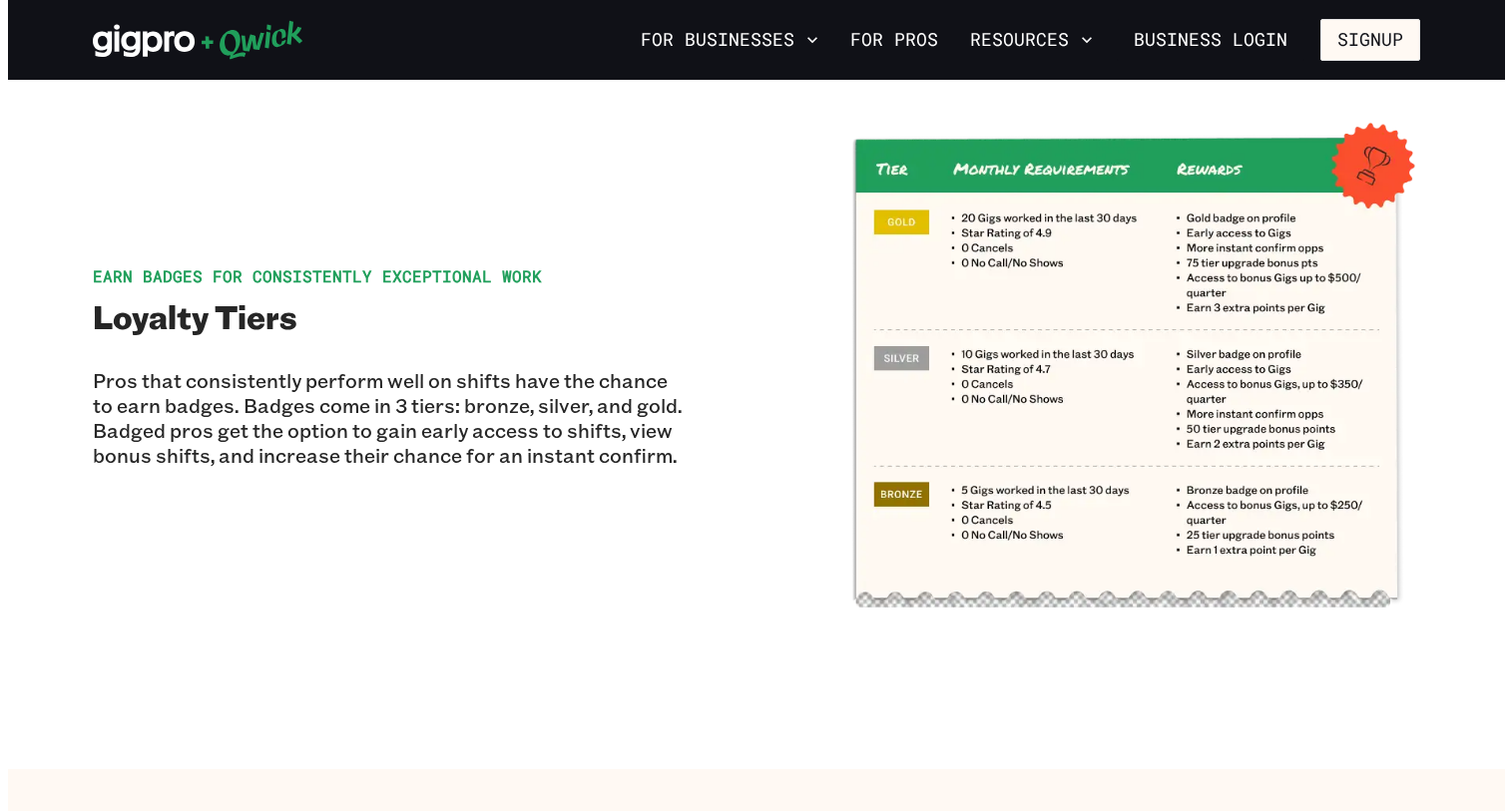 scroll, scrollTop: 0, scrollLeft: 0, axis: both 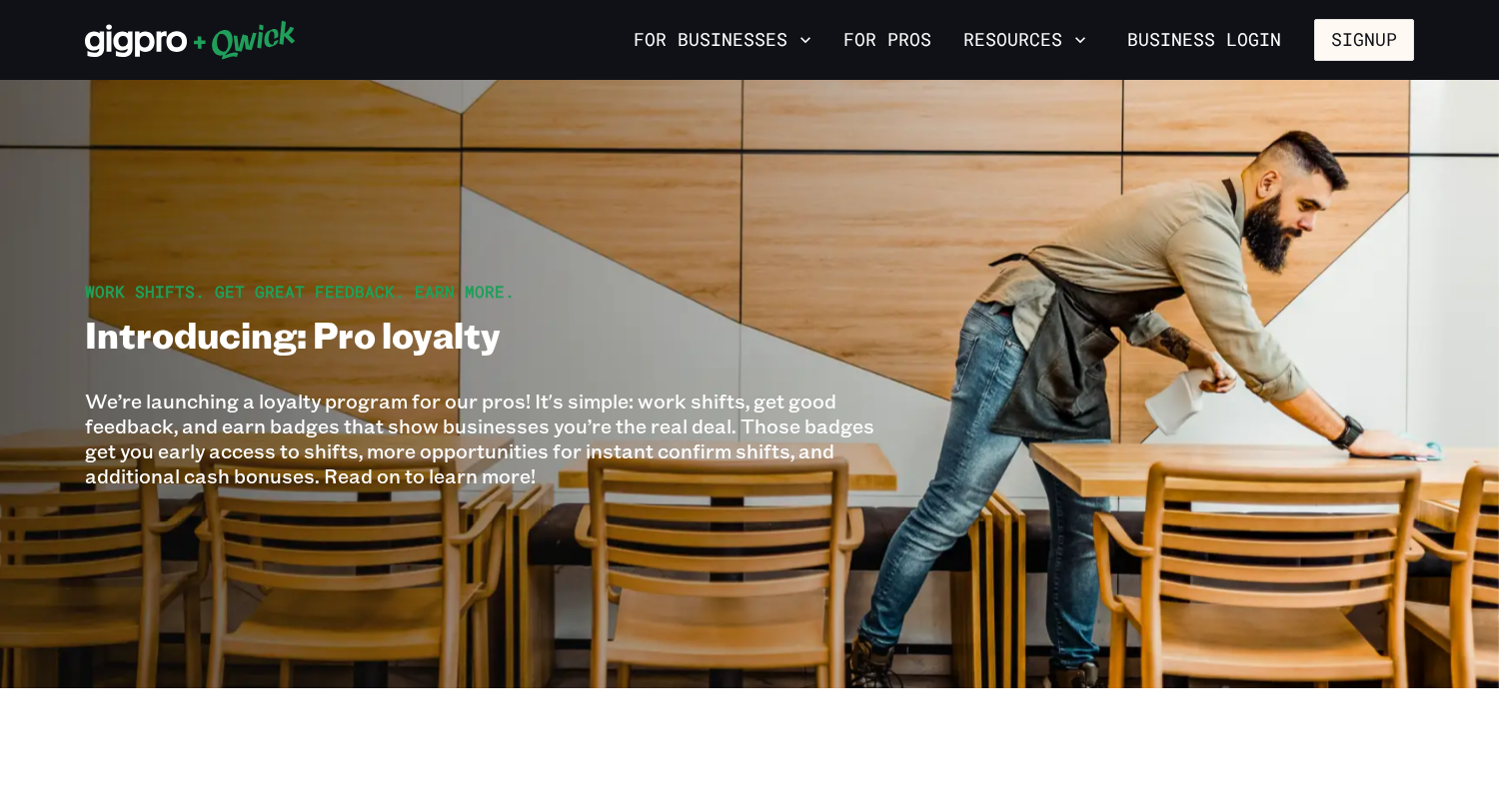 click on "Work shifts. Get great feedback. Earn more. Introducing: Pro loyalty We’re launching a loyalty program for our pros! It's simple: work shifts, get good feedback, and earn badges that show businesses you’re the real deal. Those badges get you early access to shifts, more opportunities for instant confirm shifts, and additional cash bonuses. Read on to learn more!" at bounding box center (484, 384) 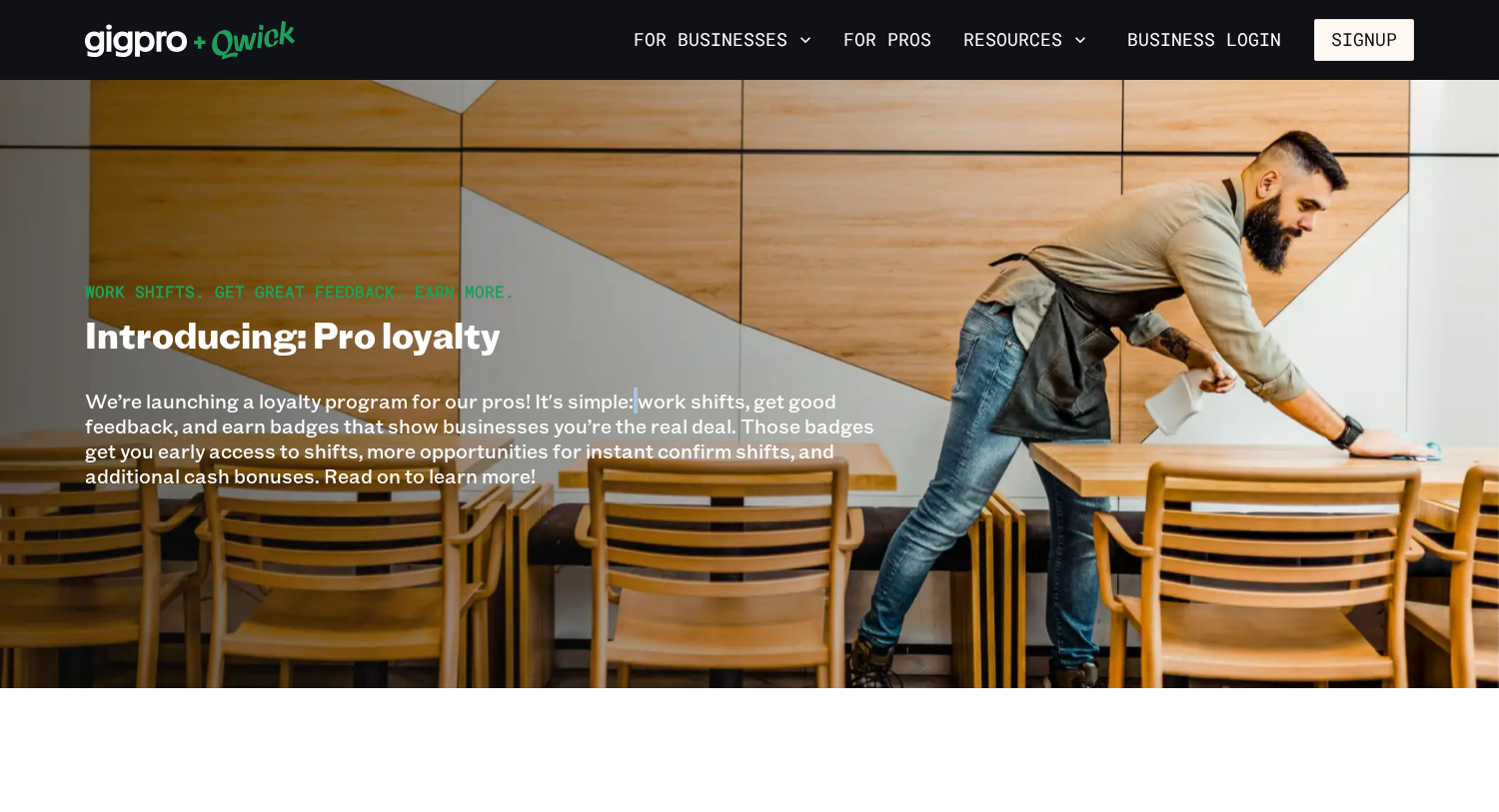 click on "Work shifts. Get great feedback. Earn more. Introducing: Pro loyalty We’re launching a loyalty program for our pros! It's simple: work shifts, get good feedback, and earn badges that show businesses you’re the real deal. Those badges get you early access to shifts, more opportunities for instant confirm shifts, and additional cash bonuses. Read on to learn more!" at bounding box center (484, 384) 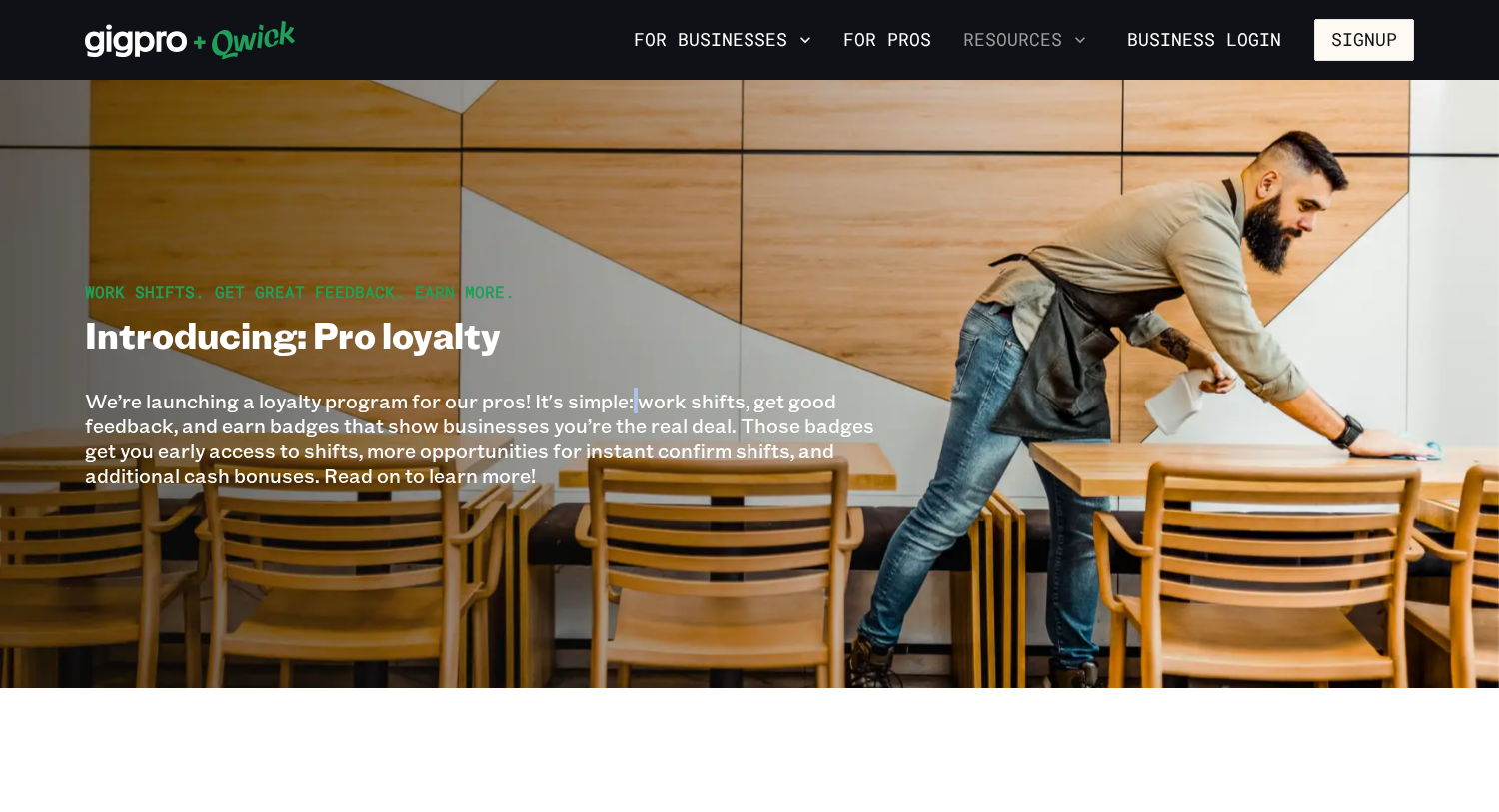 click 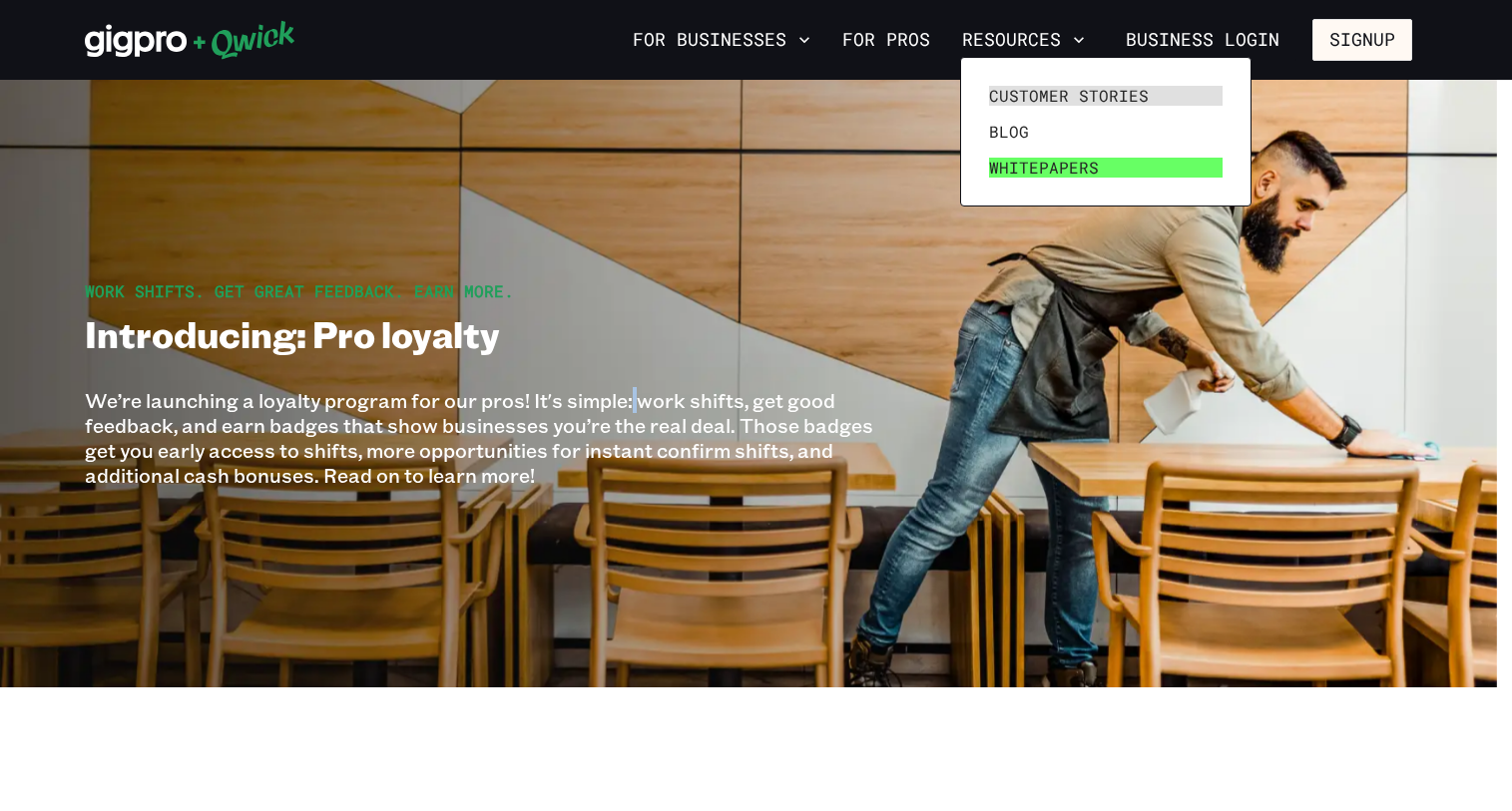 click on "Whitepapers" at bounding box center (1106, 168) 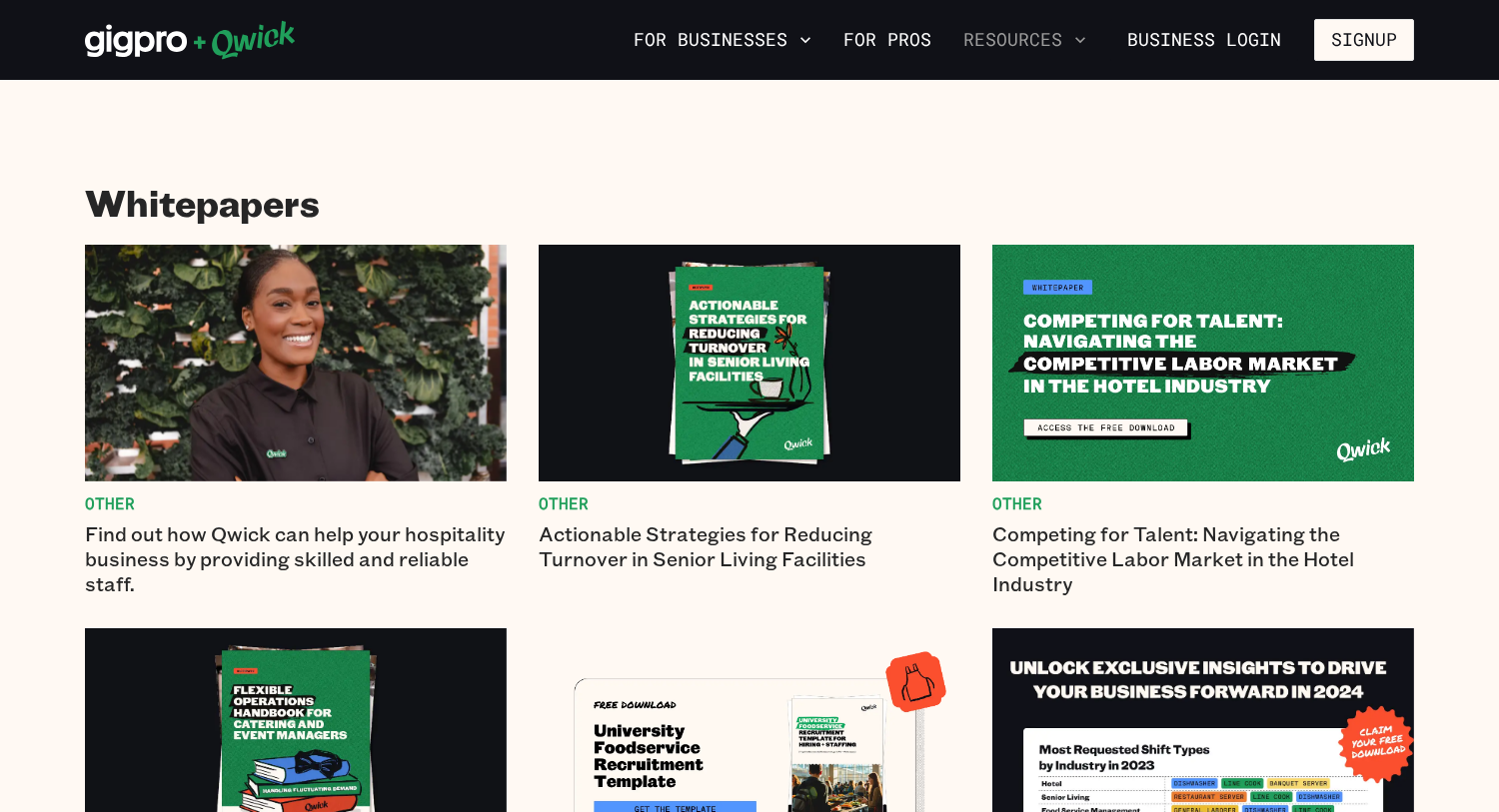 click 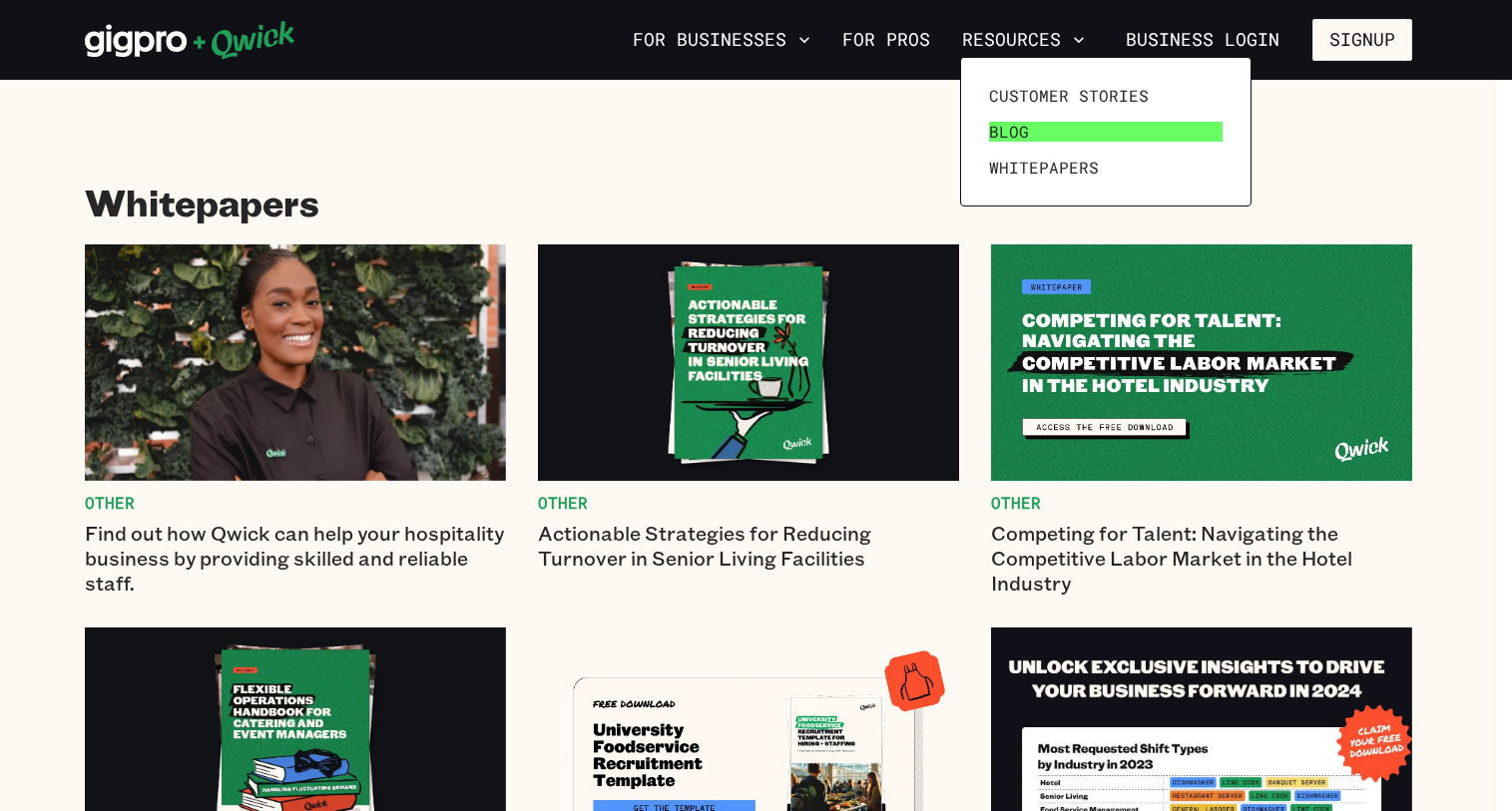 click on "Blog" at bounding box center (1106, 132) 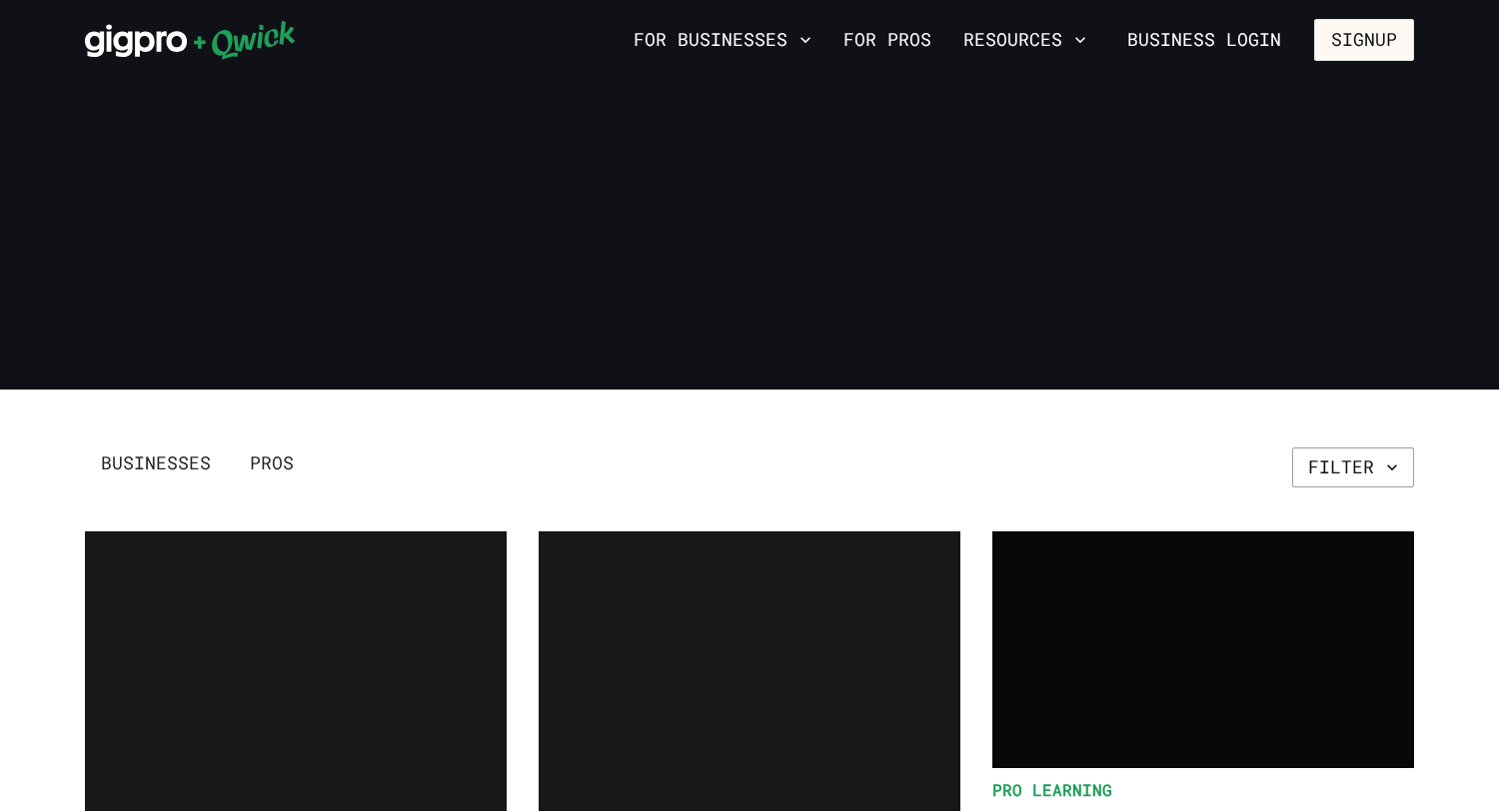 scroll, scrollTop: 0, scrollLeft: 0, axis: both 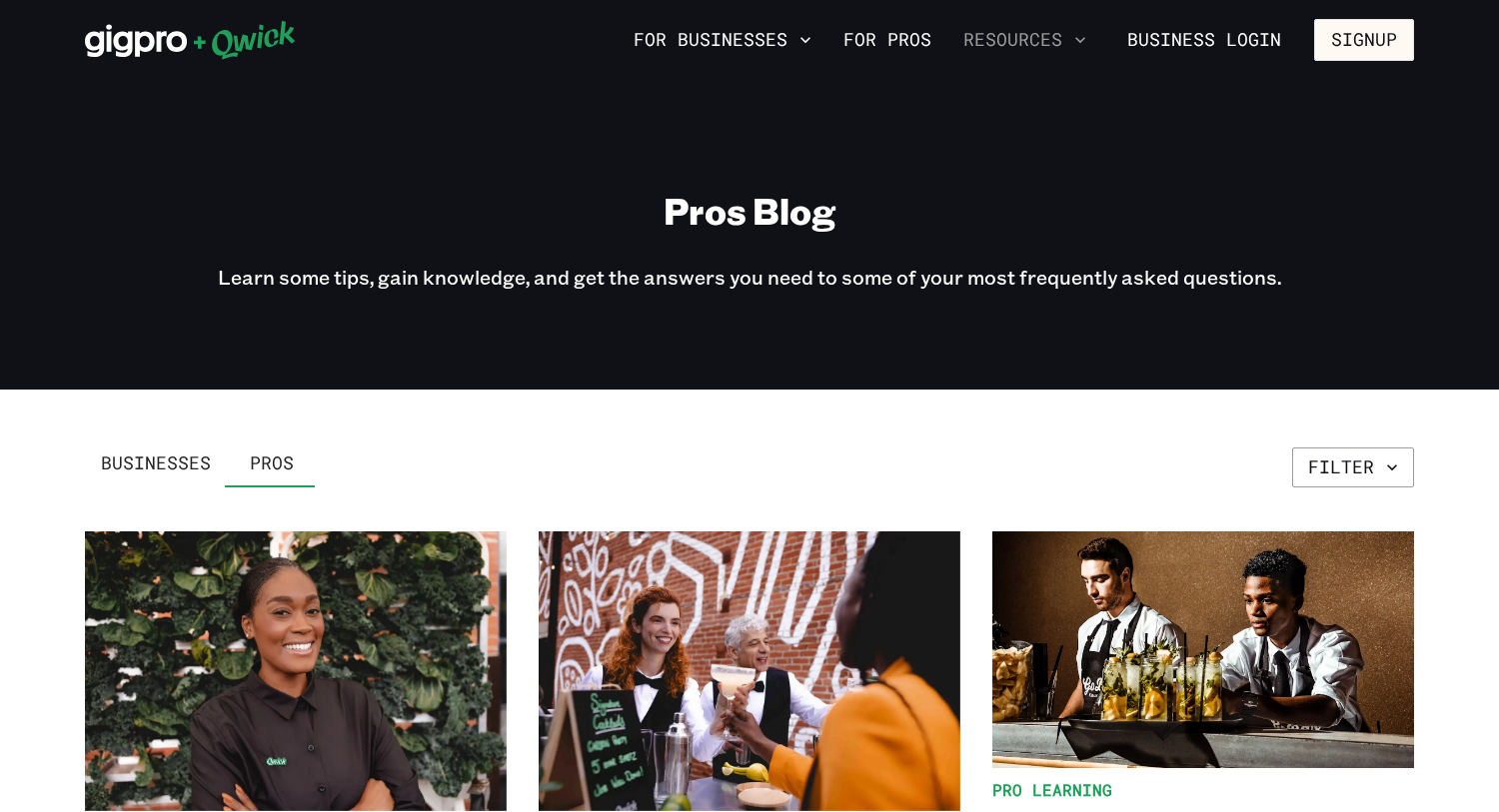 click on "Resources" at bounding box center [1024, 40] 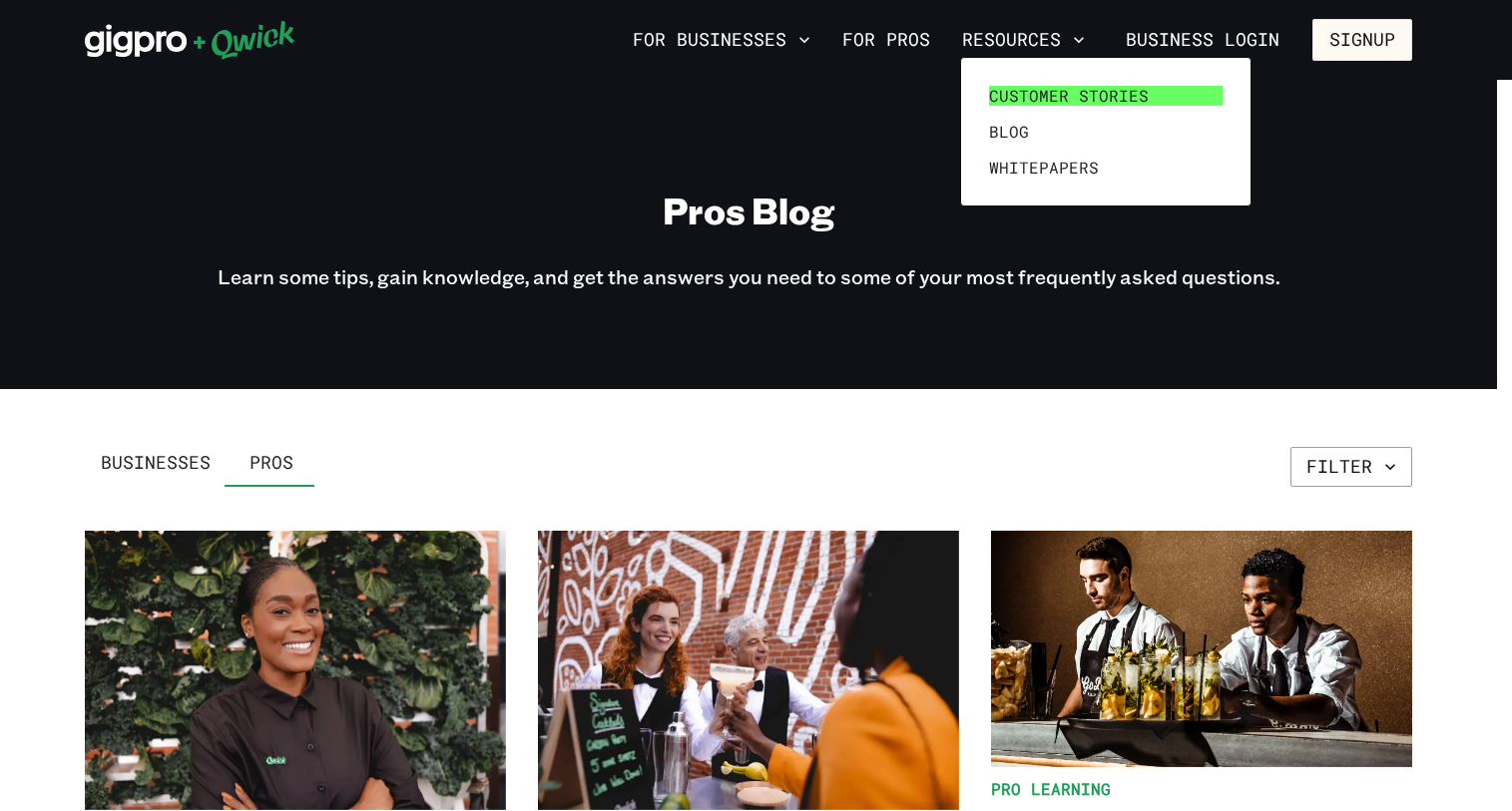 click on "Customer stories" at bounding box center [1069, 96] 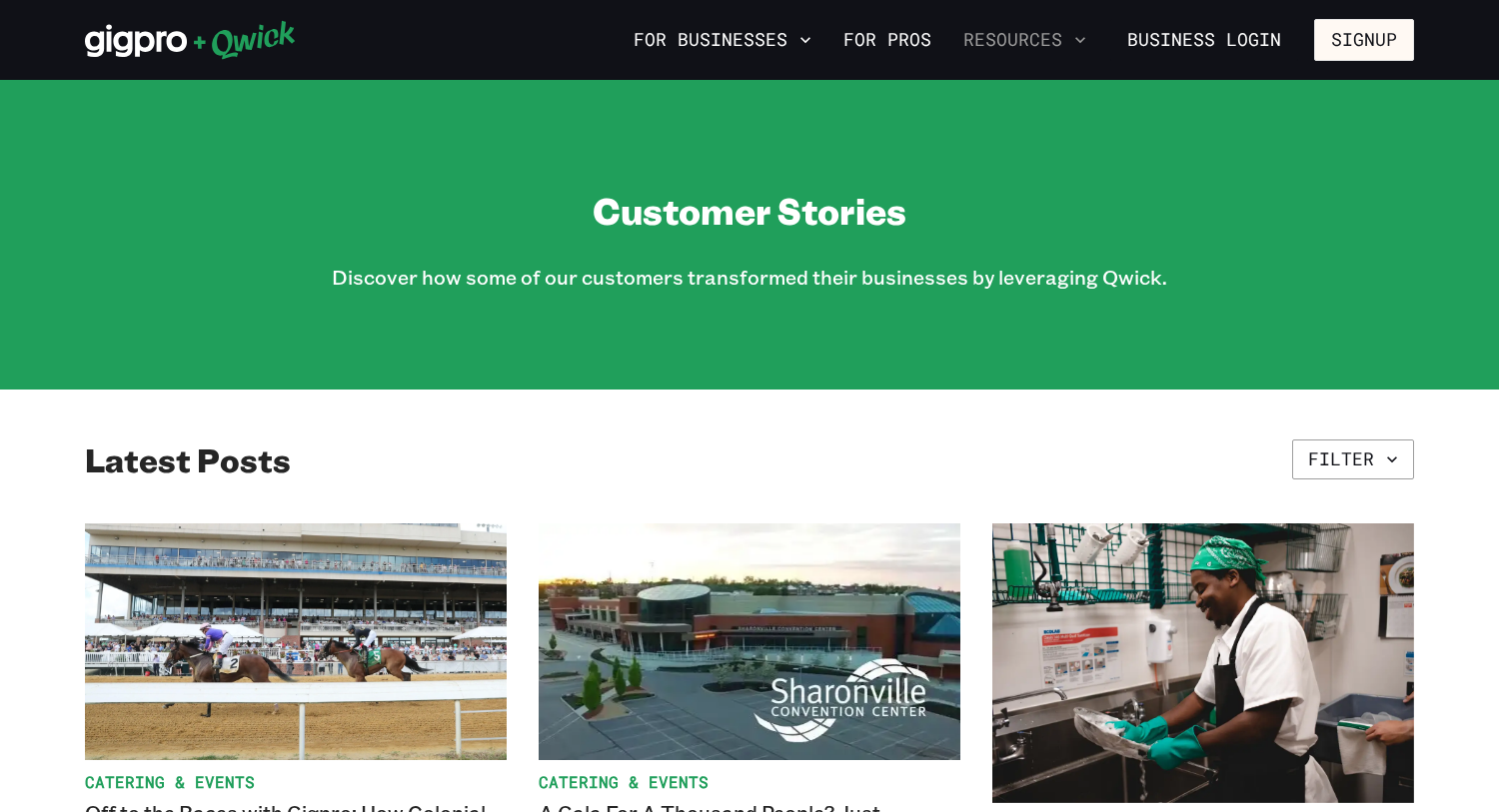 click on "Resources" at bounding box center [1024, 40] 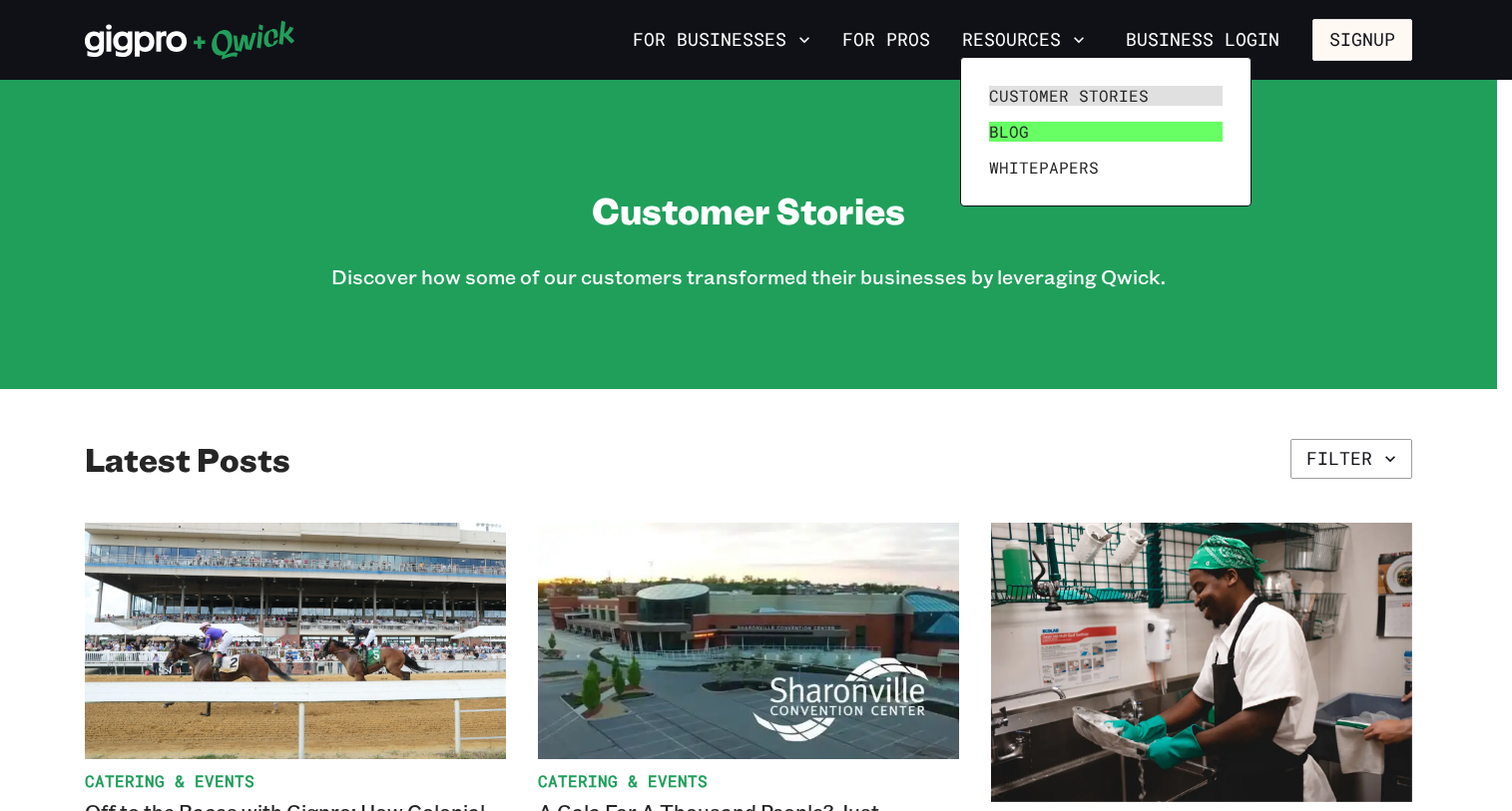 click on "Blog" at bounding box center [1106, 132] 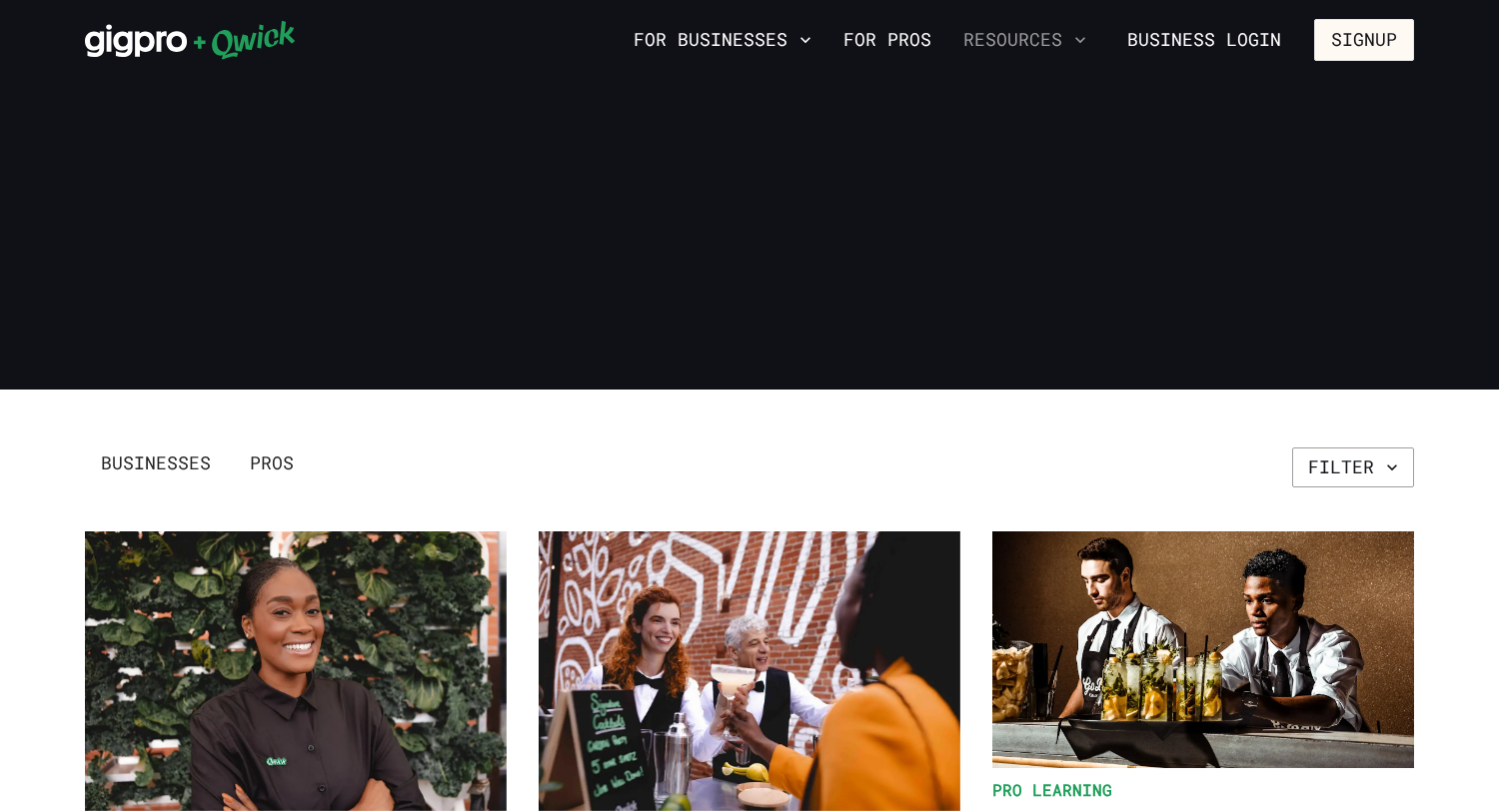 scroll, scrollTop: 0, scrollLeft: 0, axis: both 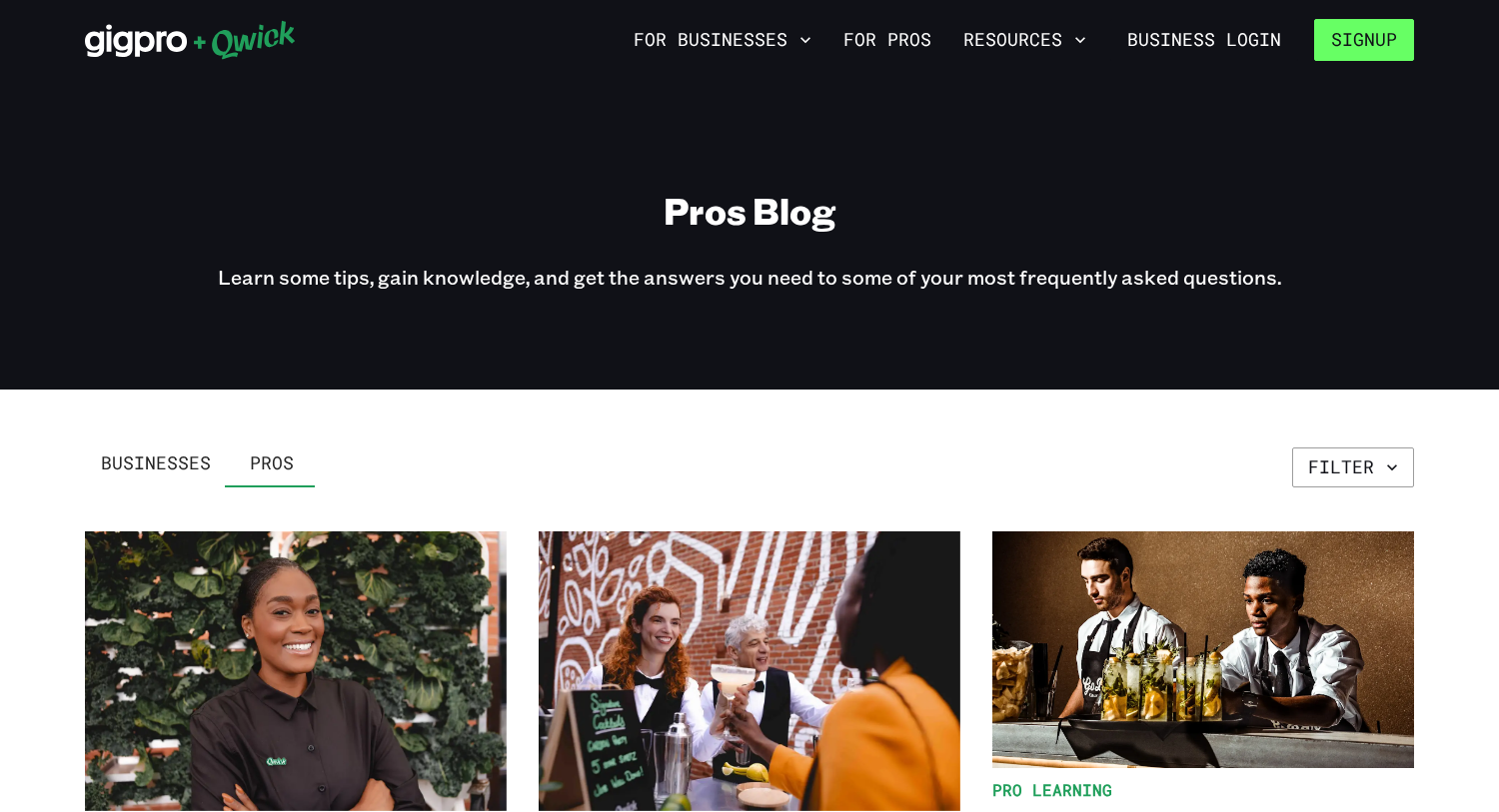 click on "Signup" at bounding box center (1364, 40) 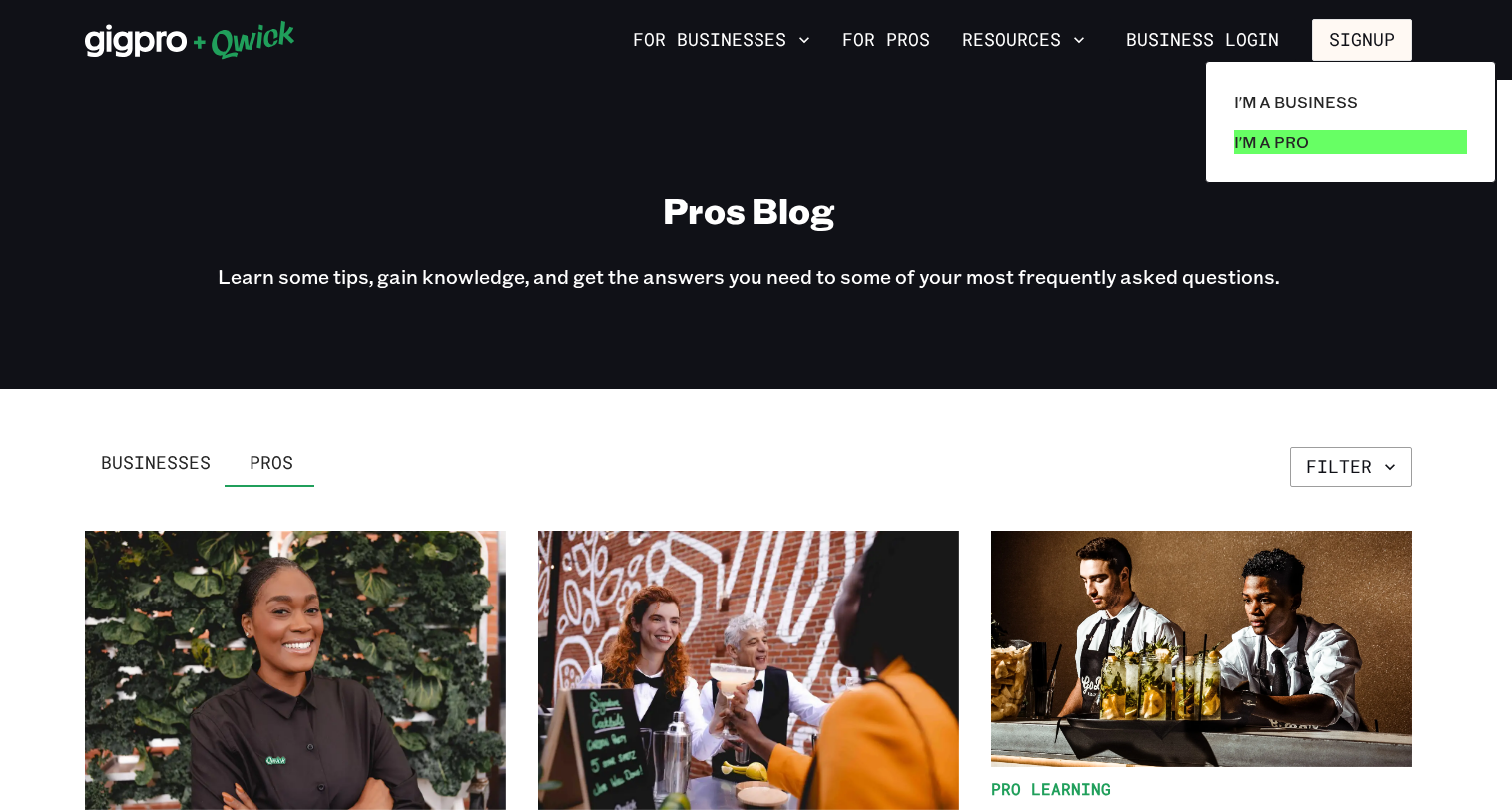 click on "I'm a Pro" at bounding box center [1350, 142] 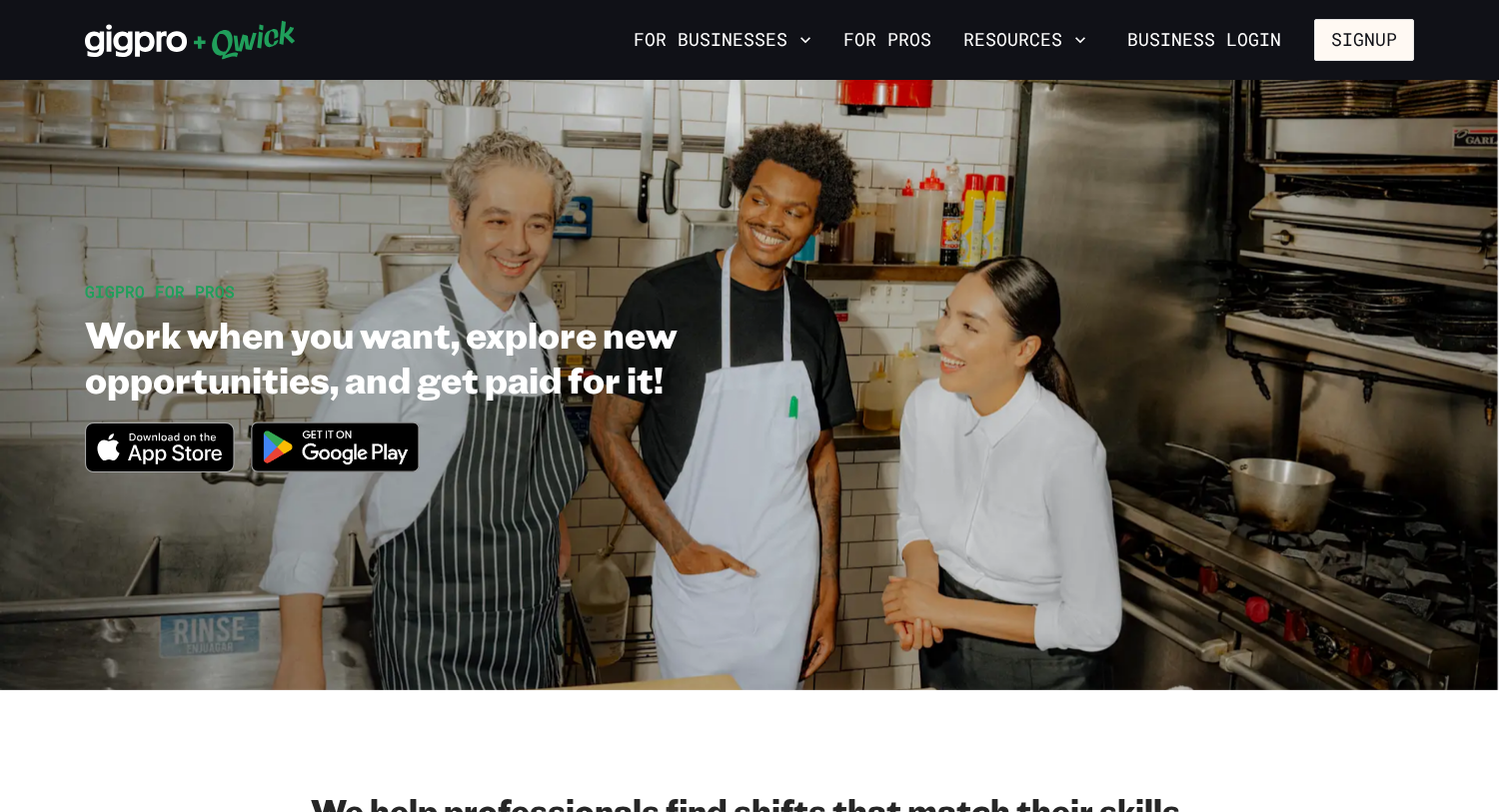 click at bounding box center [336, 446] 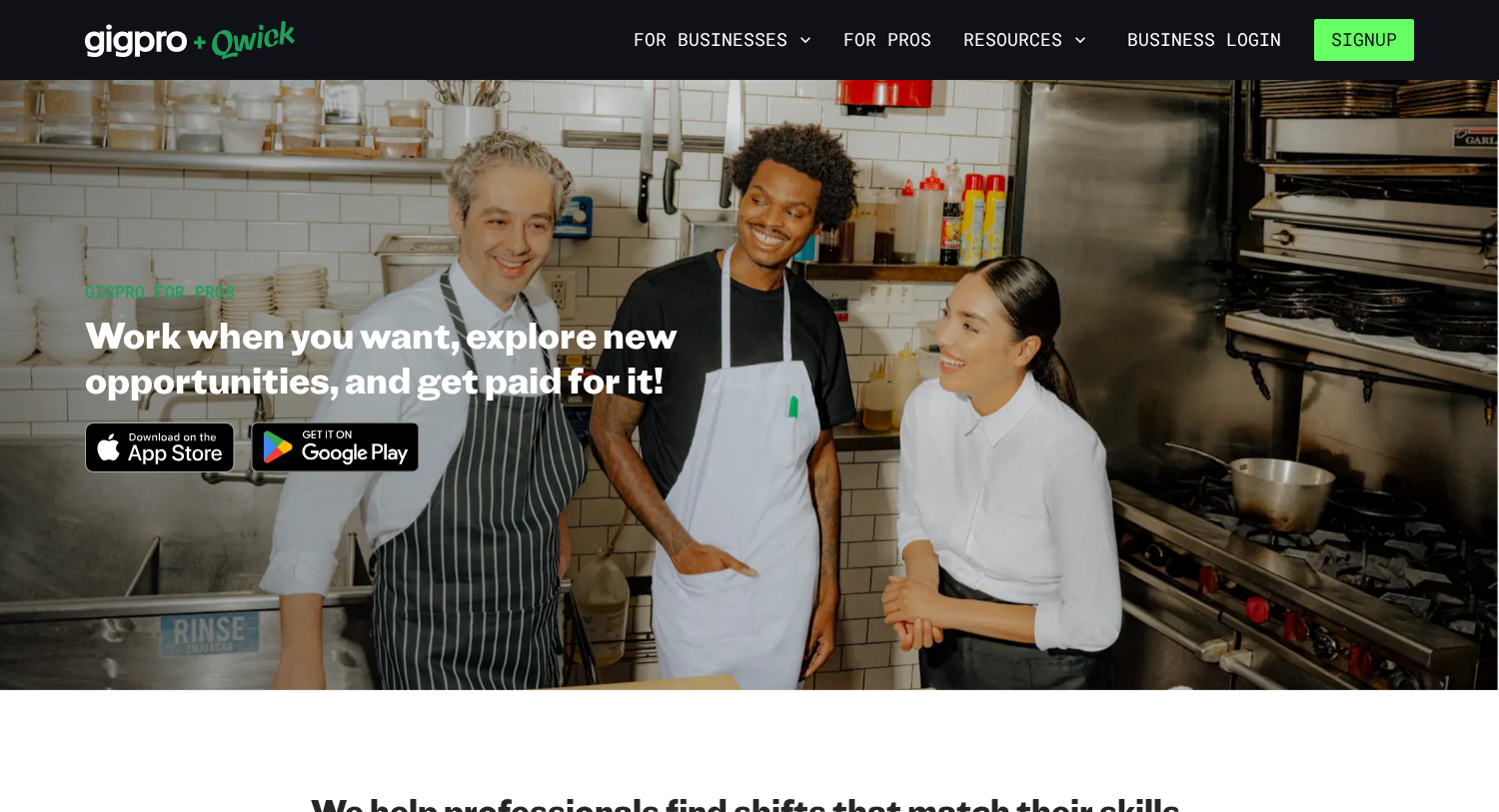 click on "Signup" at bounding box center (1364, 40) 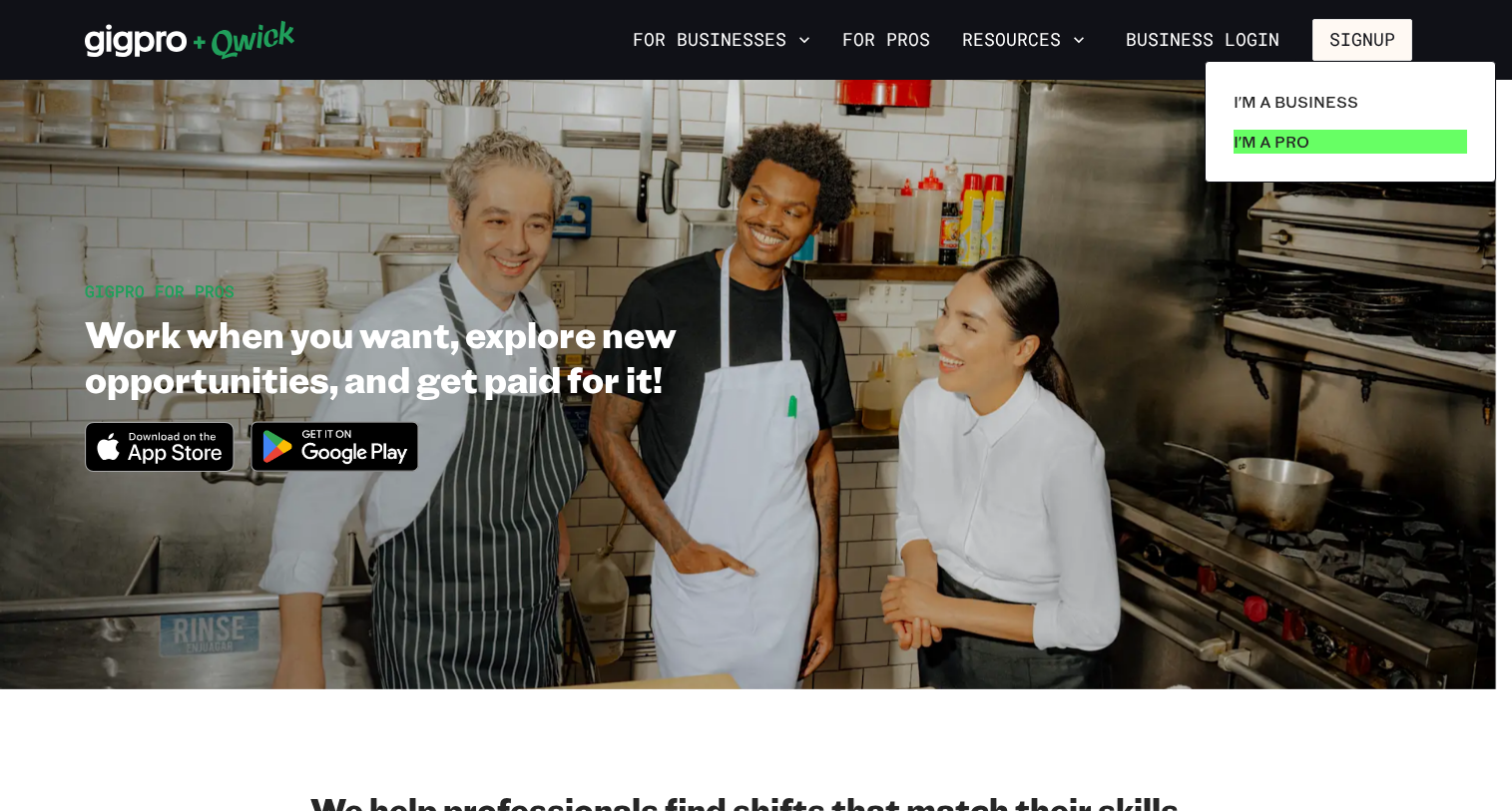 click on "I'm a Pro" at bounding box center [1350, 142] 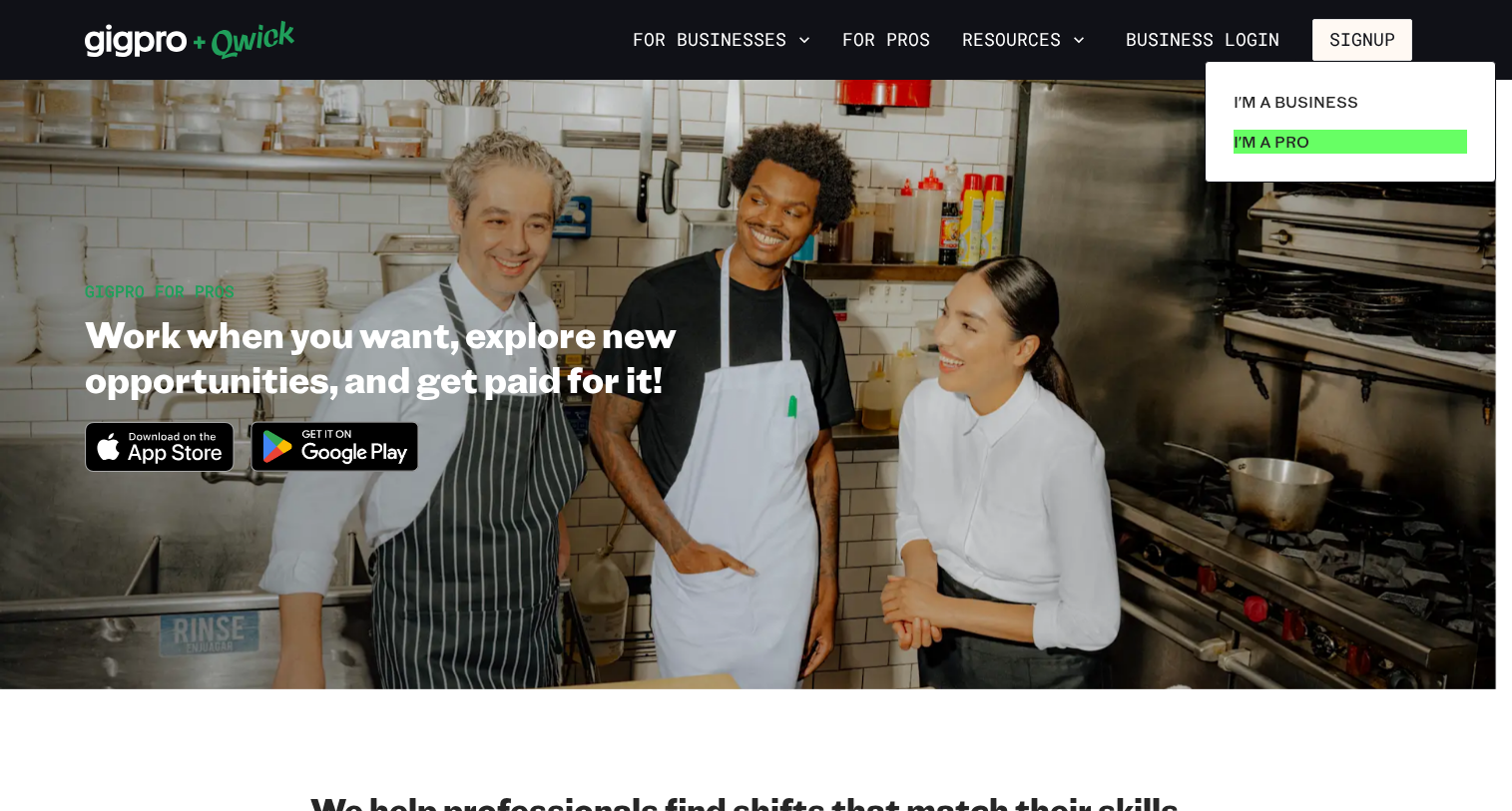 click on "I'm a Pro" at bounding box center (1350, 142) 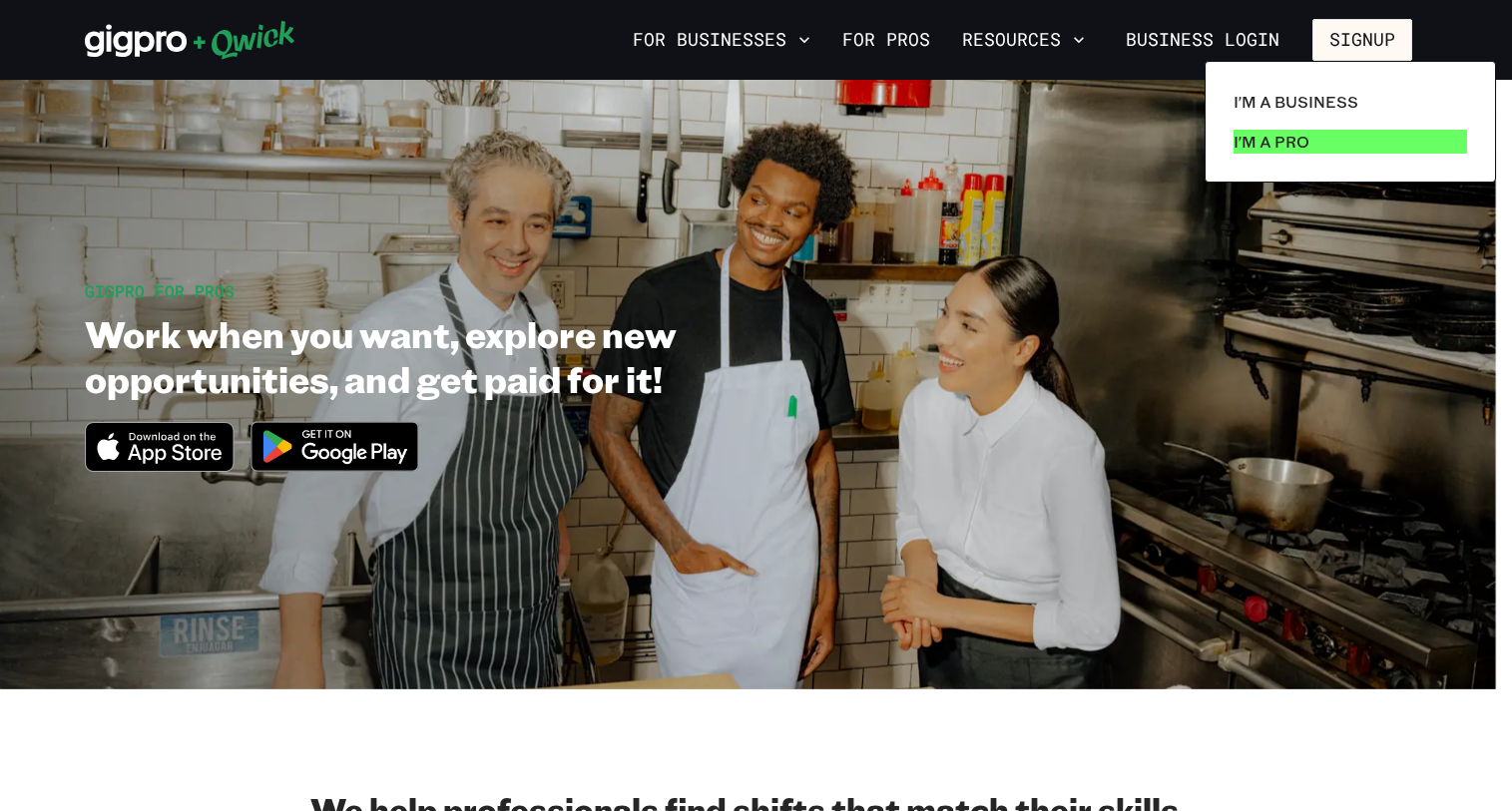 click on "I'm a Pro" at bounding box center (1350, 142) 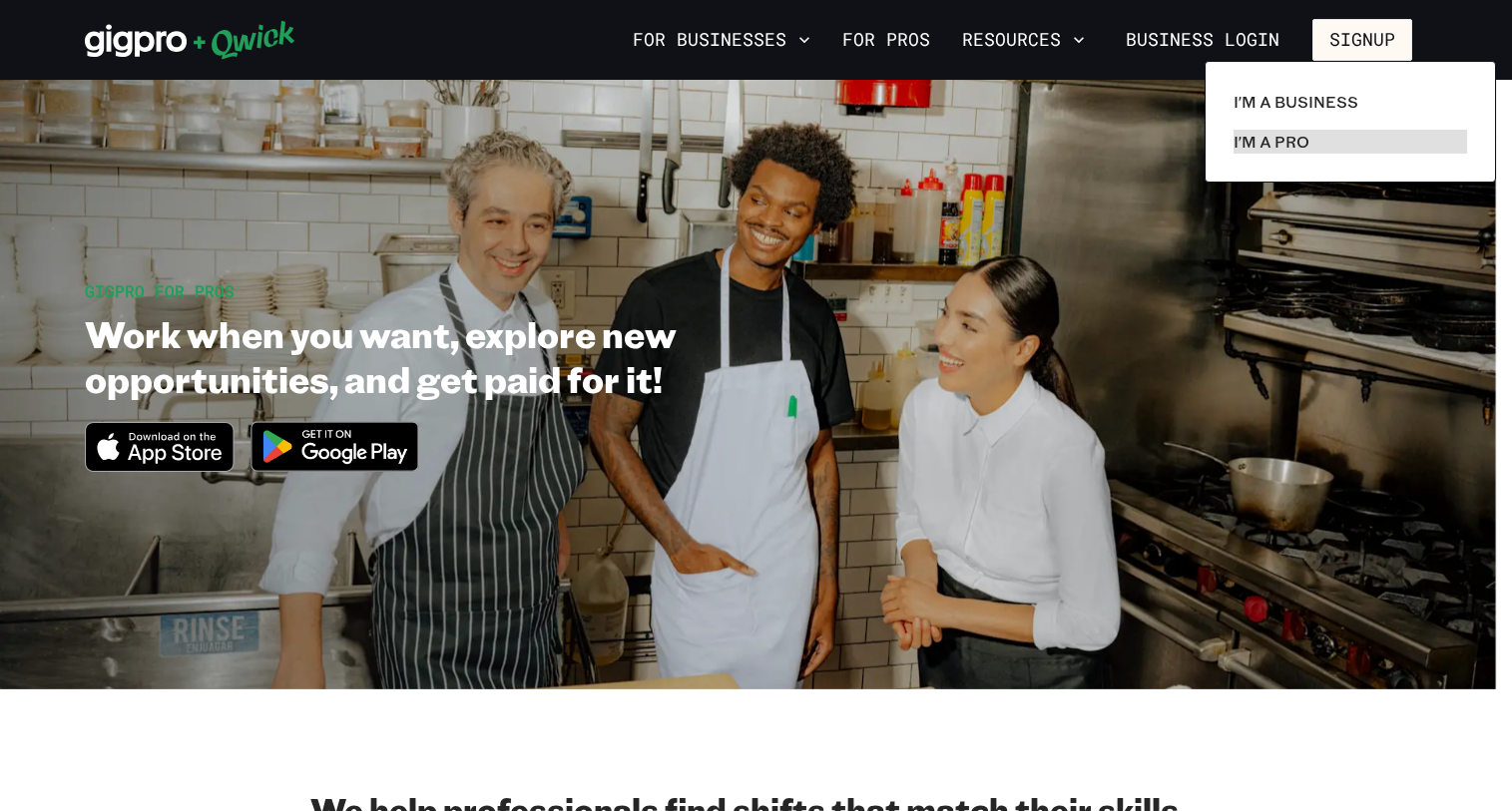 drag, startPoint x: 1344, startPoint y: 133, endPoint x: 1129, endPoint y: 250, distance: 244.77336 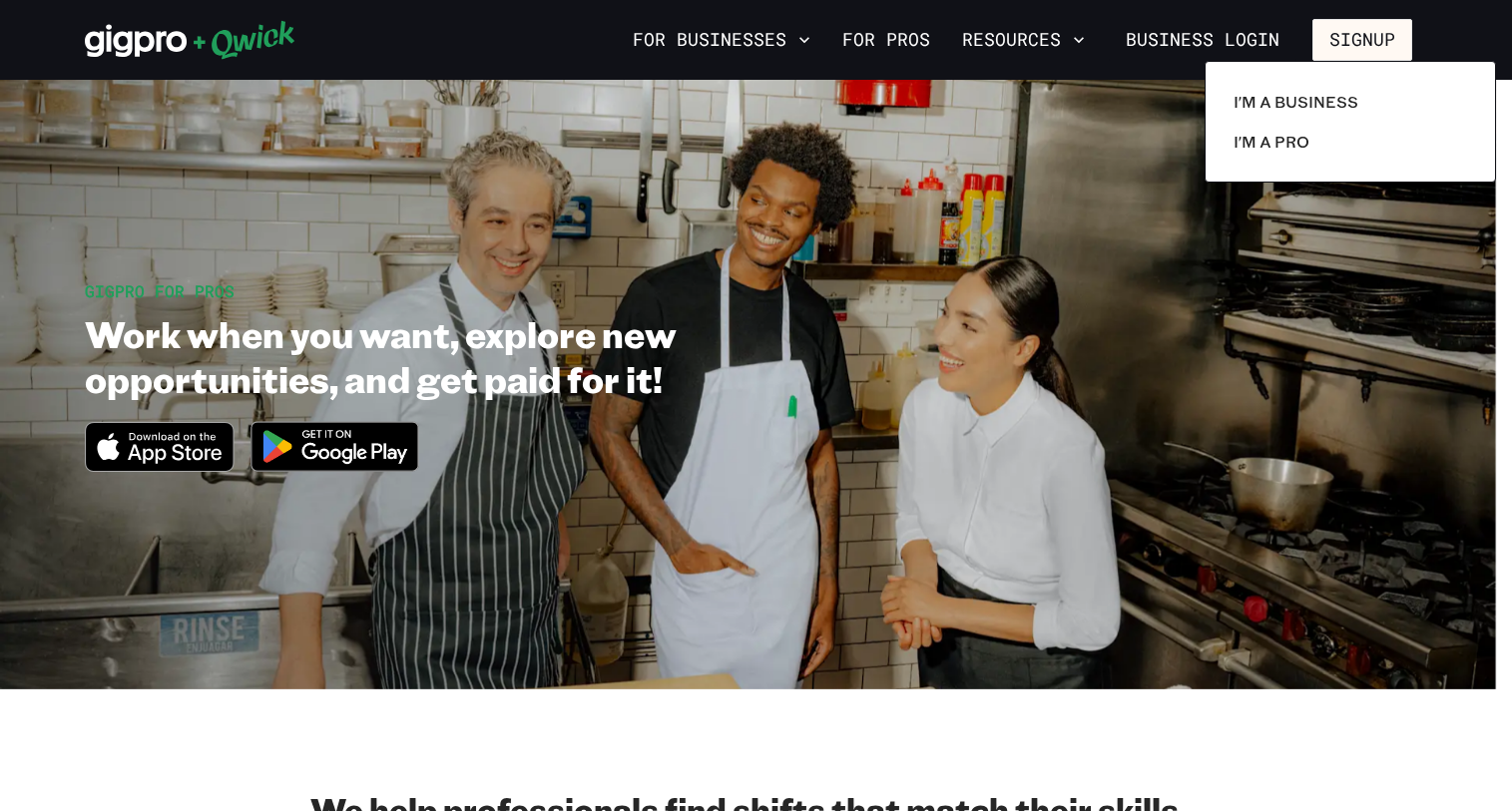 click at bounding box center (756, 405) 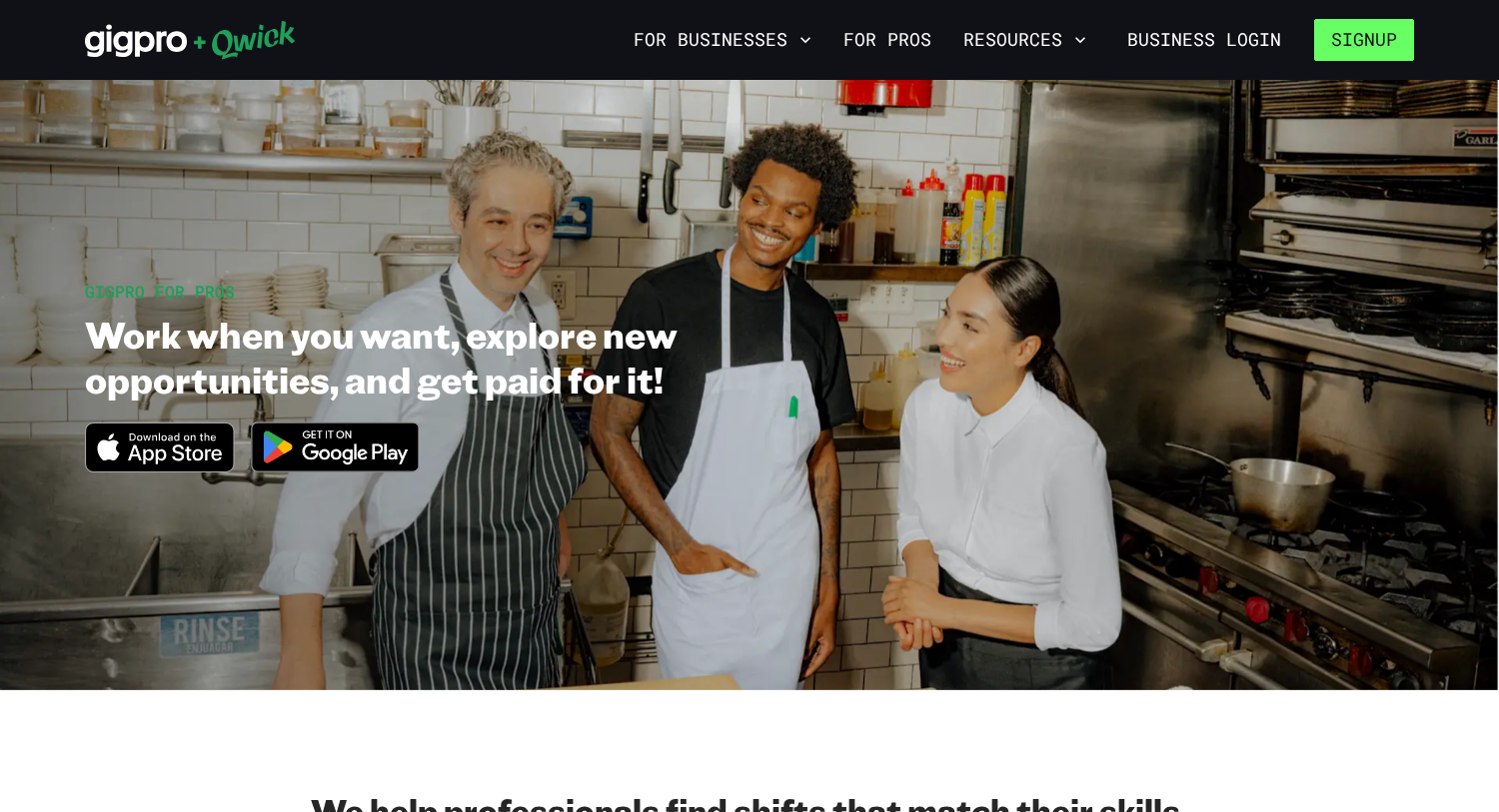 click on "Signup" at bounding box center (1364, 40) 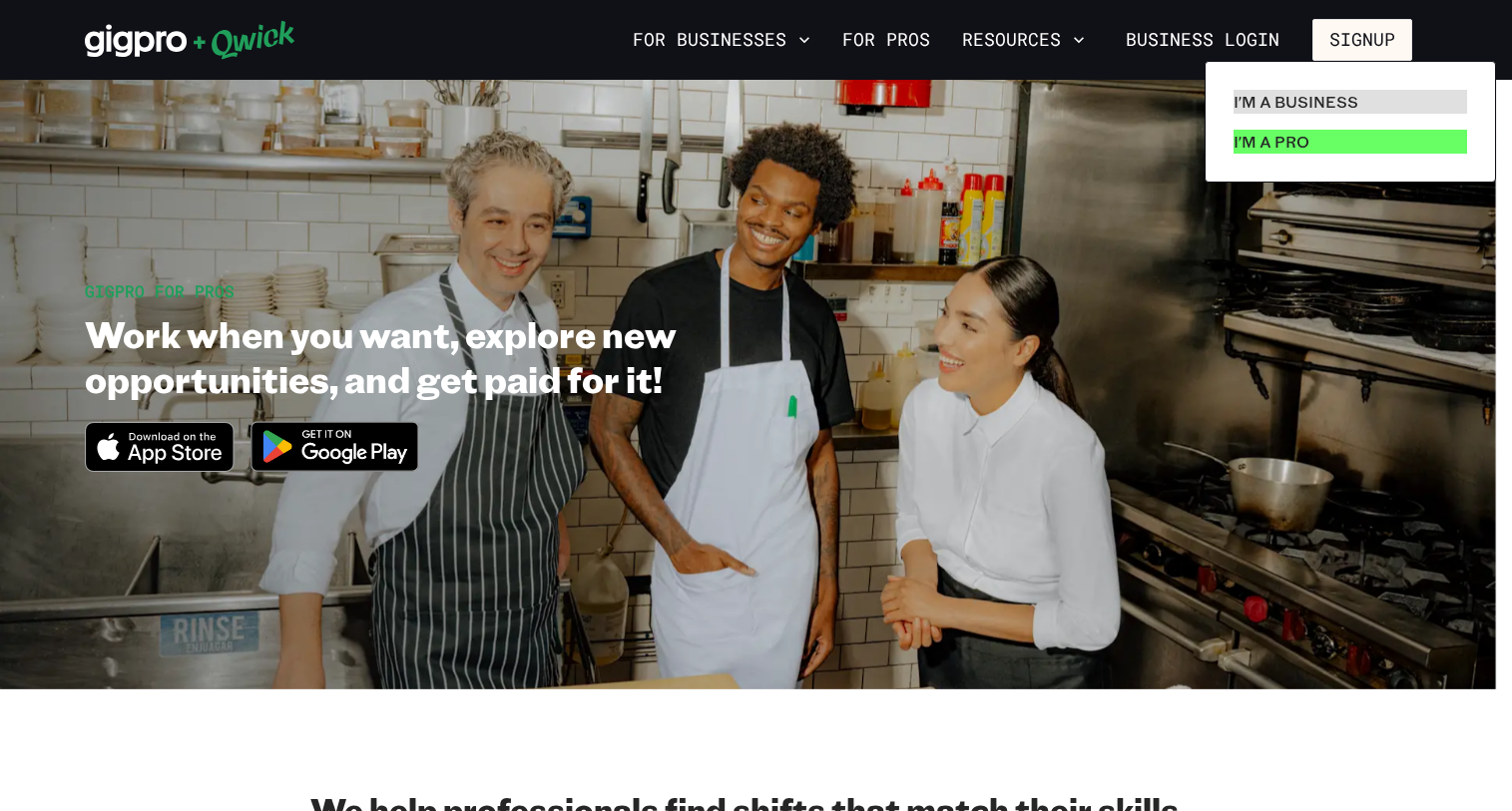 click on "I'm a Pro" at bounding box center [1271, 142] 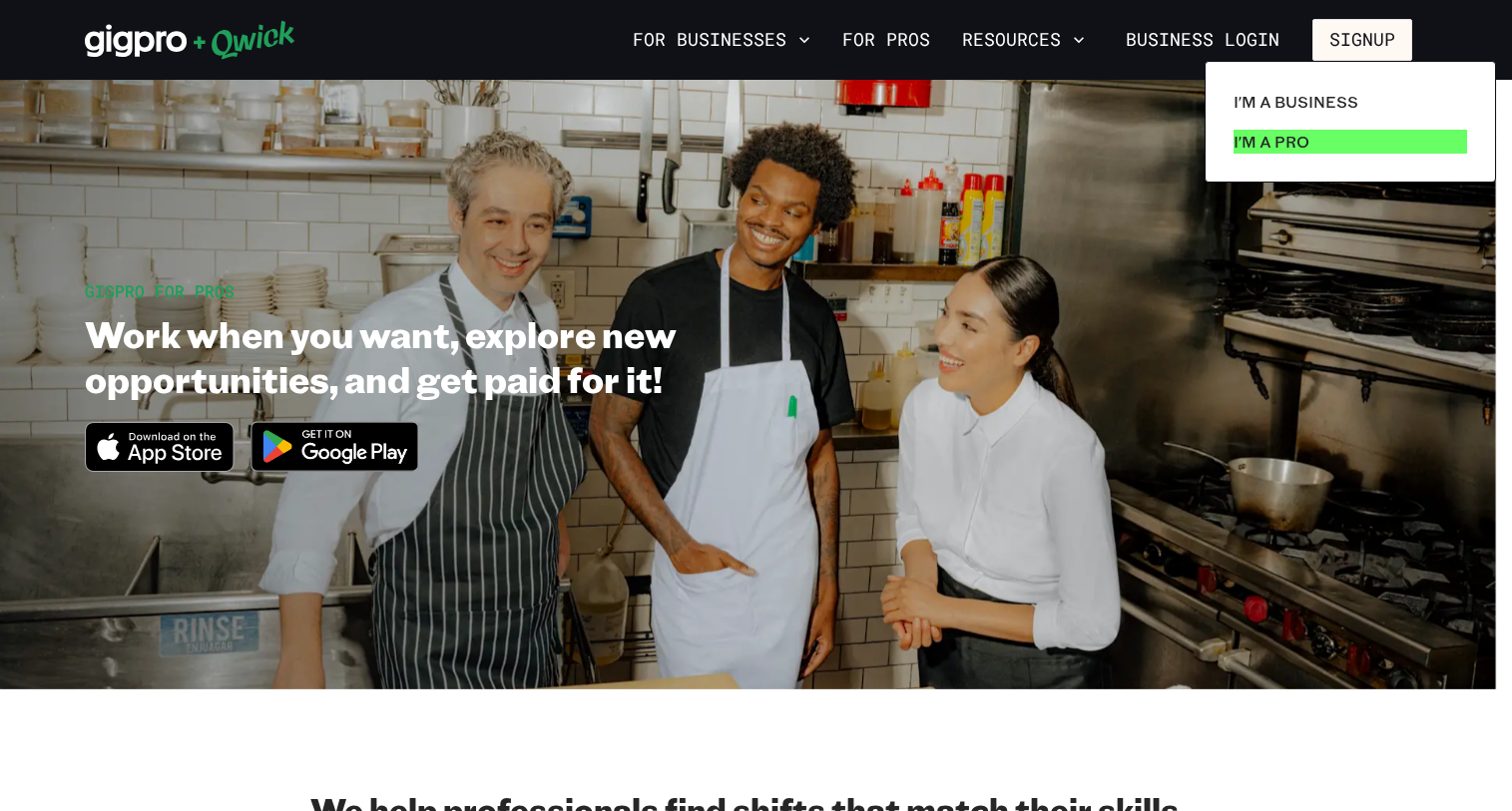 click on "I'm a Pro" at bounding box center [1271, 142] 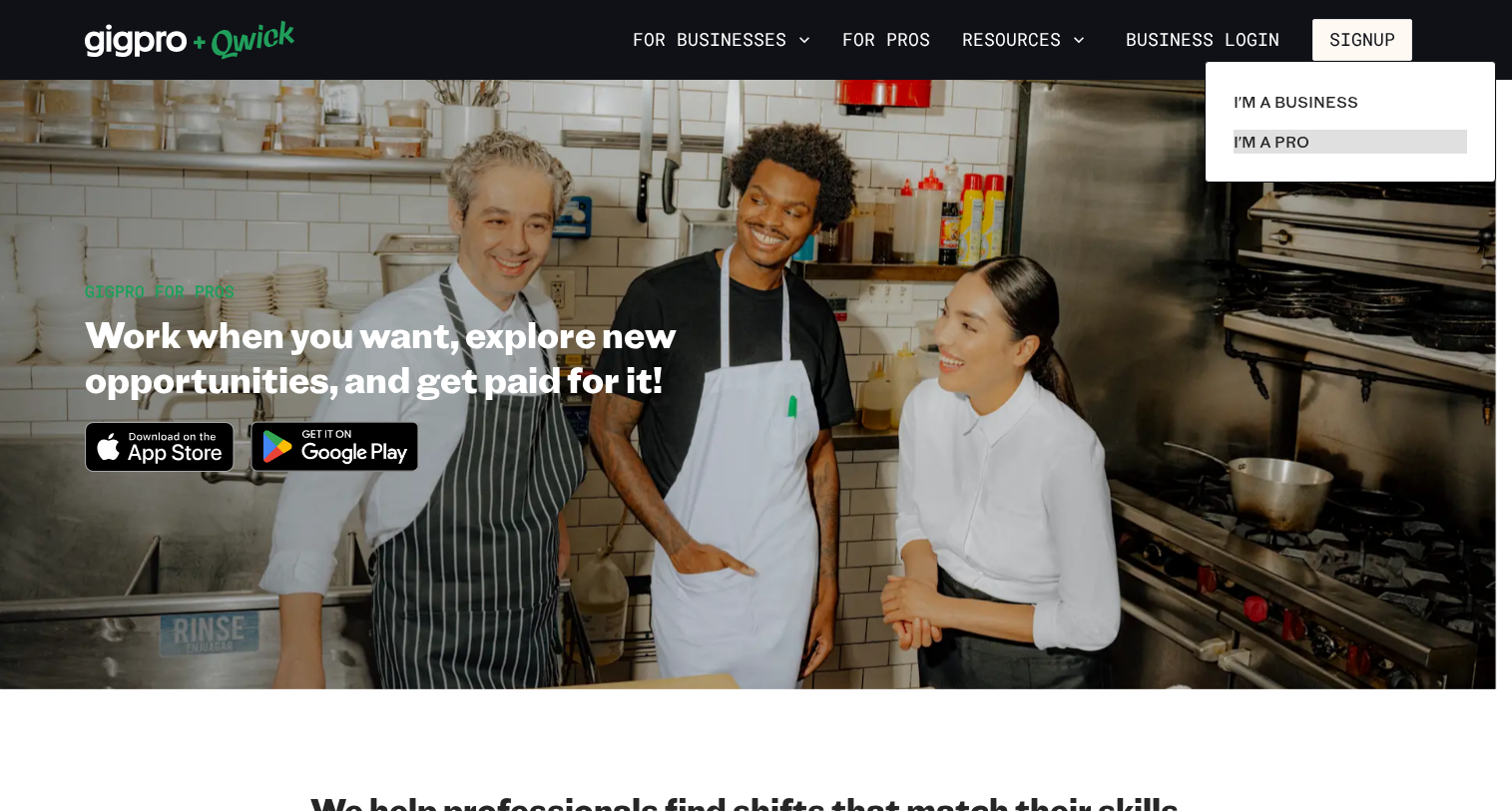 click at bounding box center (756, 405) 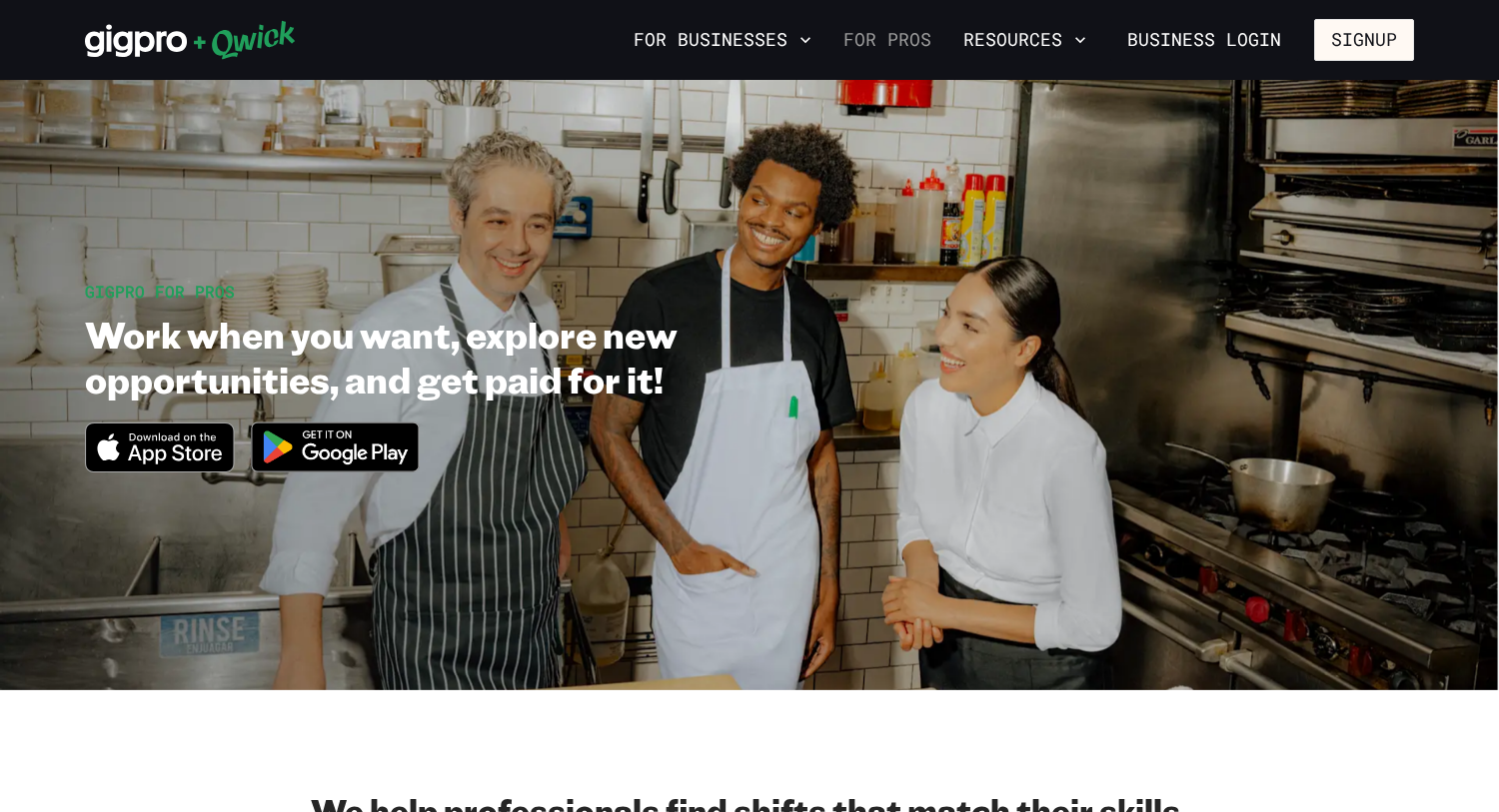 click on "For Pros" at bounding box center (887, 40) 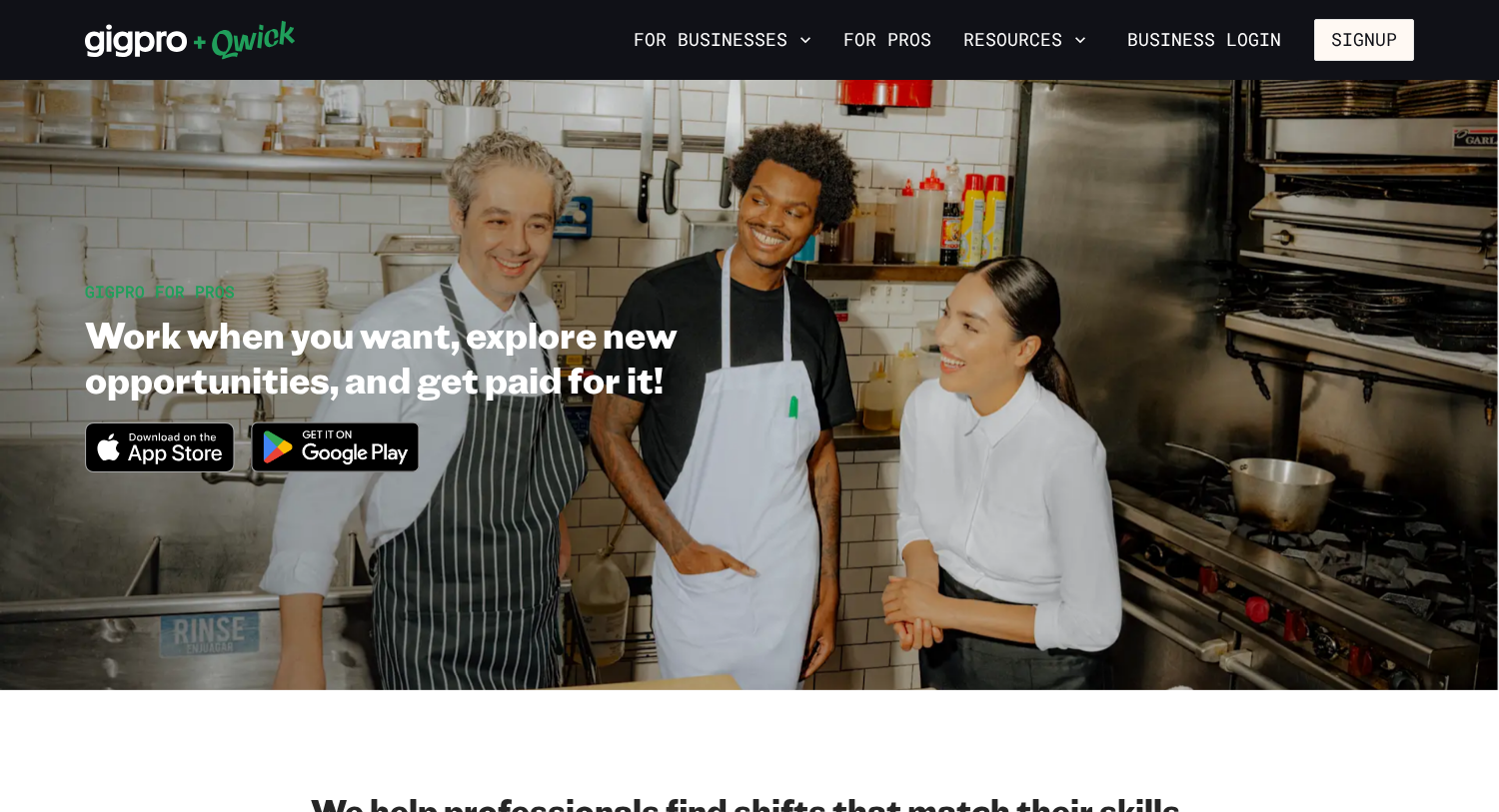 click on "For Businesses For Pros Resources Business Login Signup" at bounding box center [750, 40] 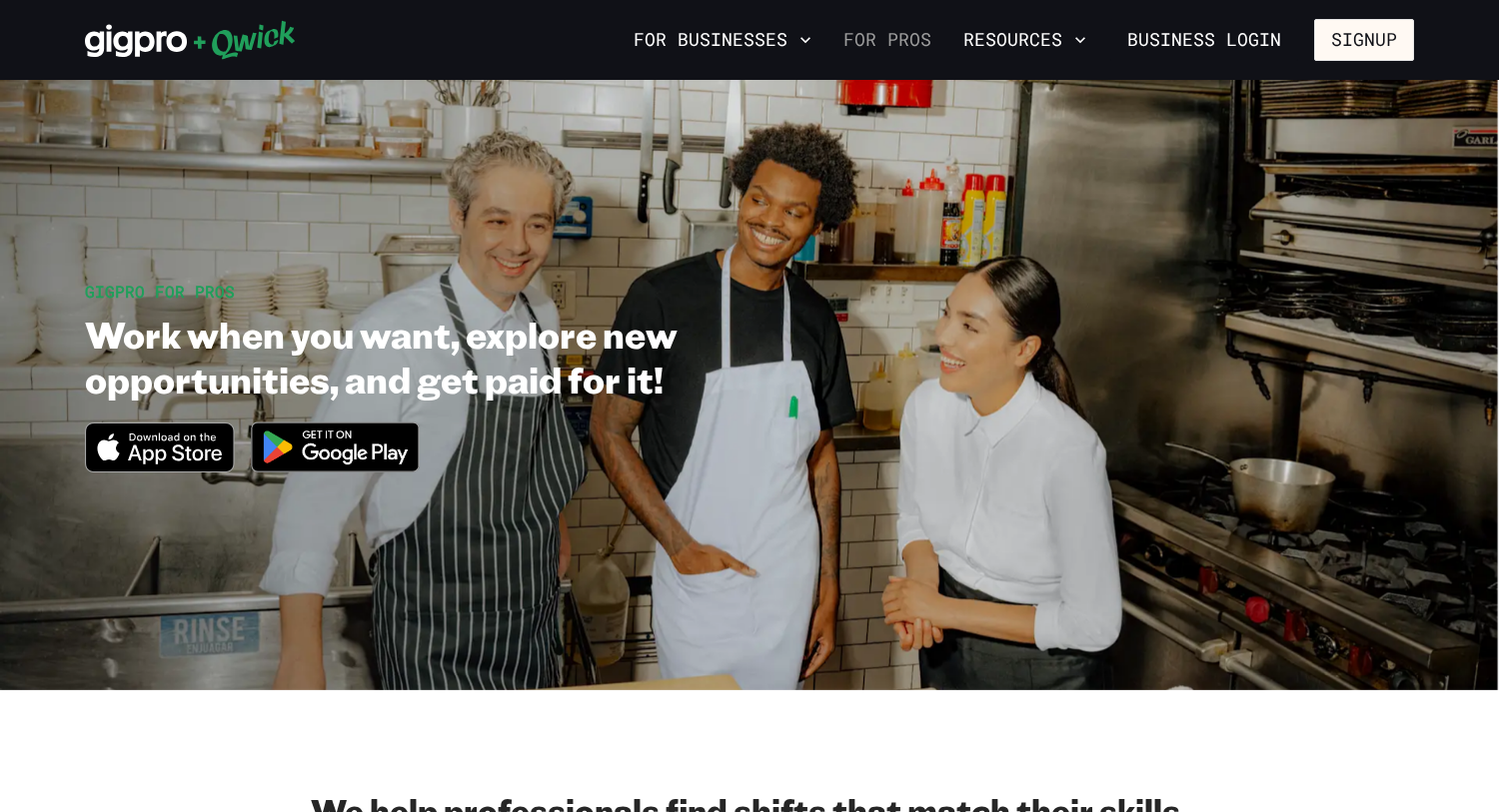 click on "For Pros" at bounding box center [887, 40] 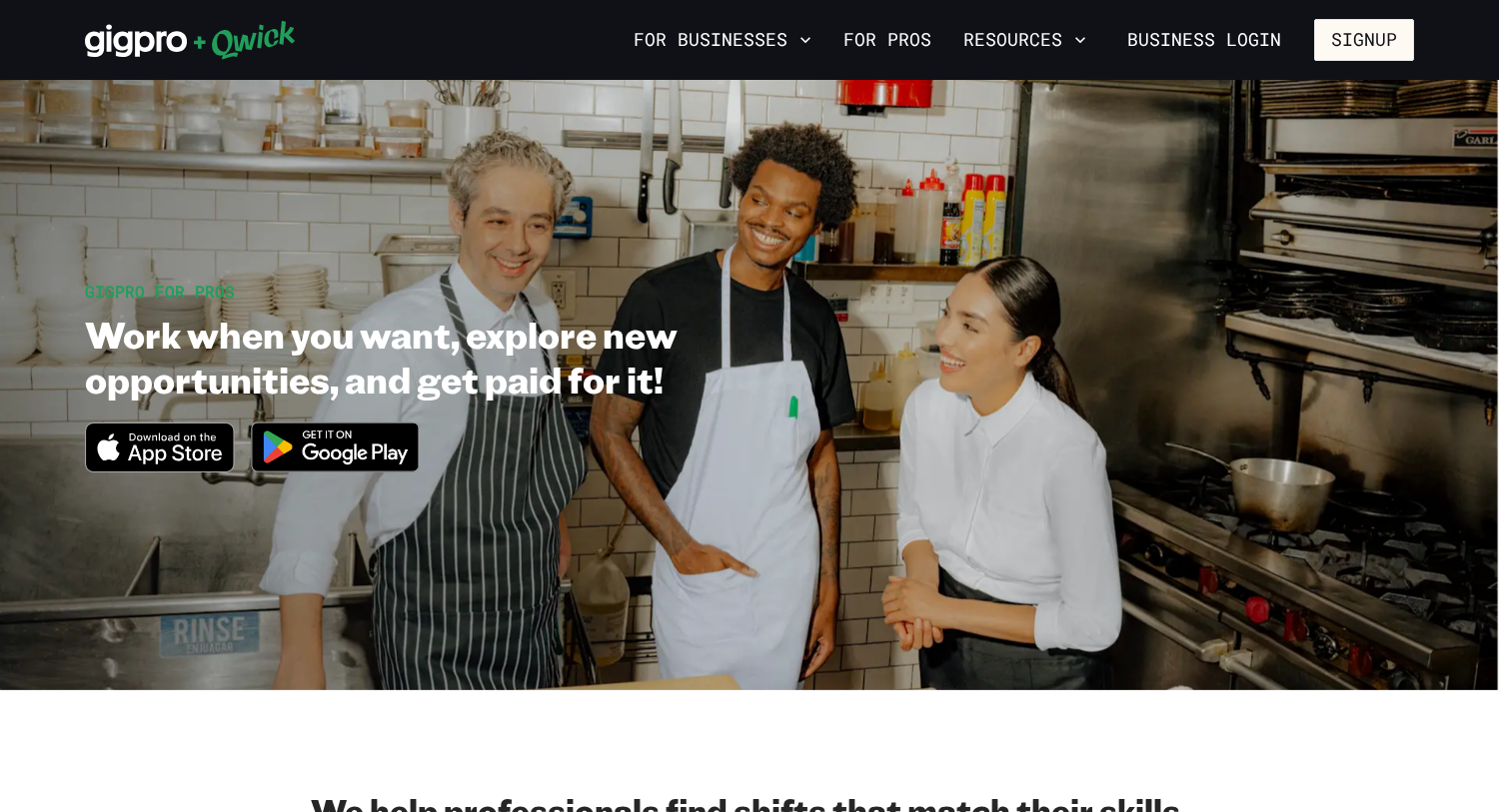 scroll, scrollTop: 710, scrollLeft: 0, axis: vertical 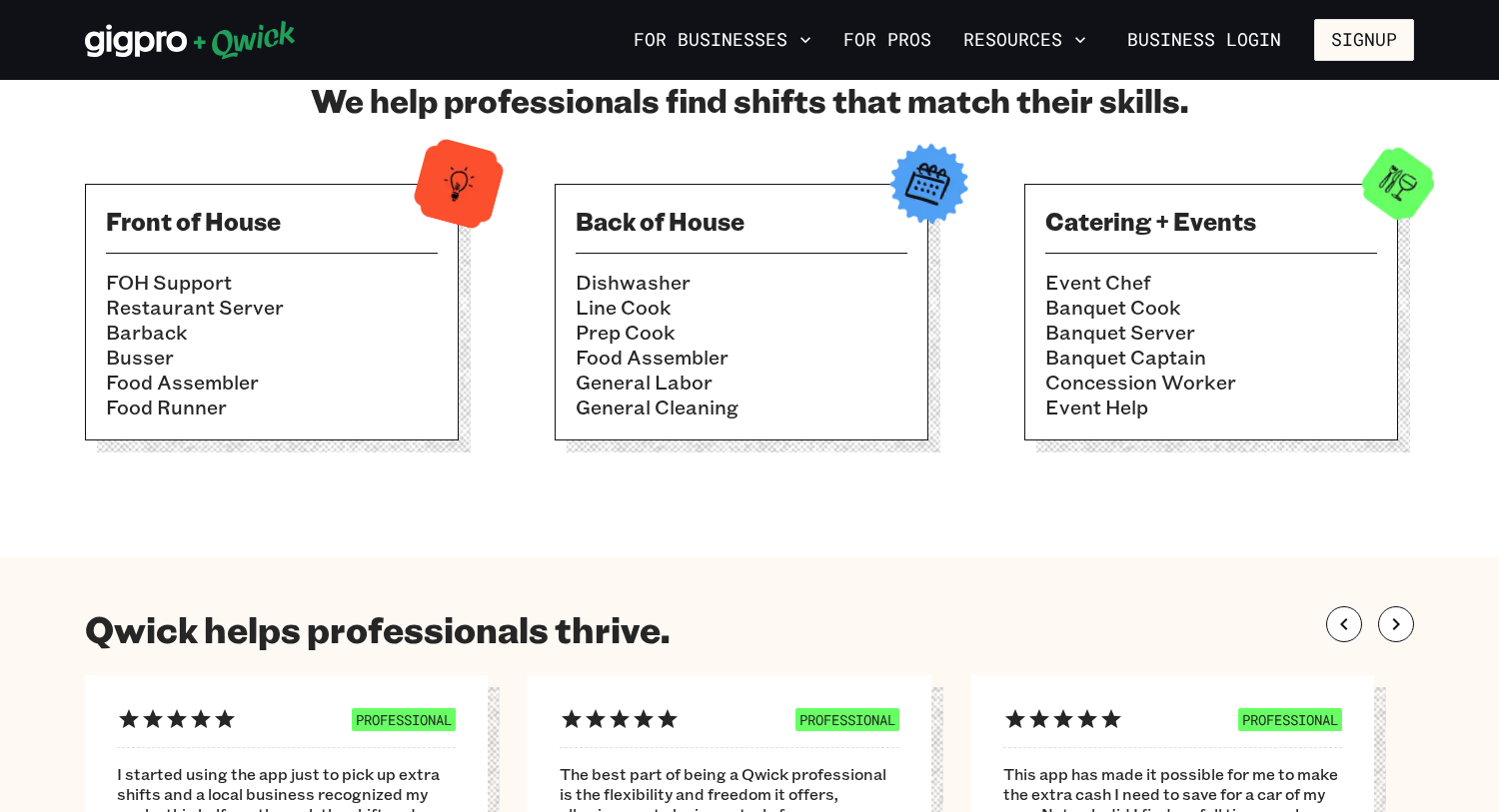 click on "We help professionals find shifts that match their skills. Front of House FOH Support Restaurant Server Barback Busser Food Assembler Food Runner Back of House Dishwasher Line Cook Prep Cook Food Assembler General Labor General Cleaning Catering + Events Event Chef Banquet Cook Banquet Server Banquet Captain Concession Worker Event Help" at bounding box center [750, 268] 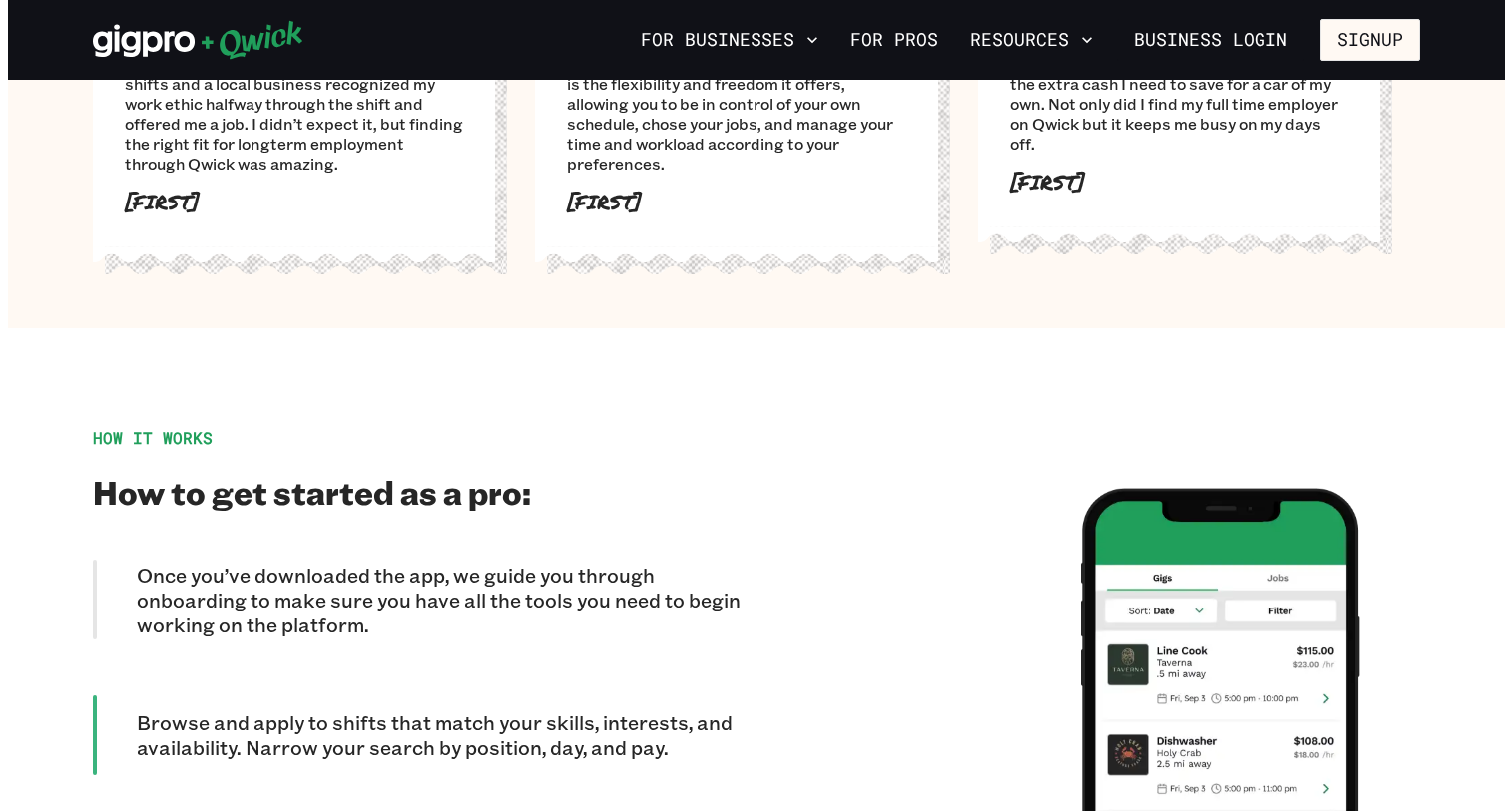 scroll, scrollTop: 709, scrollLeft: 0, axis: vertical 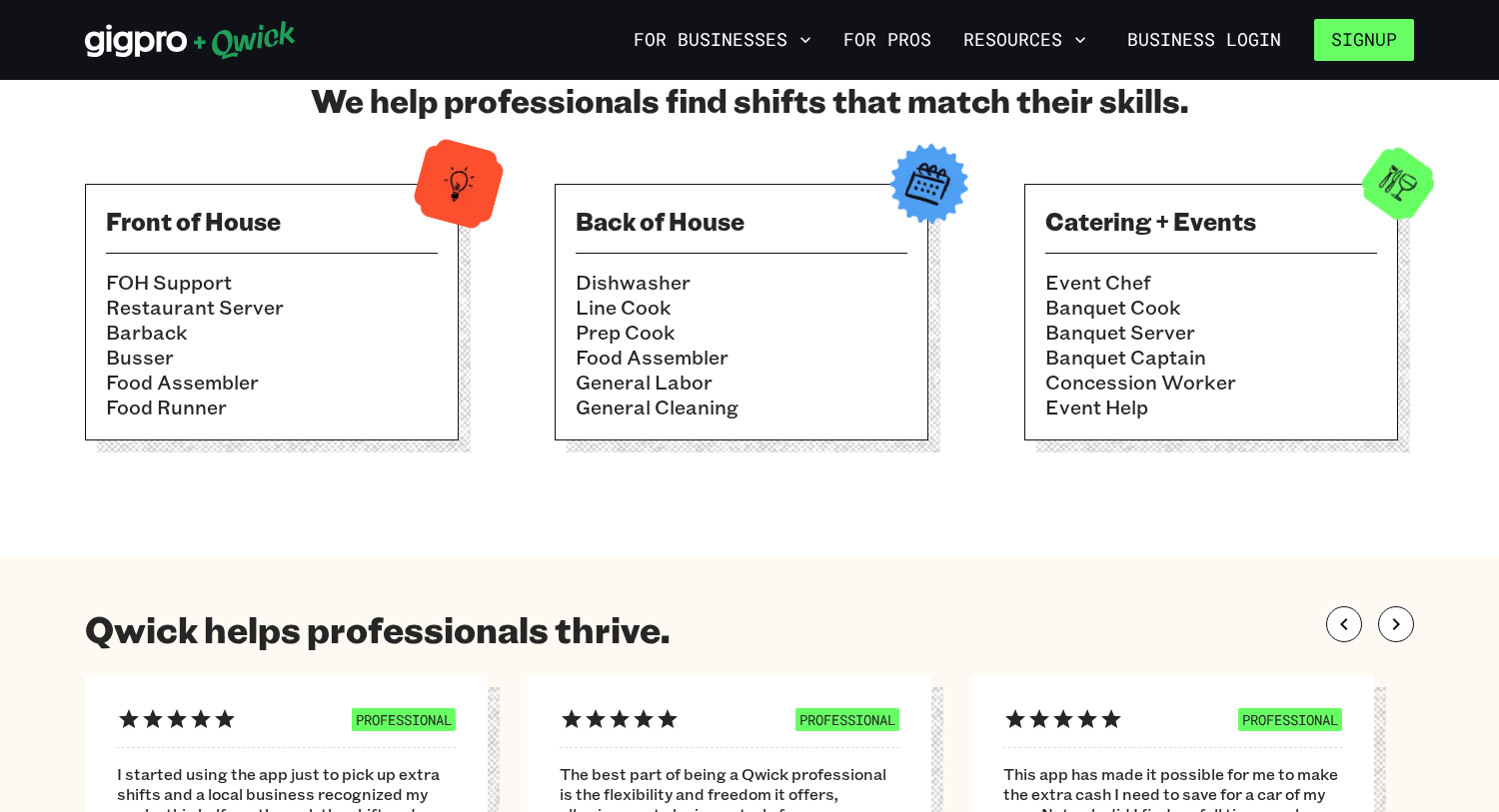 click on "Signup" at bounding box center [1364, 40] 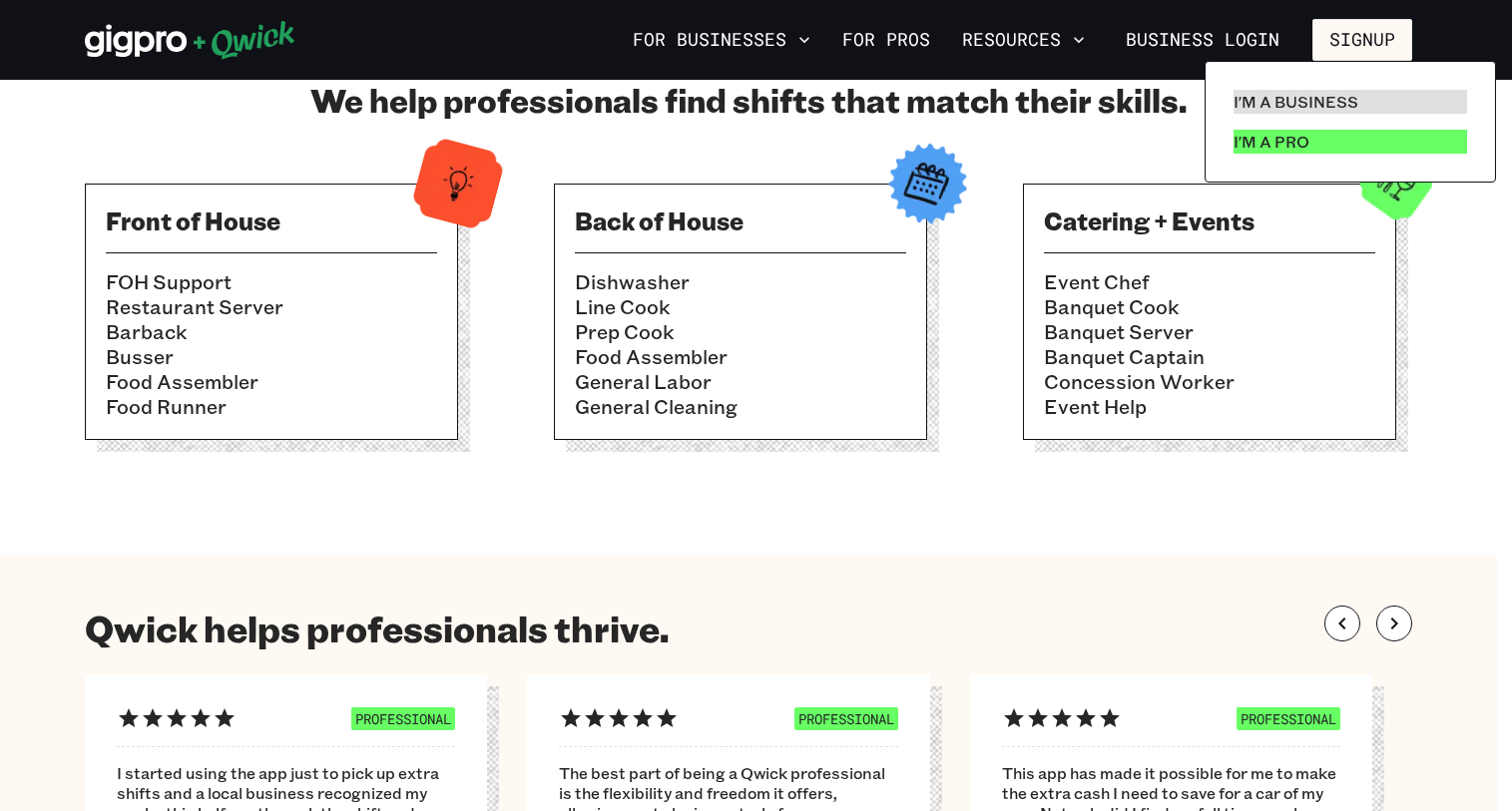 click on "I'm a Pro" at bounding box center [1350, 142] 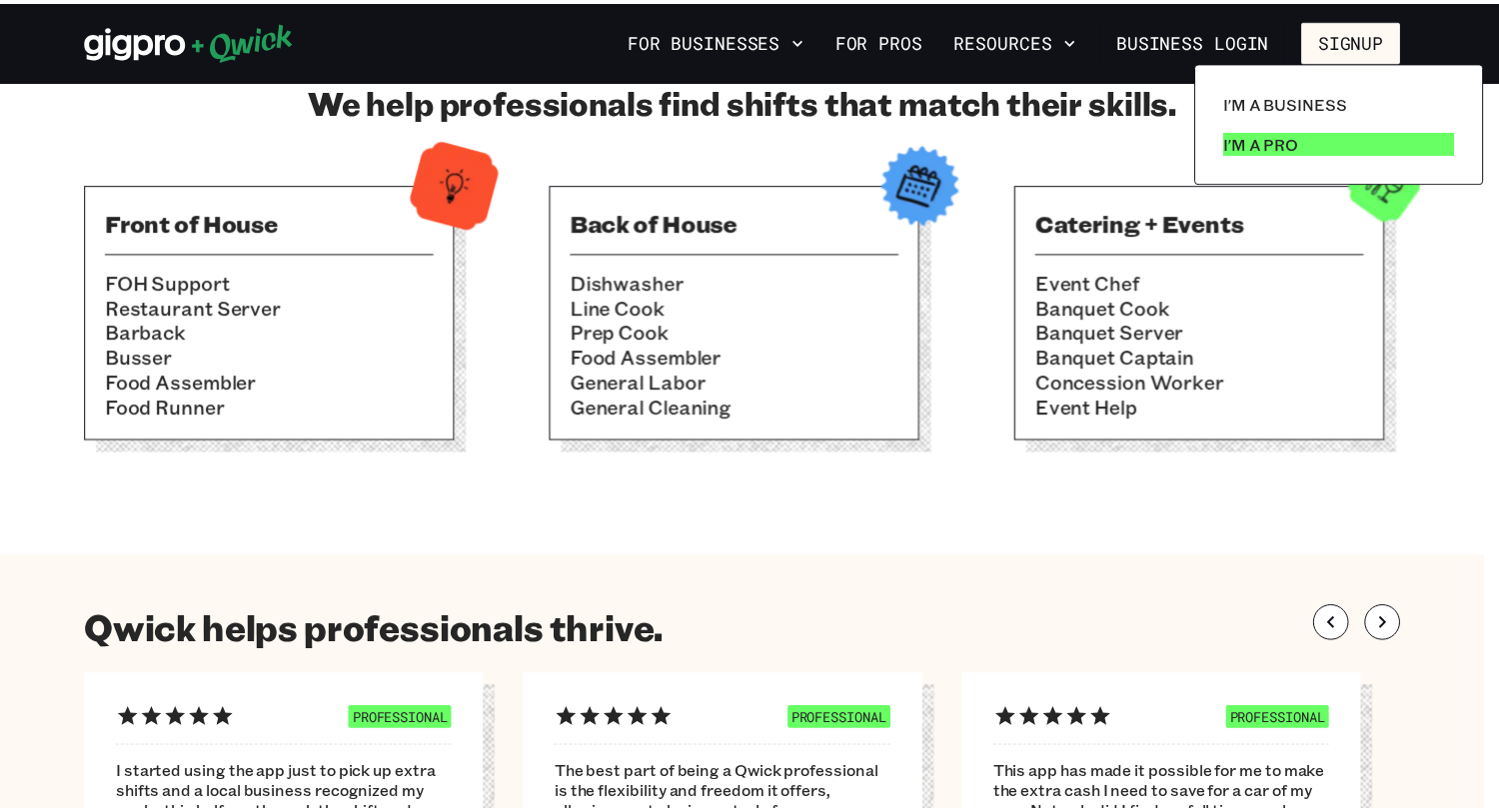 scroll, scrollTop: 0, scrollLeft: 0, axis: both 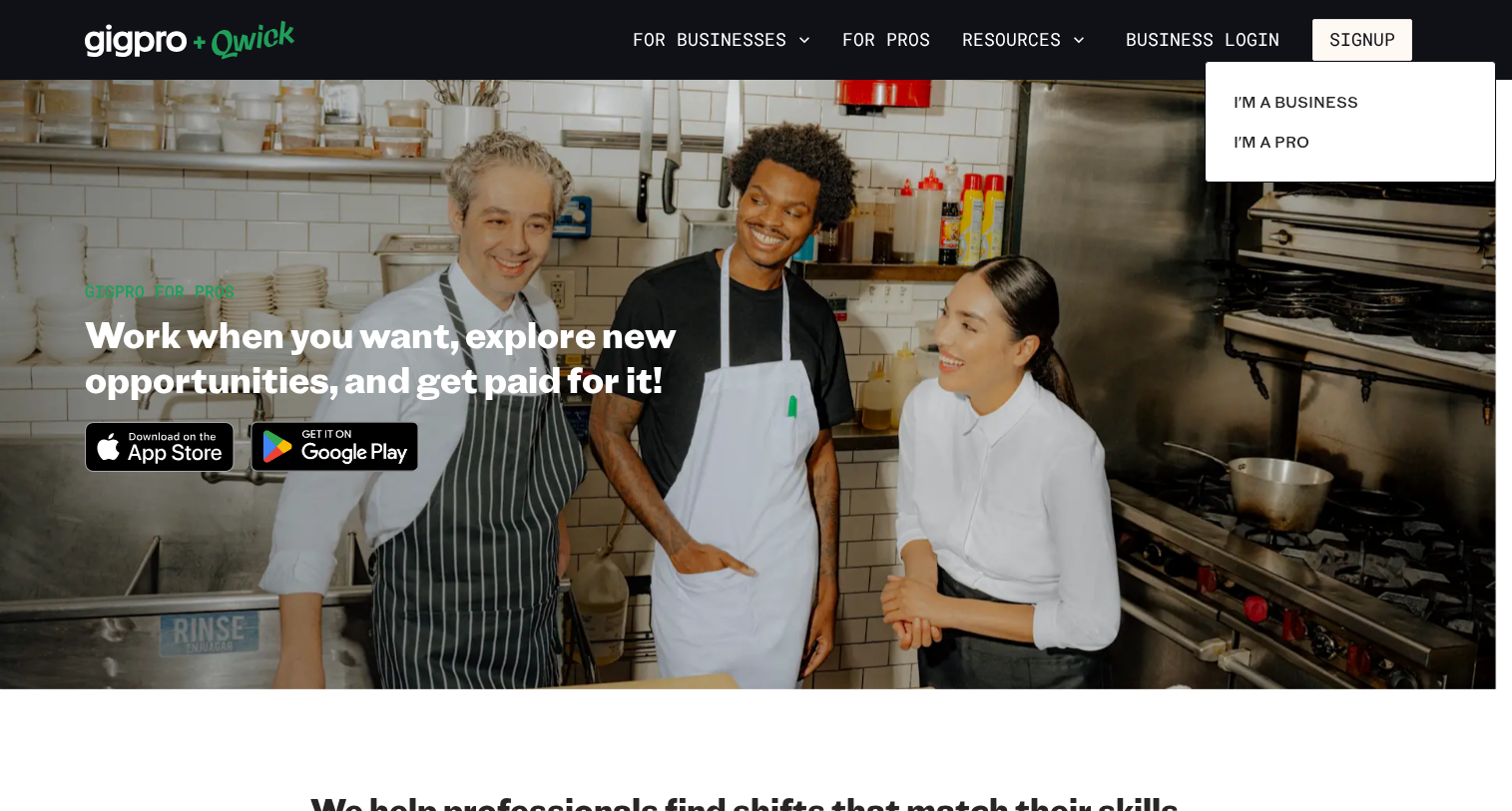 click at bounding box center [756, 405] 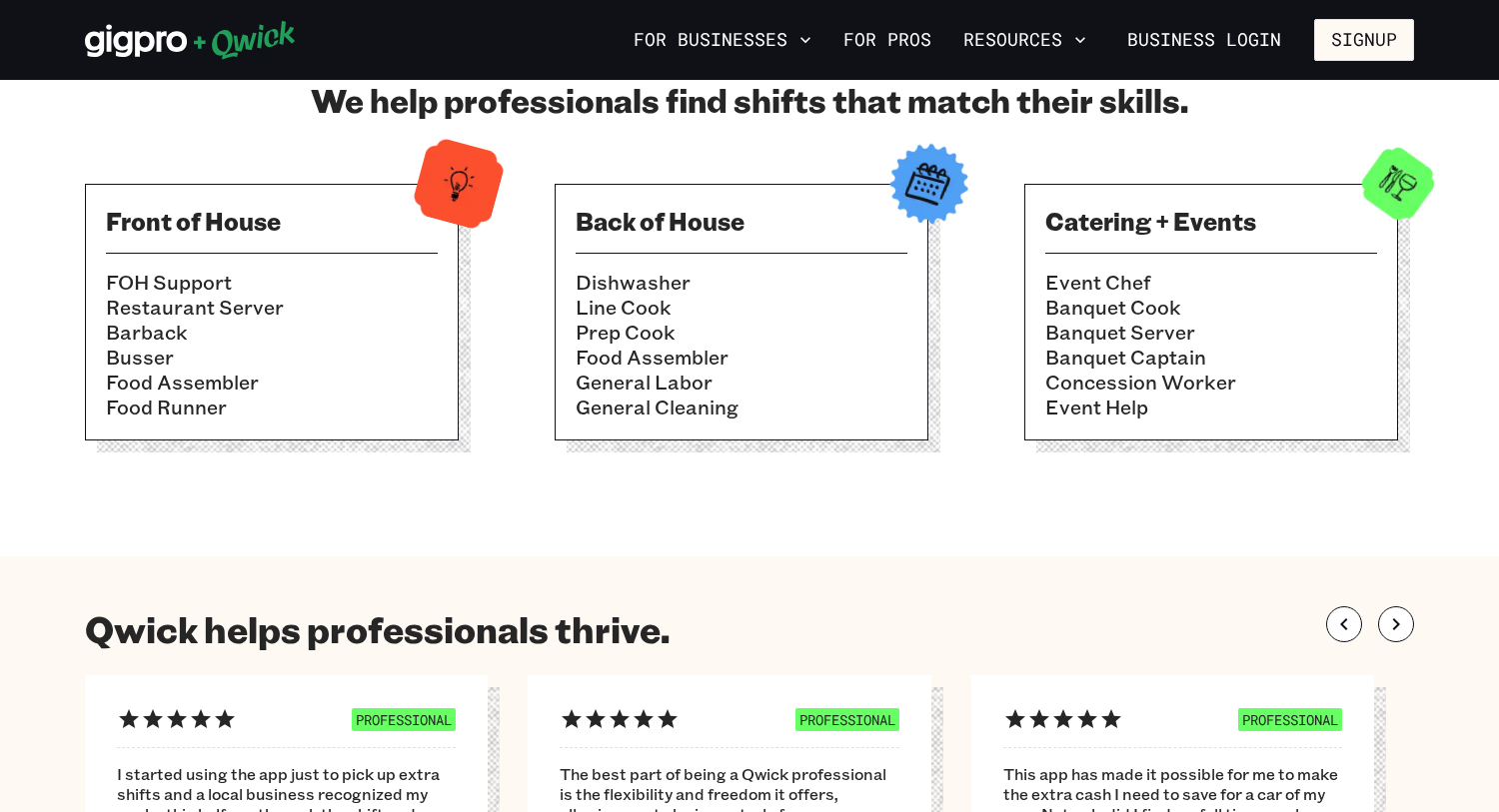 scroll, scrollTop: 0, scrollLeft: 0, axis: both 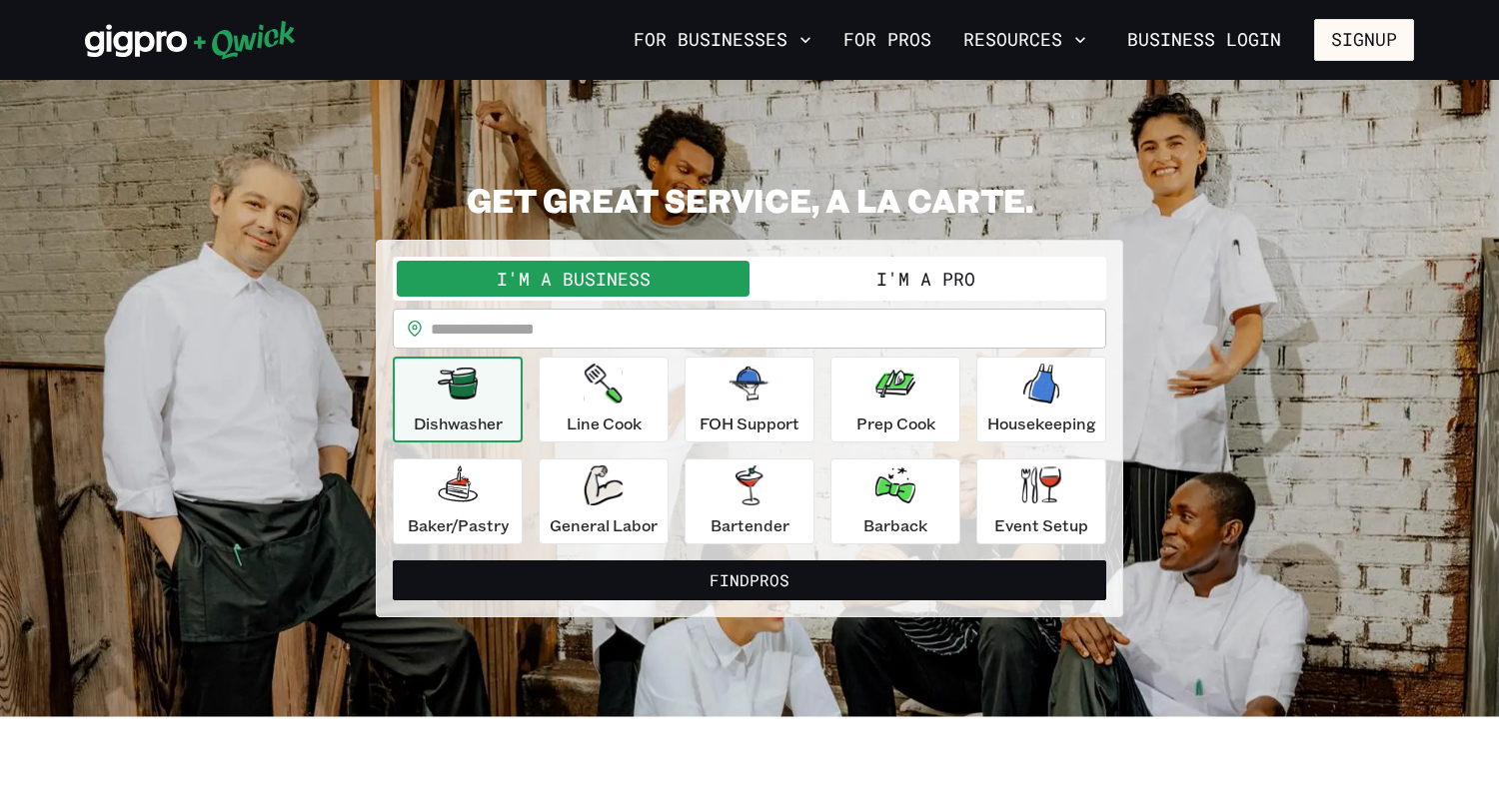 click on "I'm a Pro" at bounding box center (925, 279) 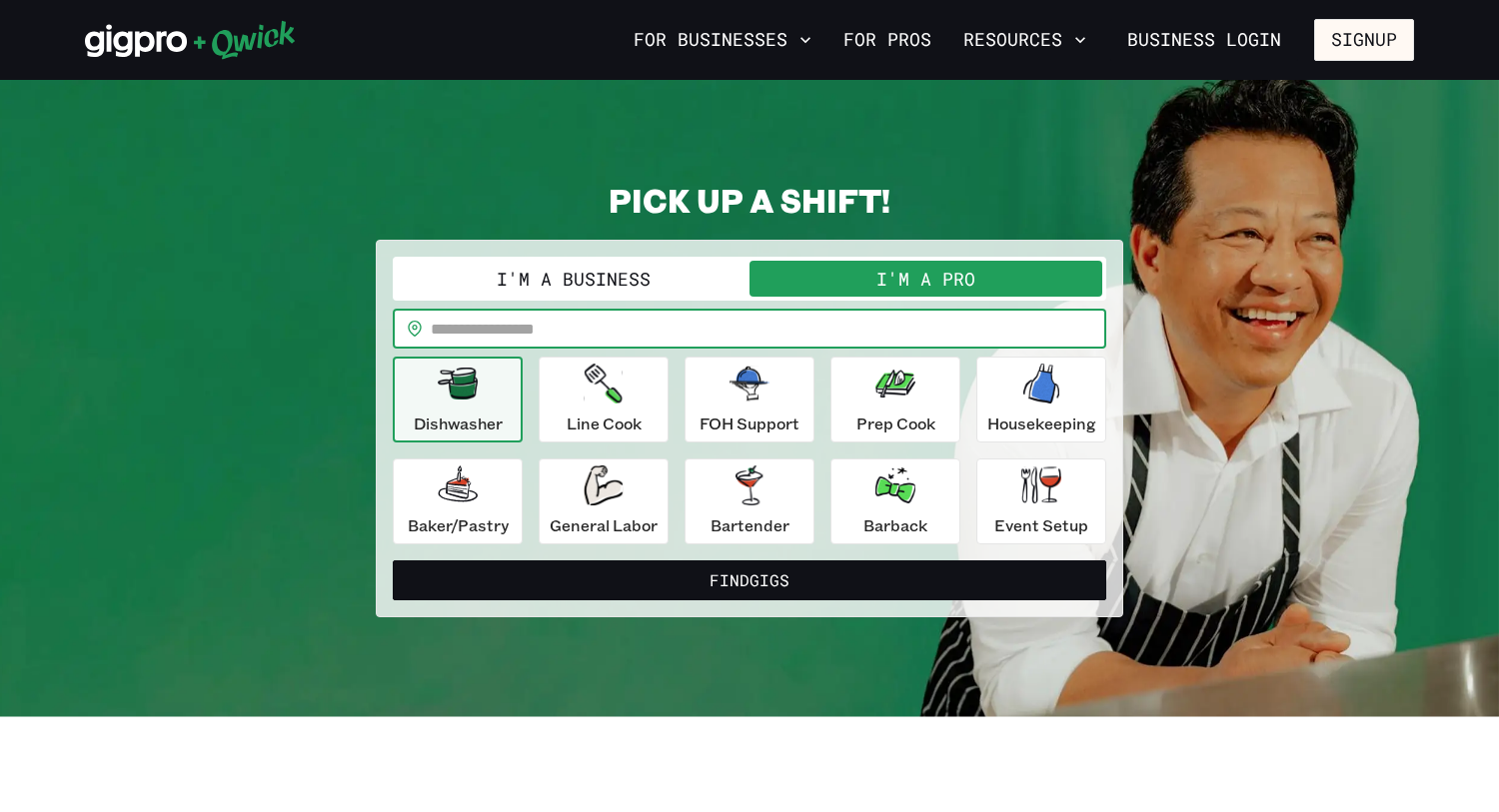 click at bounding box center [768, 329] 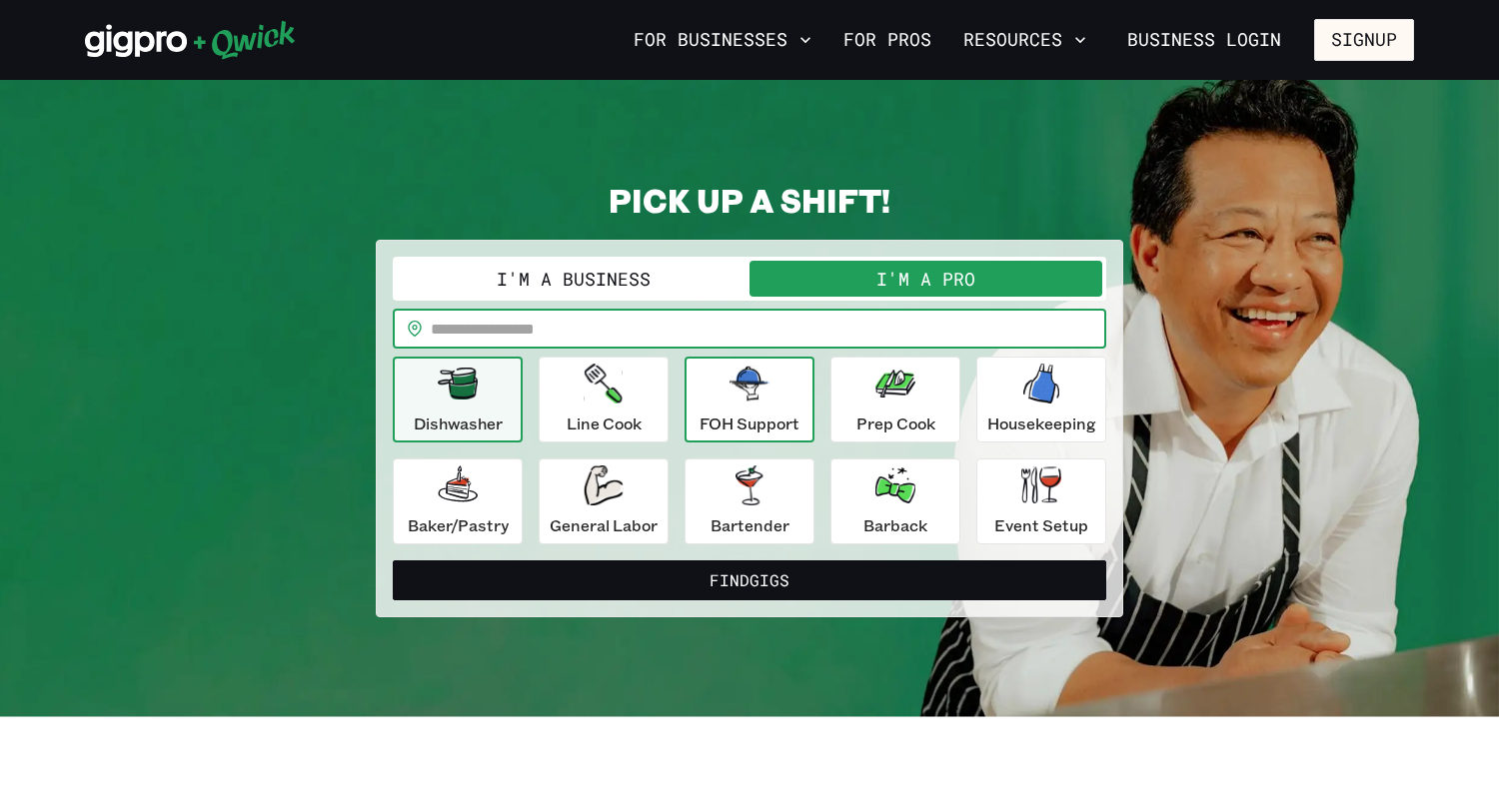 type on "*****" 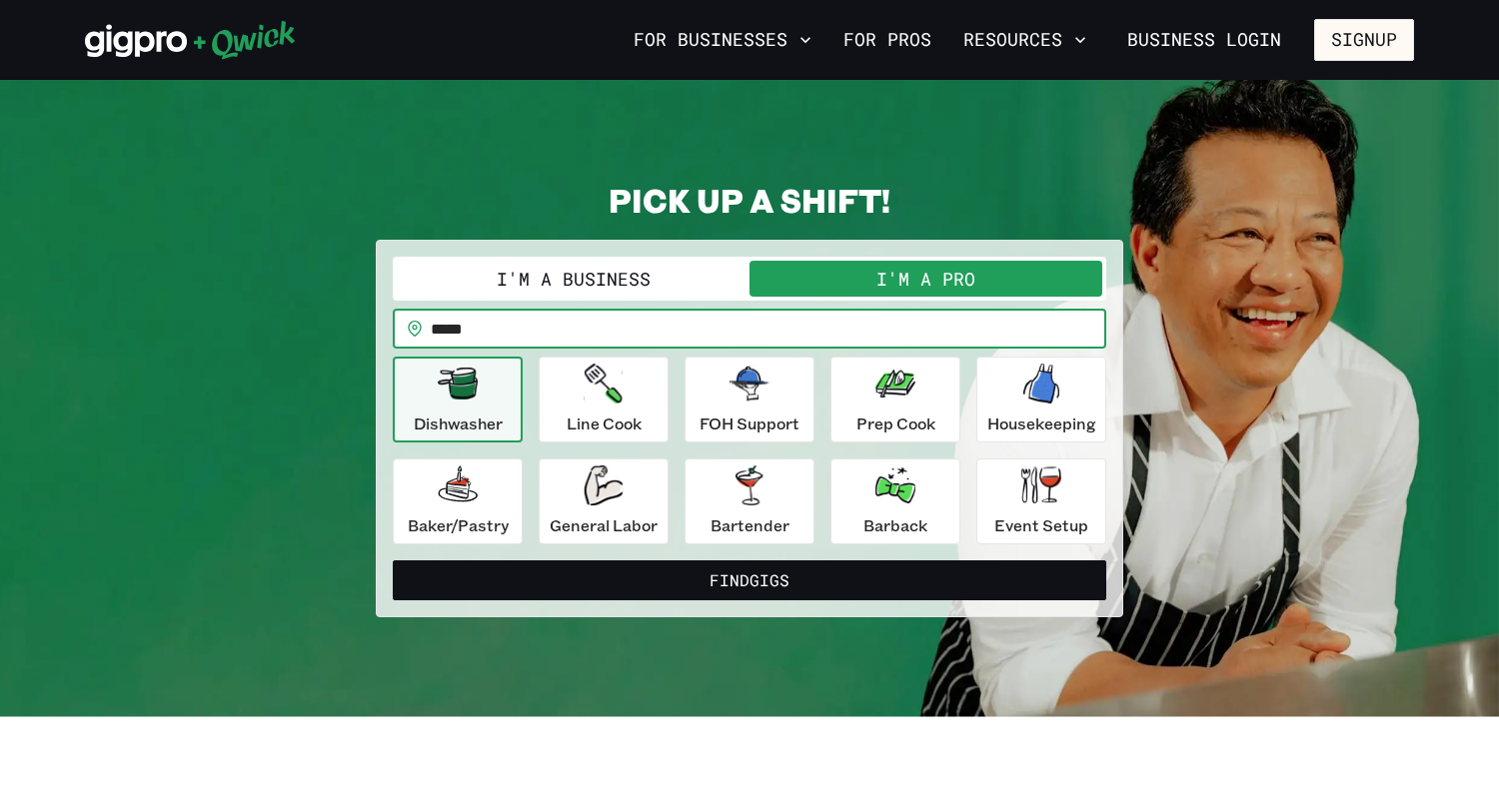 click 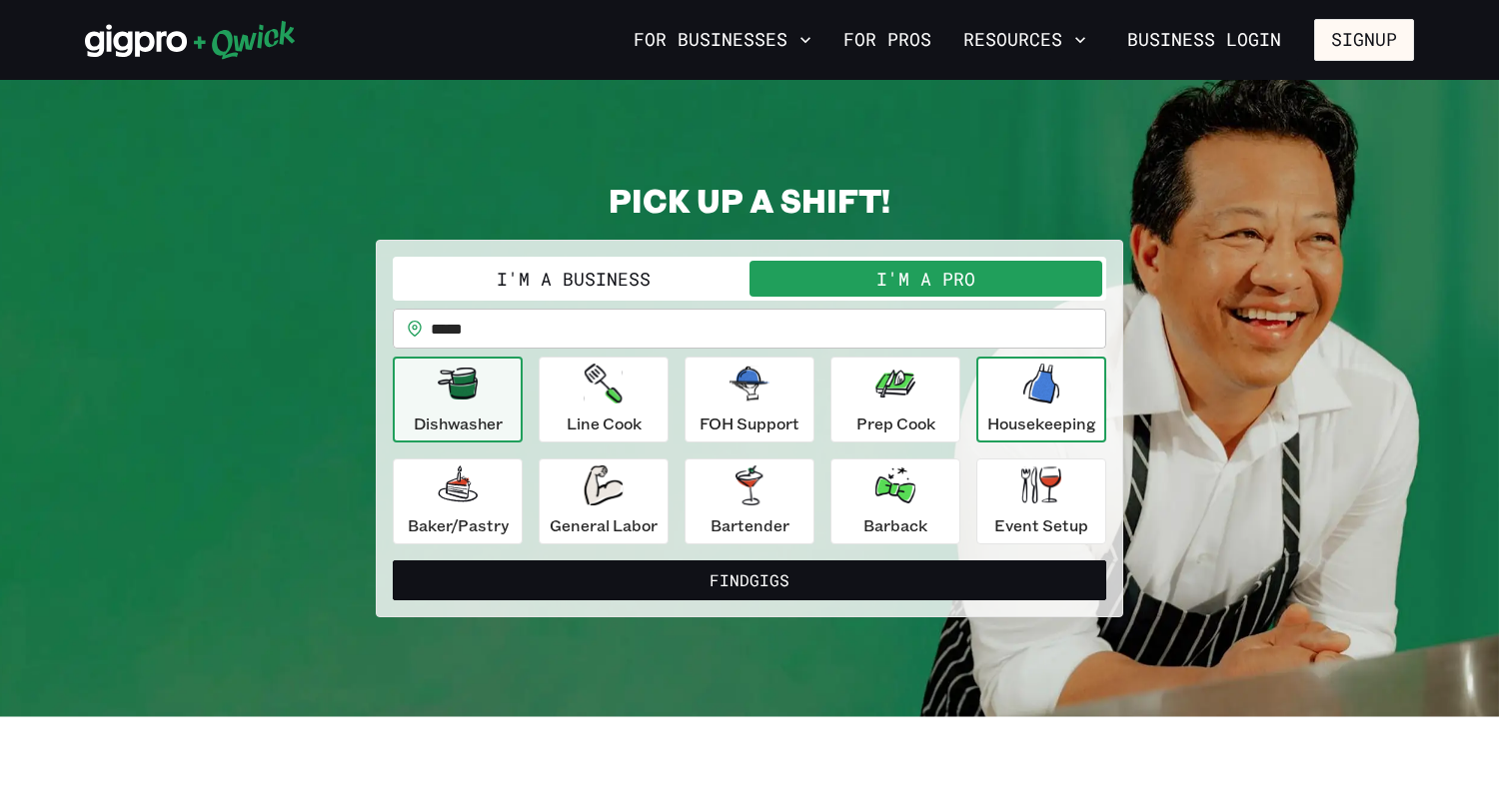 click 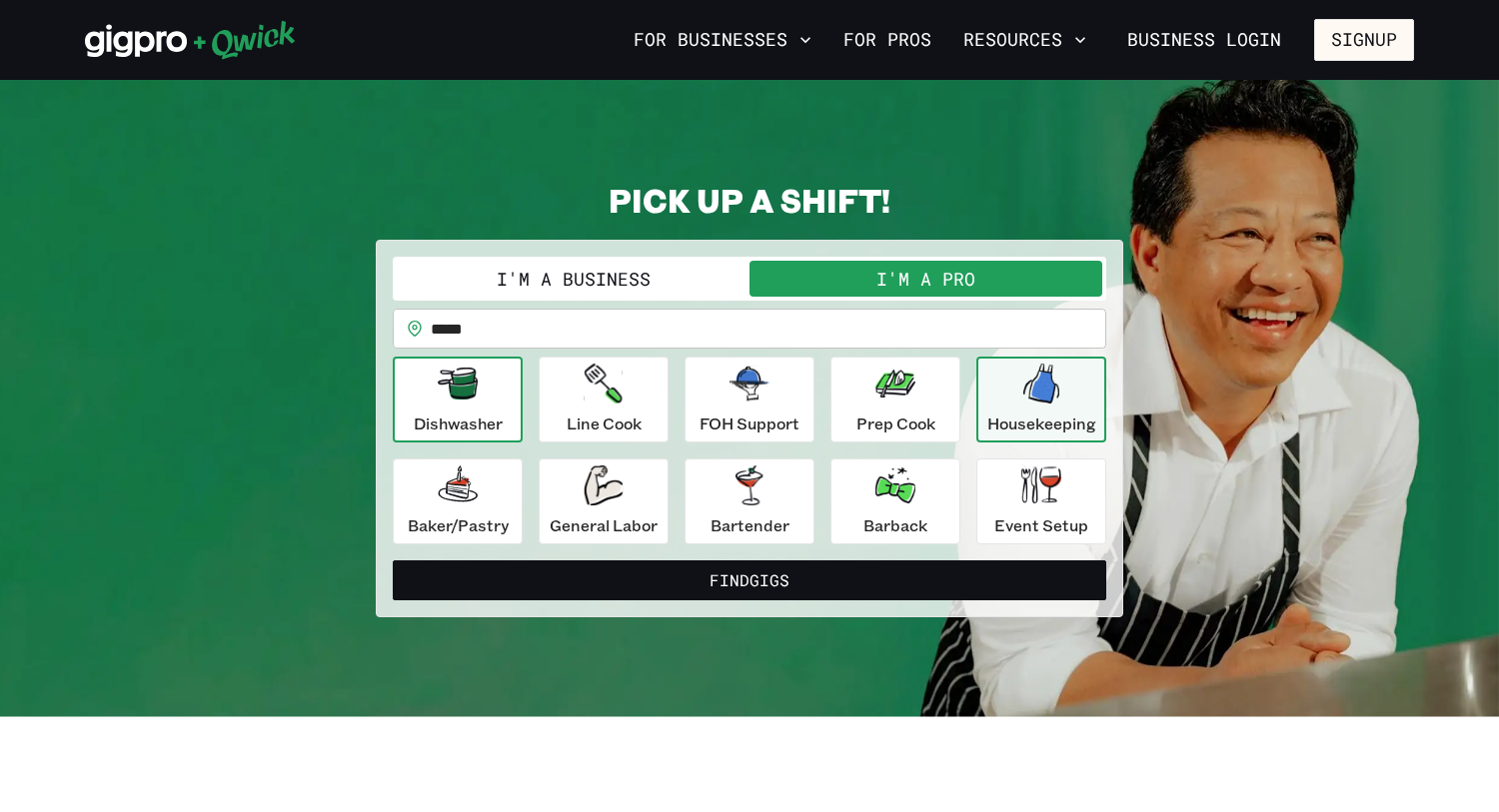 click on "Dishwasher" at bounding box center [458, 423] 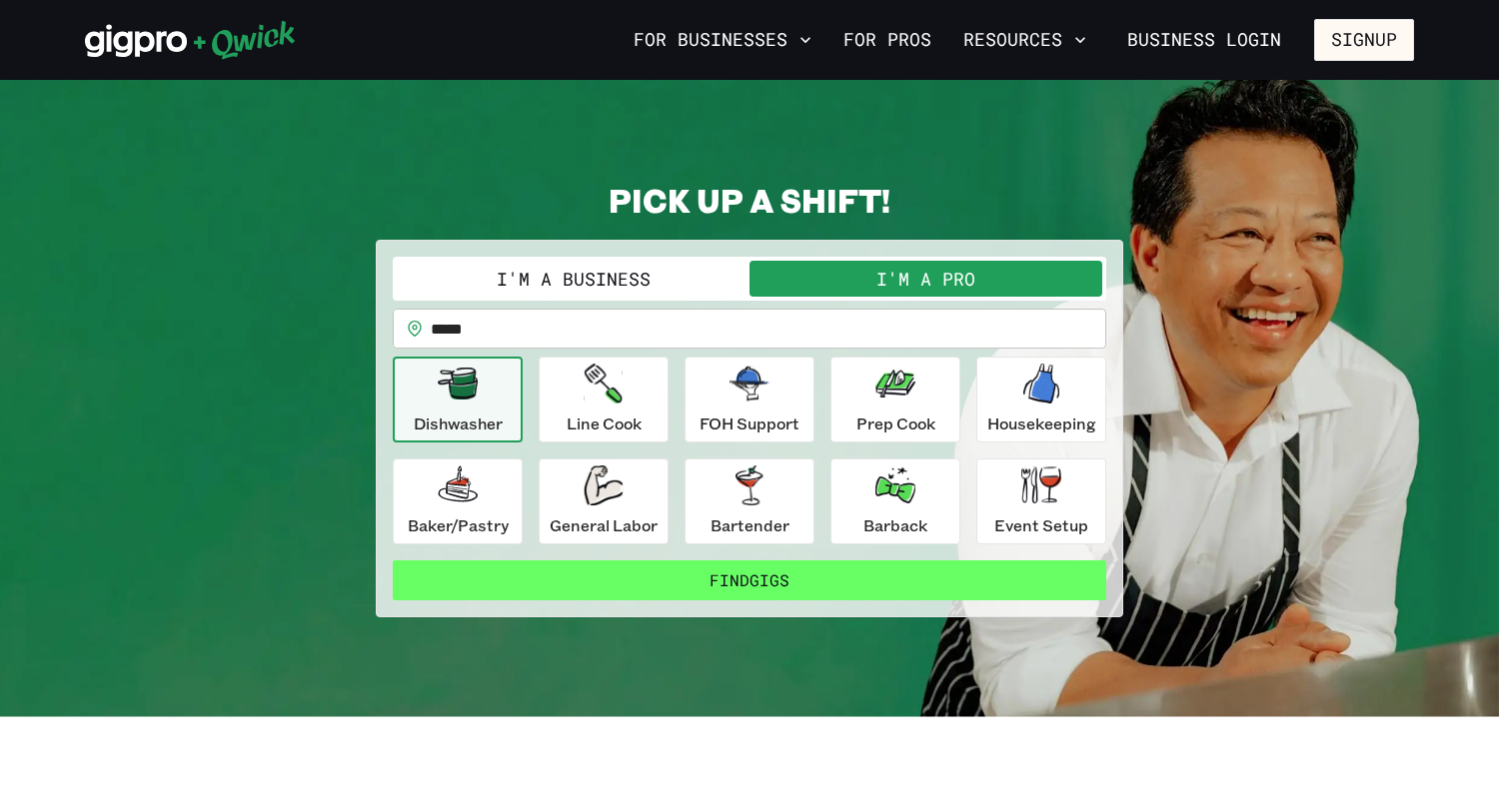 click on "Find  Gigs" at bounding box center [750, 580] 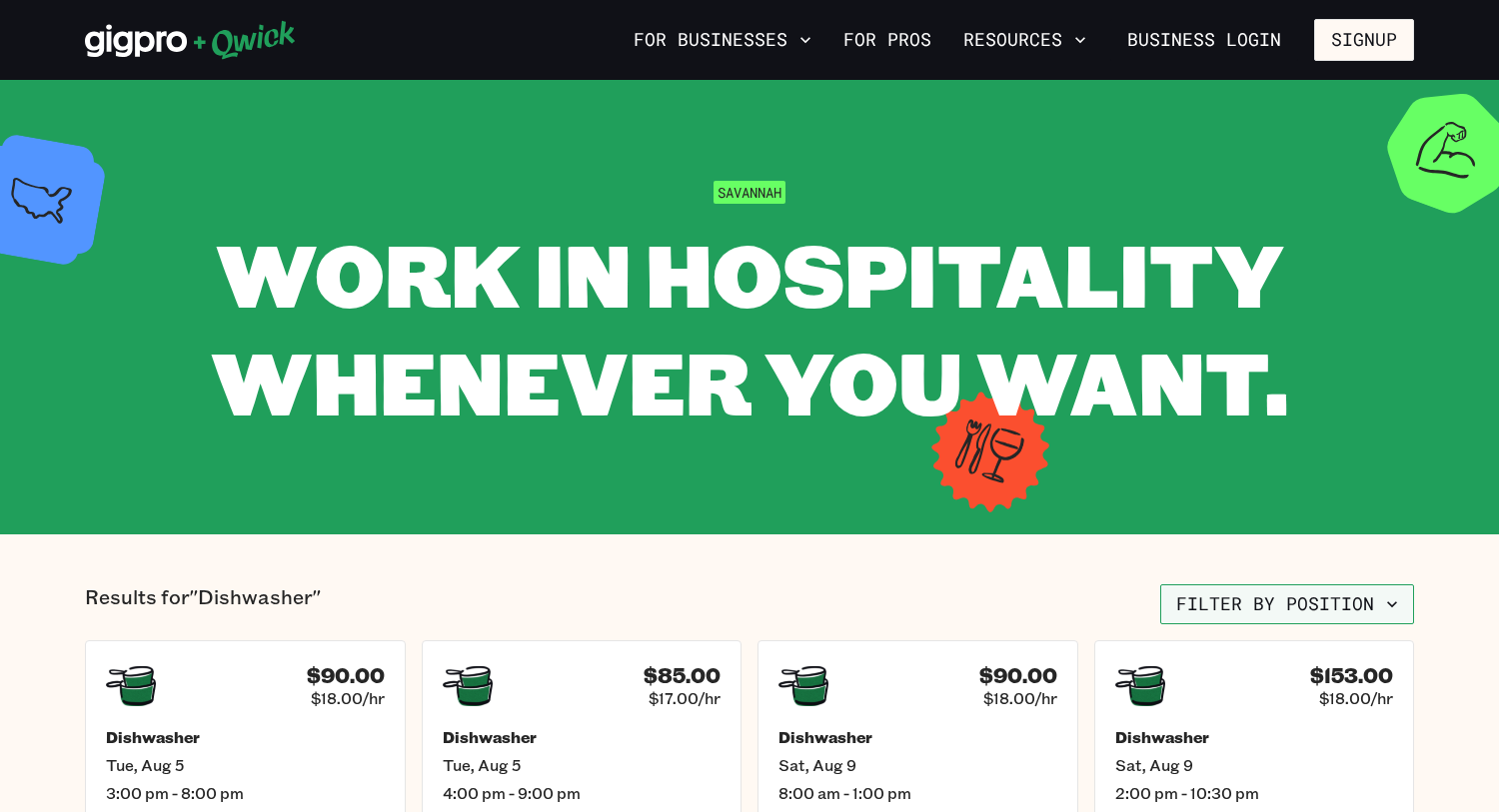 click on "Filter by position" at bounding box center [1287, 604] 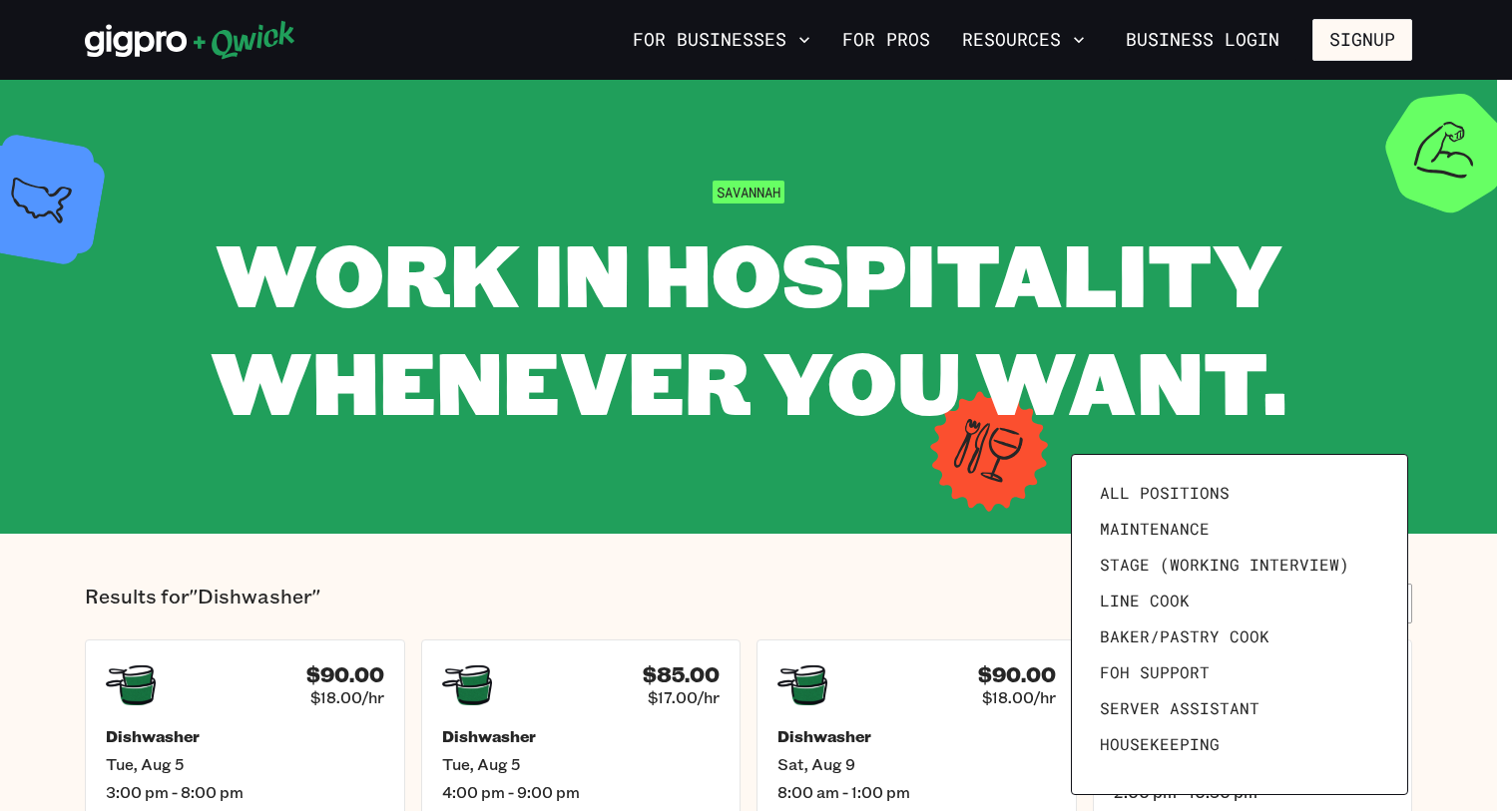 click at bounding box center (756, 405) 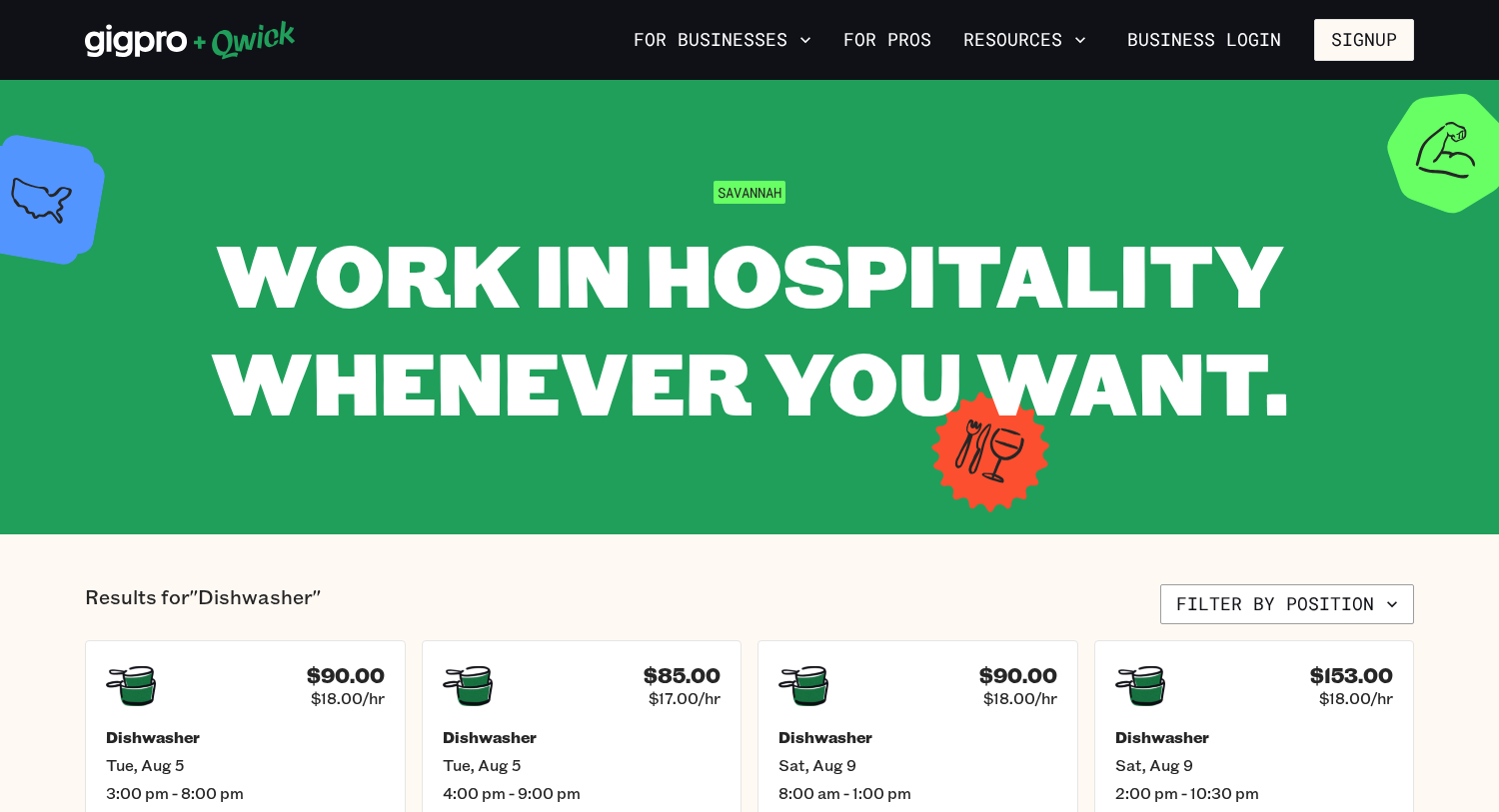 type 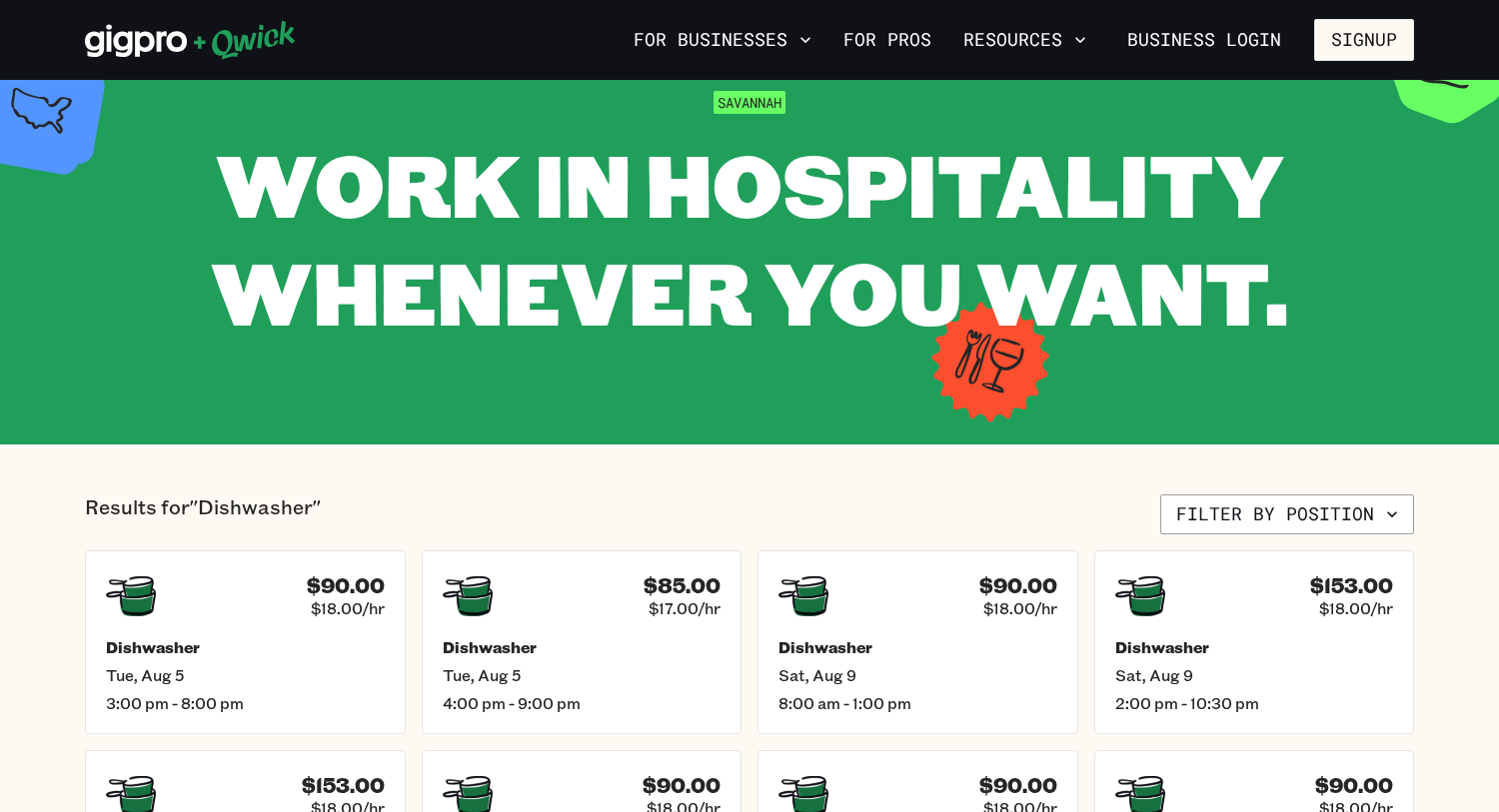 scroll, scrollTop: 40, scrollLeft: 0, axis: vertical 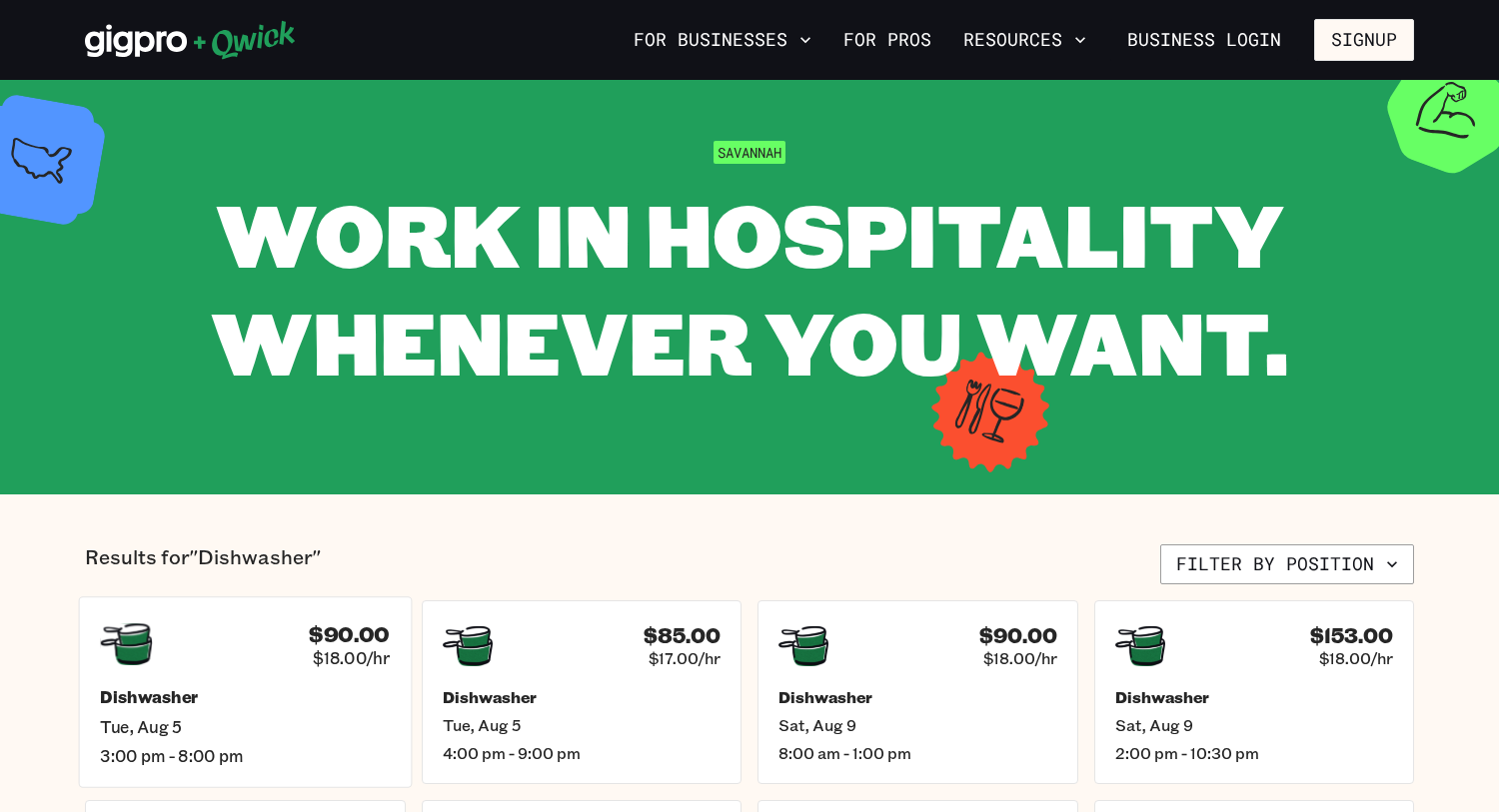 click on "$90.00 $18.00/hr" at bounding box center (245, 644) 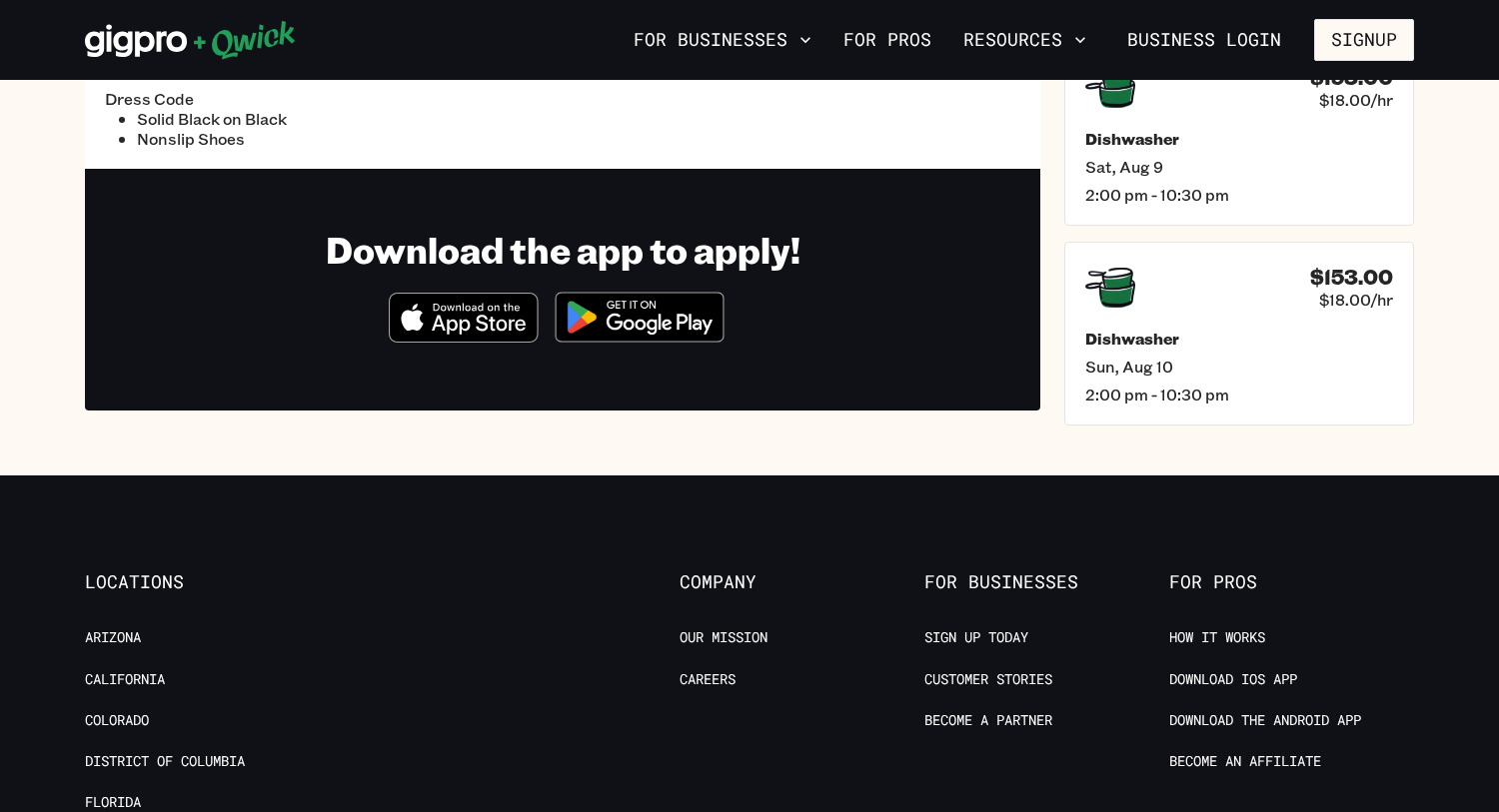 scroll, scrollTop: 639, scrollLeft: 0, axis: vertical 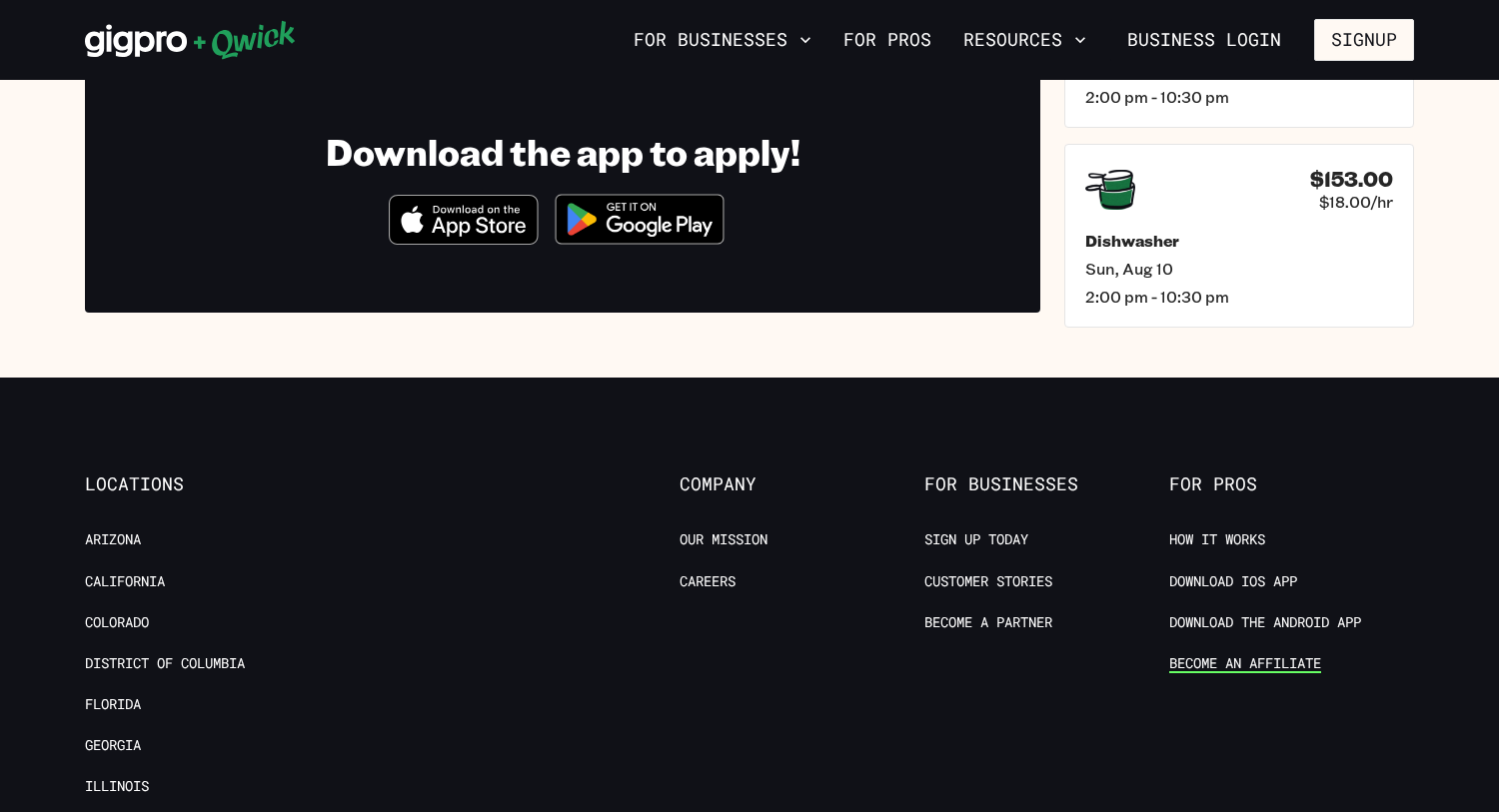 click on "Become an Affiliate" at bounding box center [1245, 663] 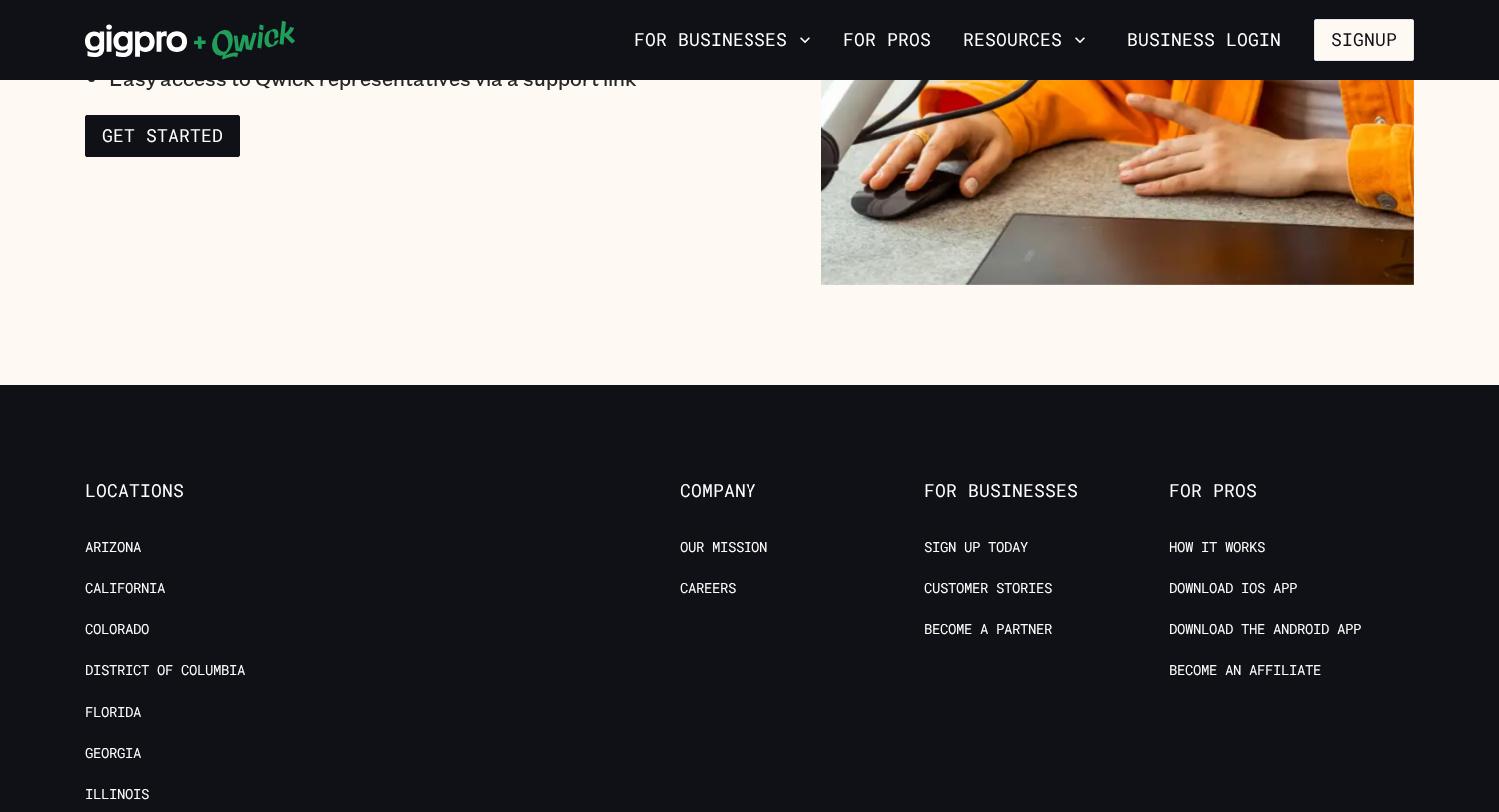 scroll, scrollTop: 3156, scrollLeft: 0, axis: vertical 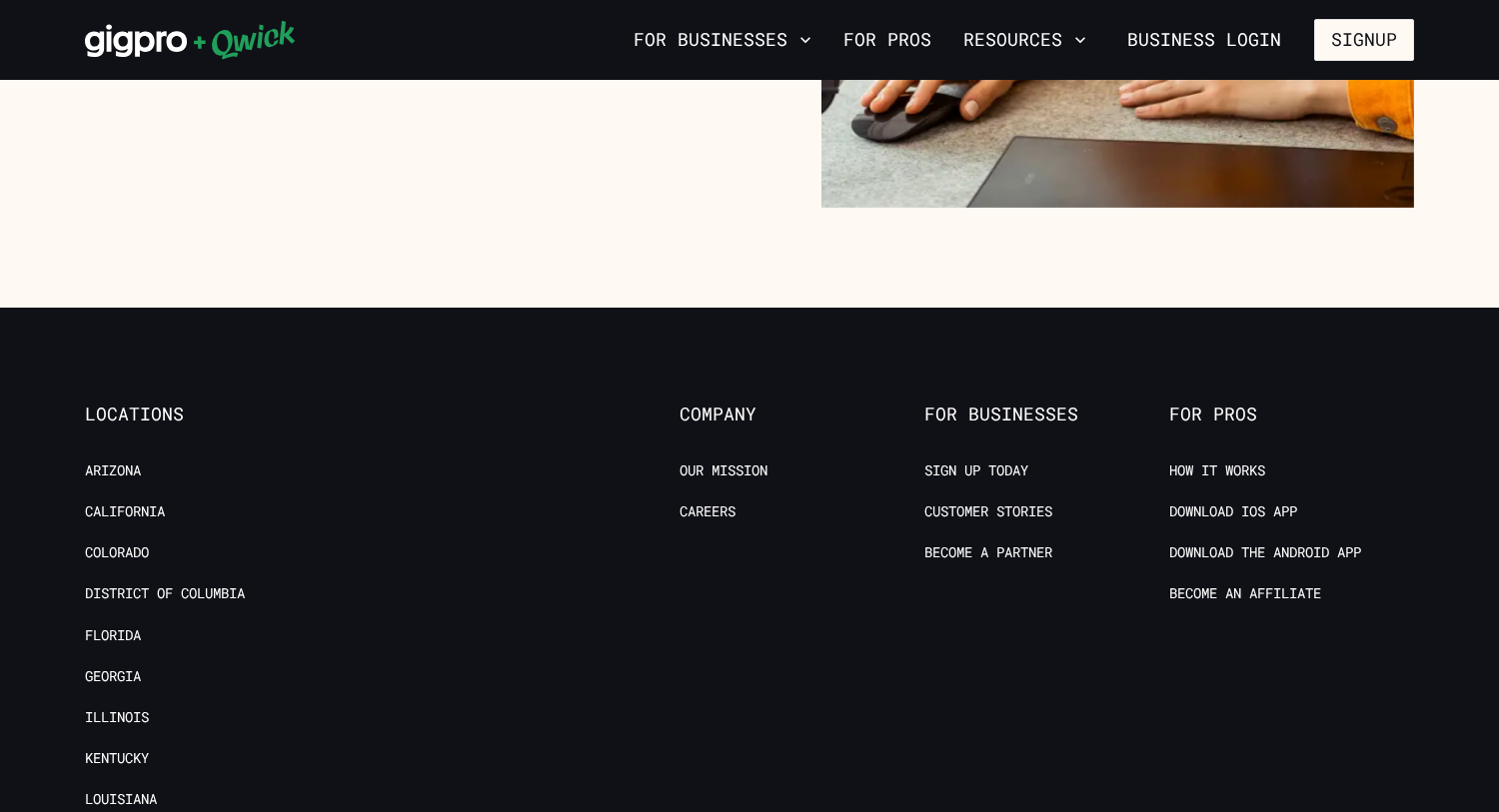 click on "How it Works Download IOS App Download the Android App Become an Affiliate" at bounding box center (1291, 543) 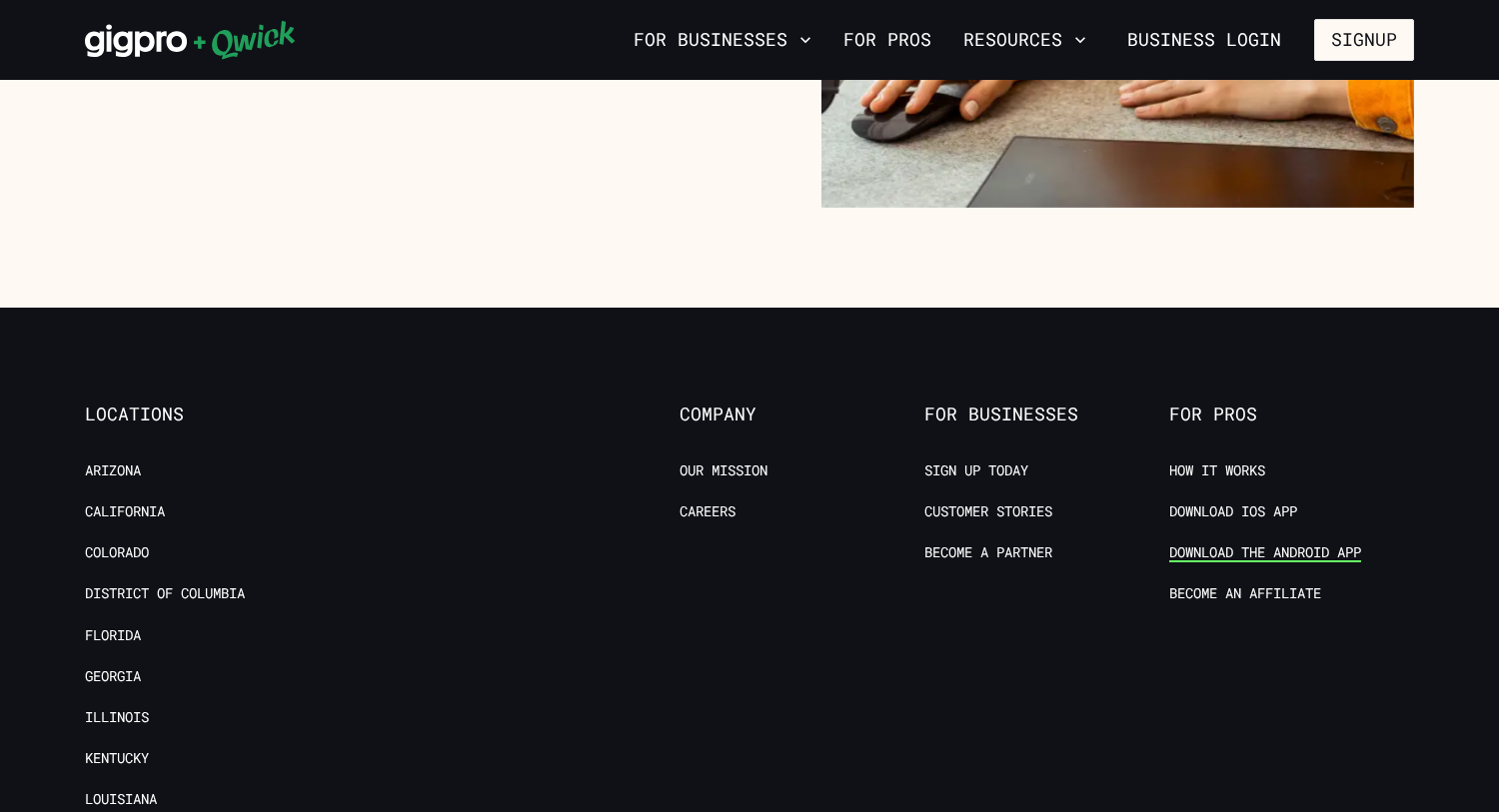 click on "Download the Android App" at bounding box center (1265, 552) 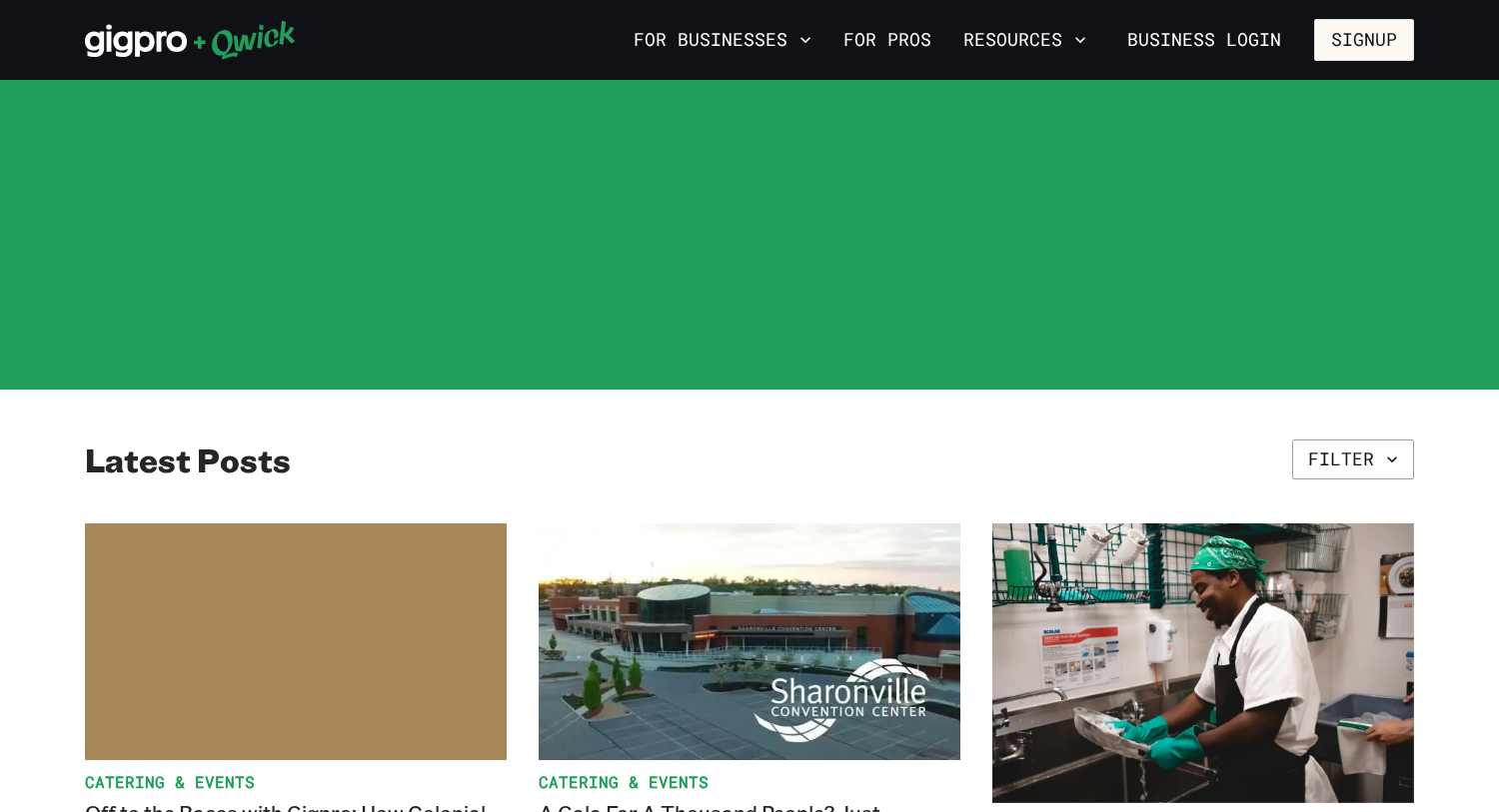 scroll, scrollTop: 0, scrollLeft: 0, axis: both 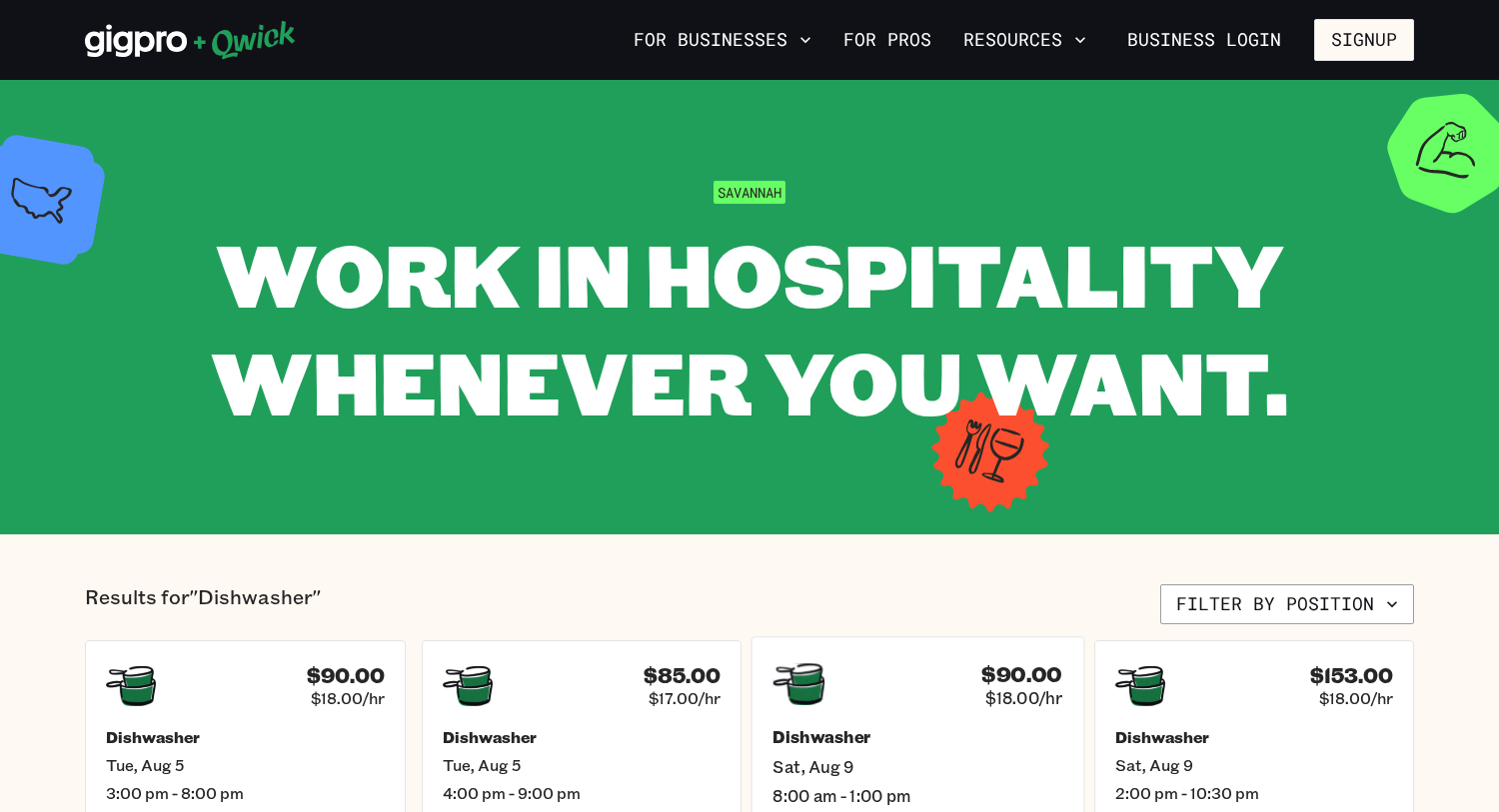 click on "$90.00 $18.00/hr" at bounding box center (917, 684) 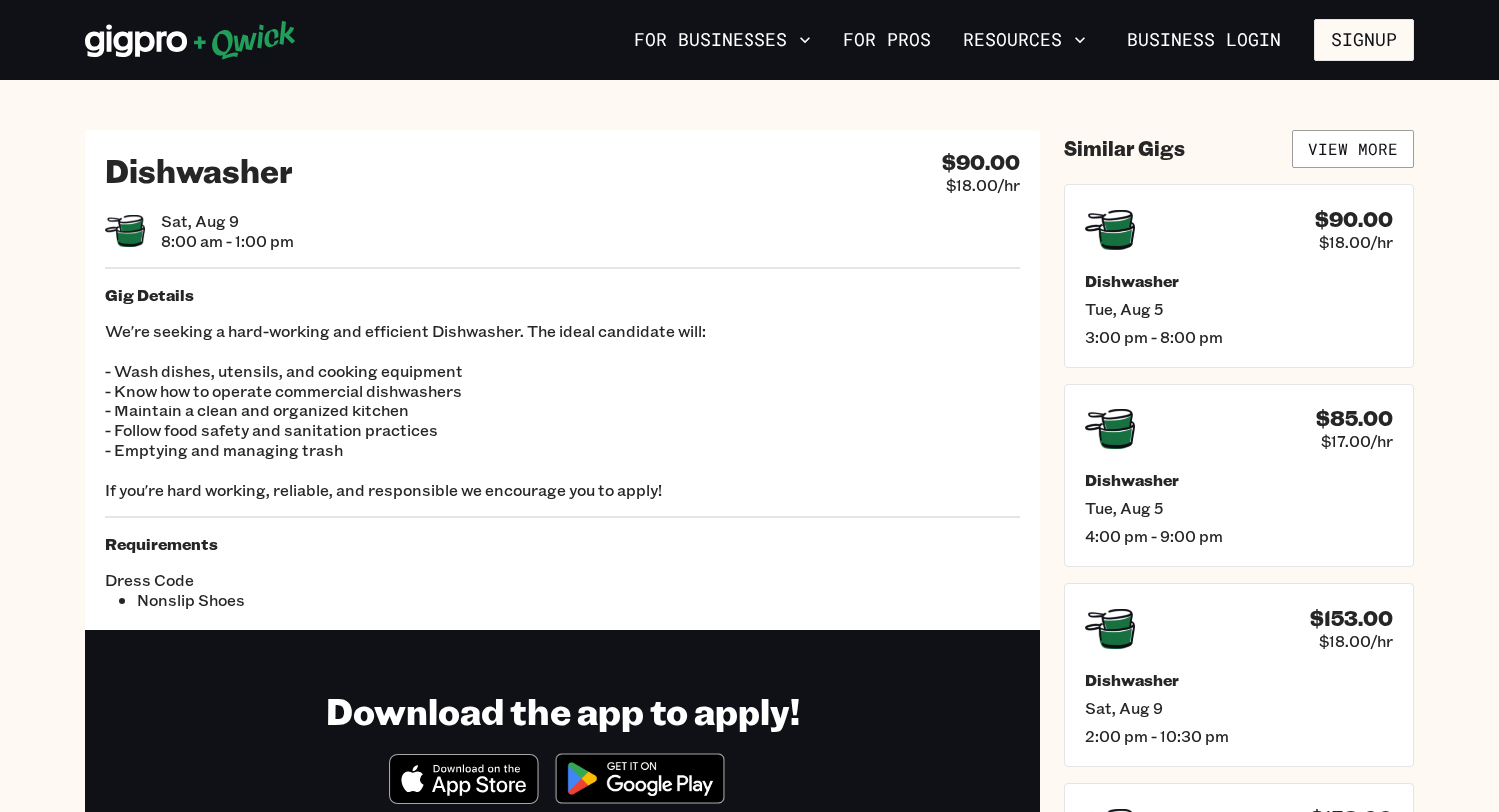 scroll, scrollTop: 710, scrollLeft: 0, axis: vertical 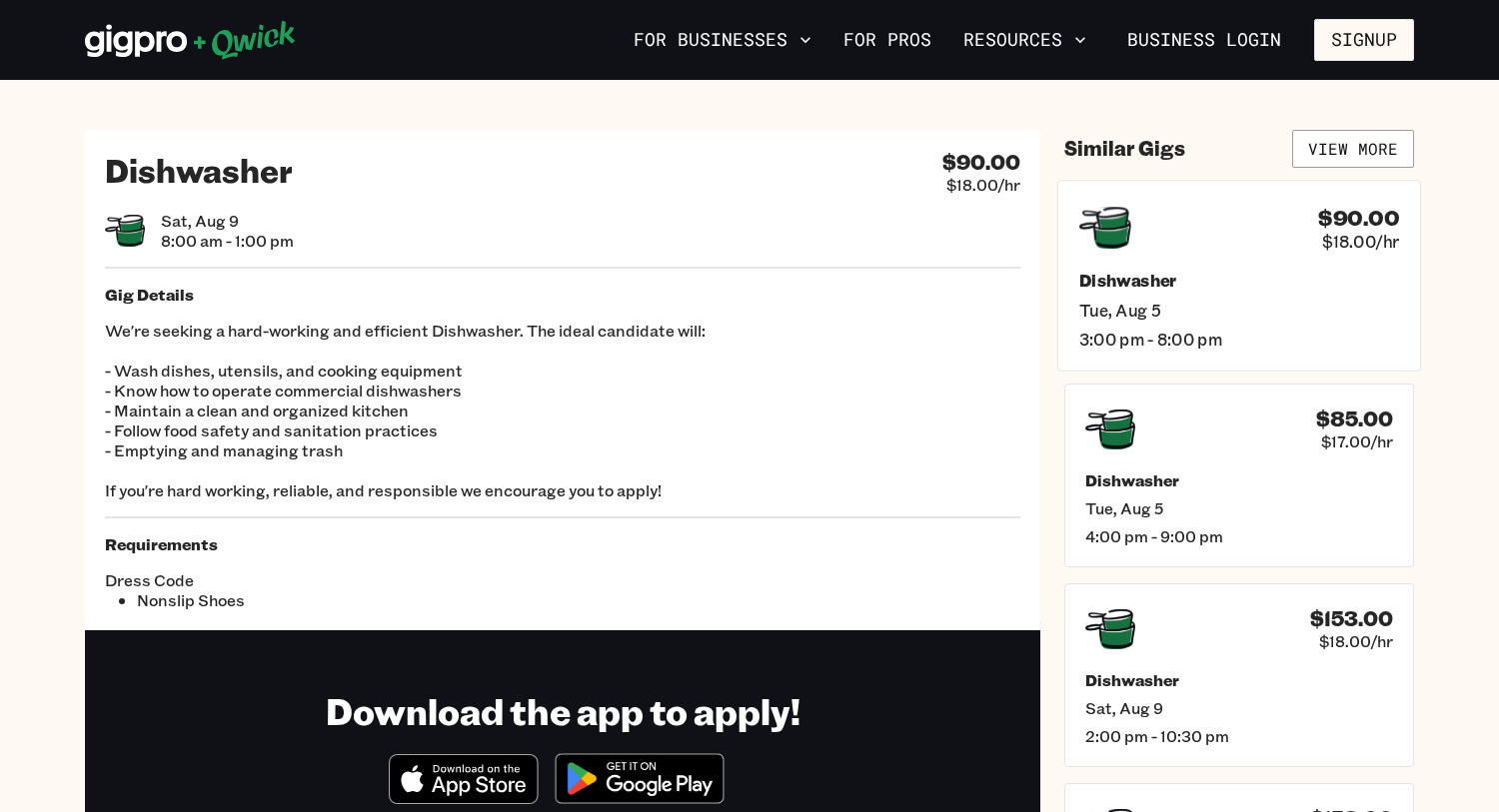 click on "Dishwasher" at bounding box center [1239, 280] 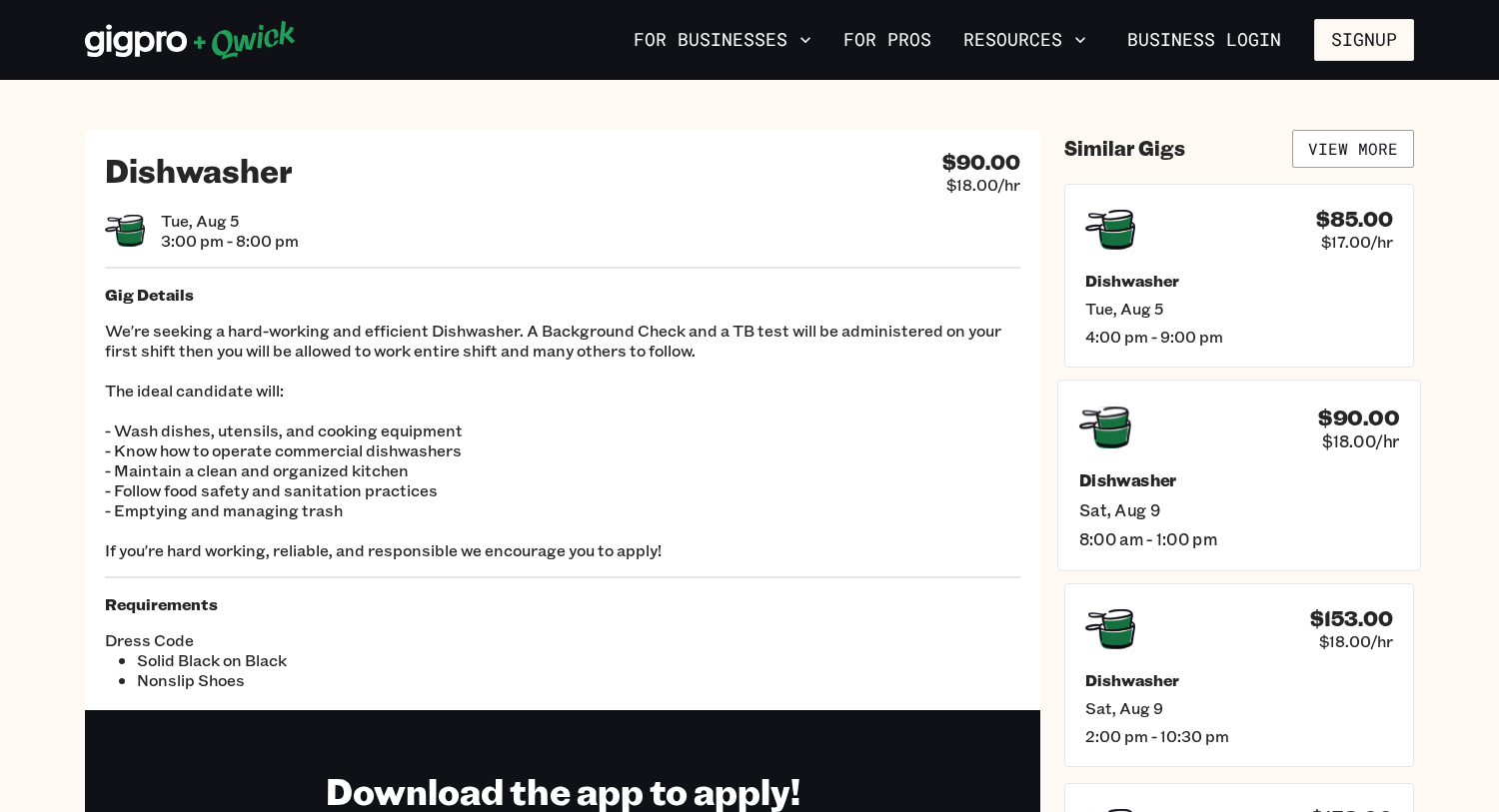 click 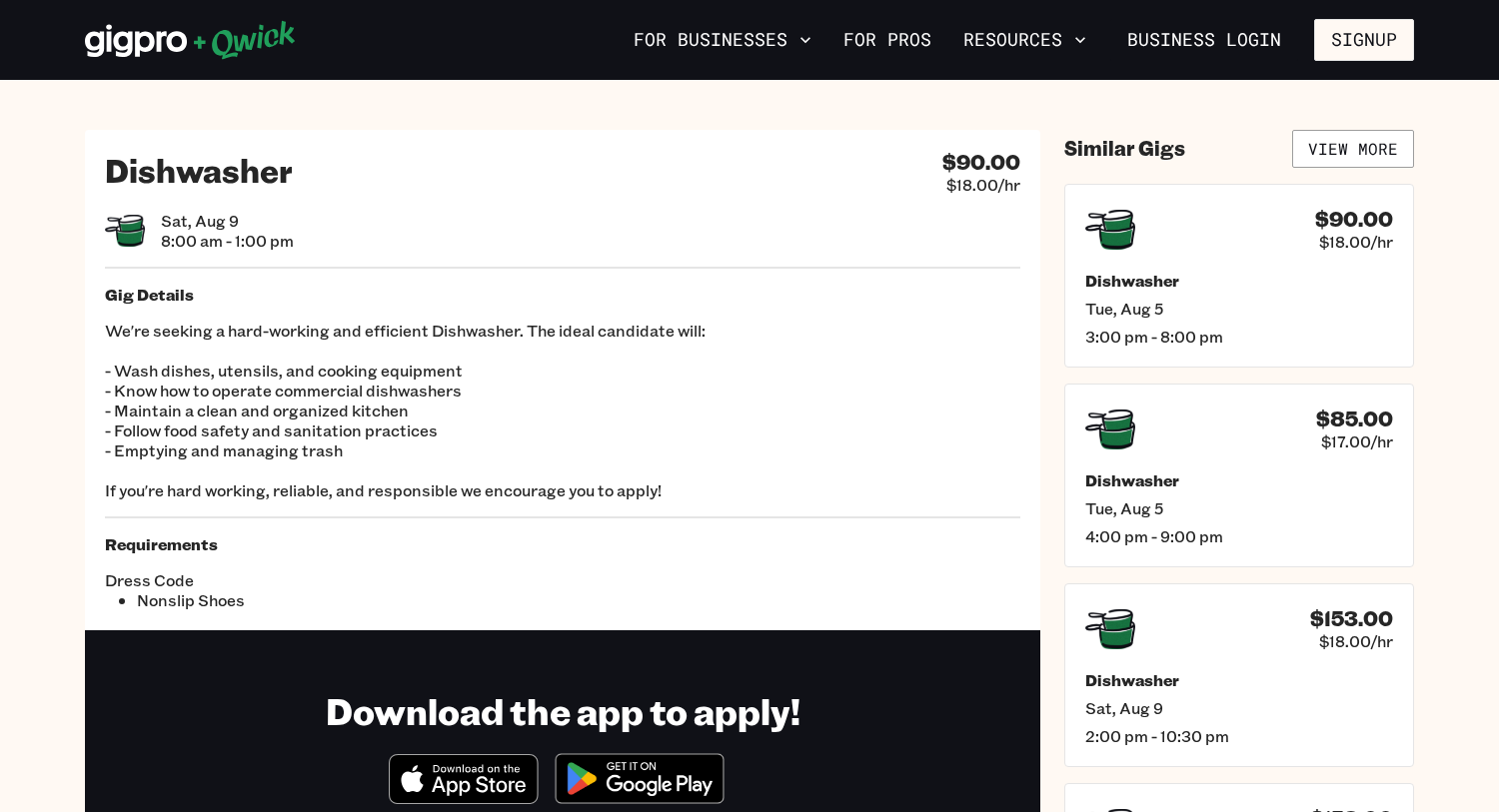 click on "Dishwasher $90.00 $18.00/hr Sat, Aug 9 8:00 am - 1:00 pm Gig Details We're seeking a hard-working and efficient Dishwasher. The ideal candidate will:
- Wash dishes, utensils, and cooking equipment
- Know how to operate commercial dishwashers
- Maintain a clean and organized kitchen
- Follow food safety and sanitation practices
- Emptying and managing trash
If you're hard working, reliable, and responsible we encourage you to apply! Requirements Dress Code Nonslip Shoes" at bounding box center [563, 380] 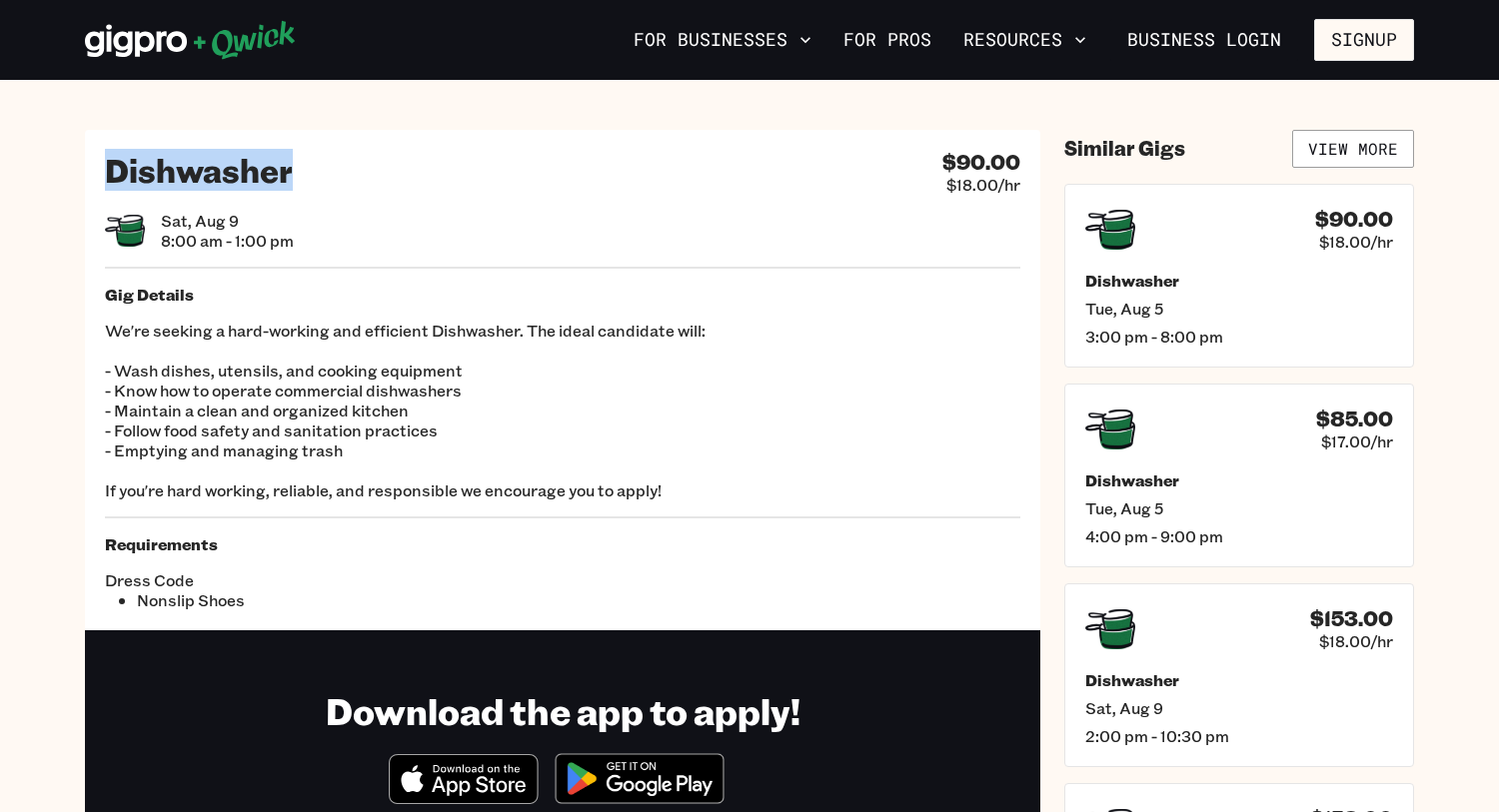 click on "Dishwasher $90.00 $18.00/hr Sat, Aug 9 8:00 am - 1:00 pm Gig Details We're seeking a hard-working and efficient Dishwasher. The ideal candidate will:
- Wash dishes, utensils, and cooking equipment
- Know how to operate commercial dishwashers
- Maintain a clean and organized kitchen
- Follow food safety and sanitation practices
- Emptying and managing trash
If you're hard working, reliable, and responsible we encourage you to apply! Requirements Dress Code Nonslip Shoes" at bounding box center [563, 380] 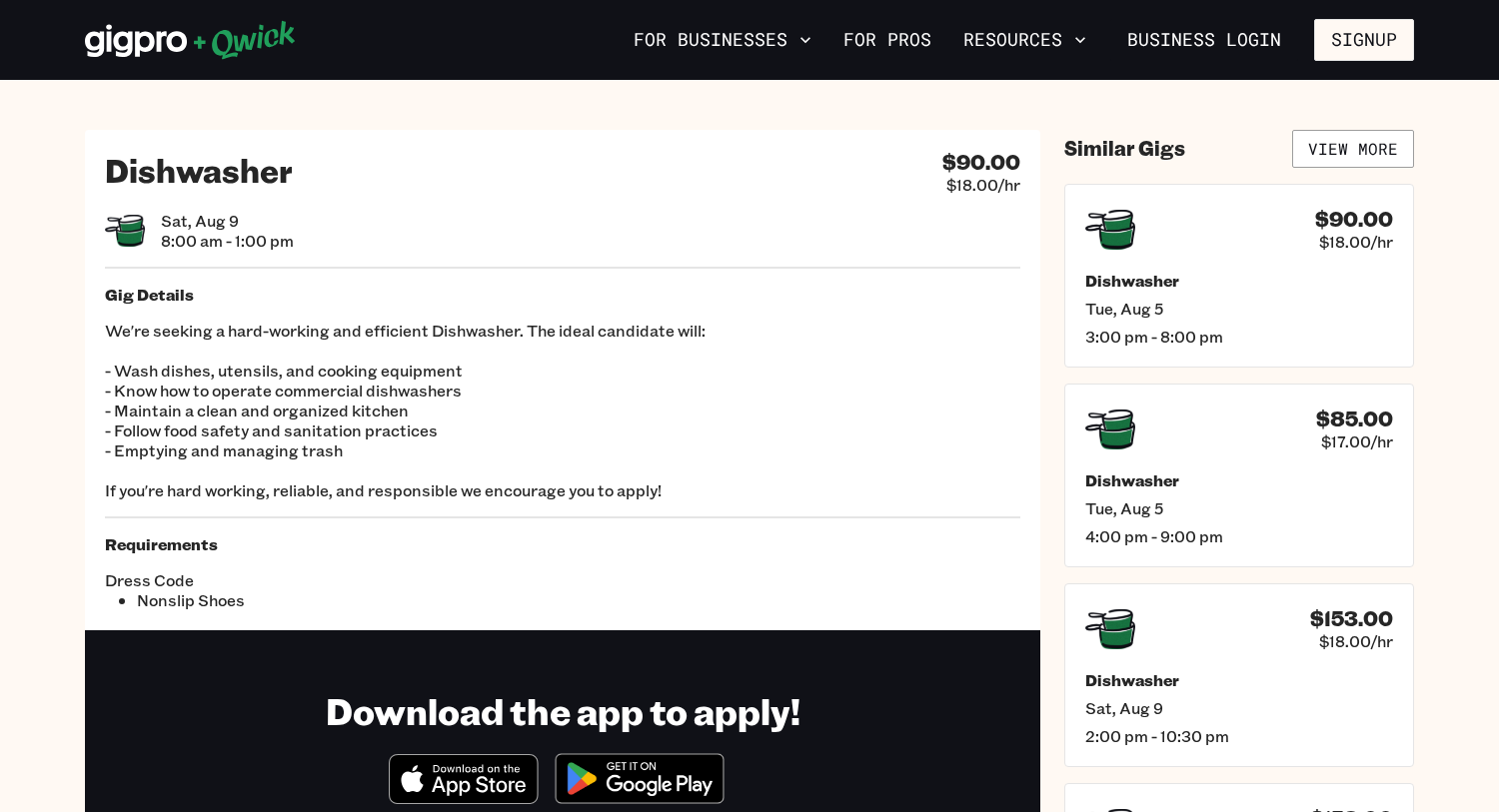 click on "Sat, Aug 9" at bounding box center (227, 221) 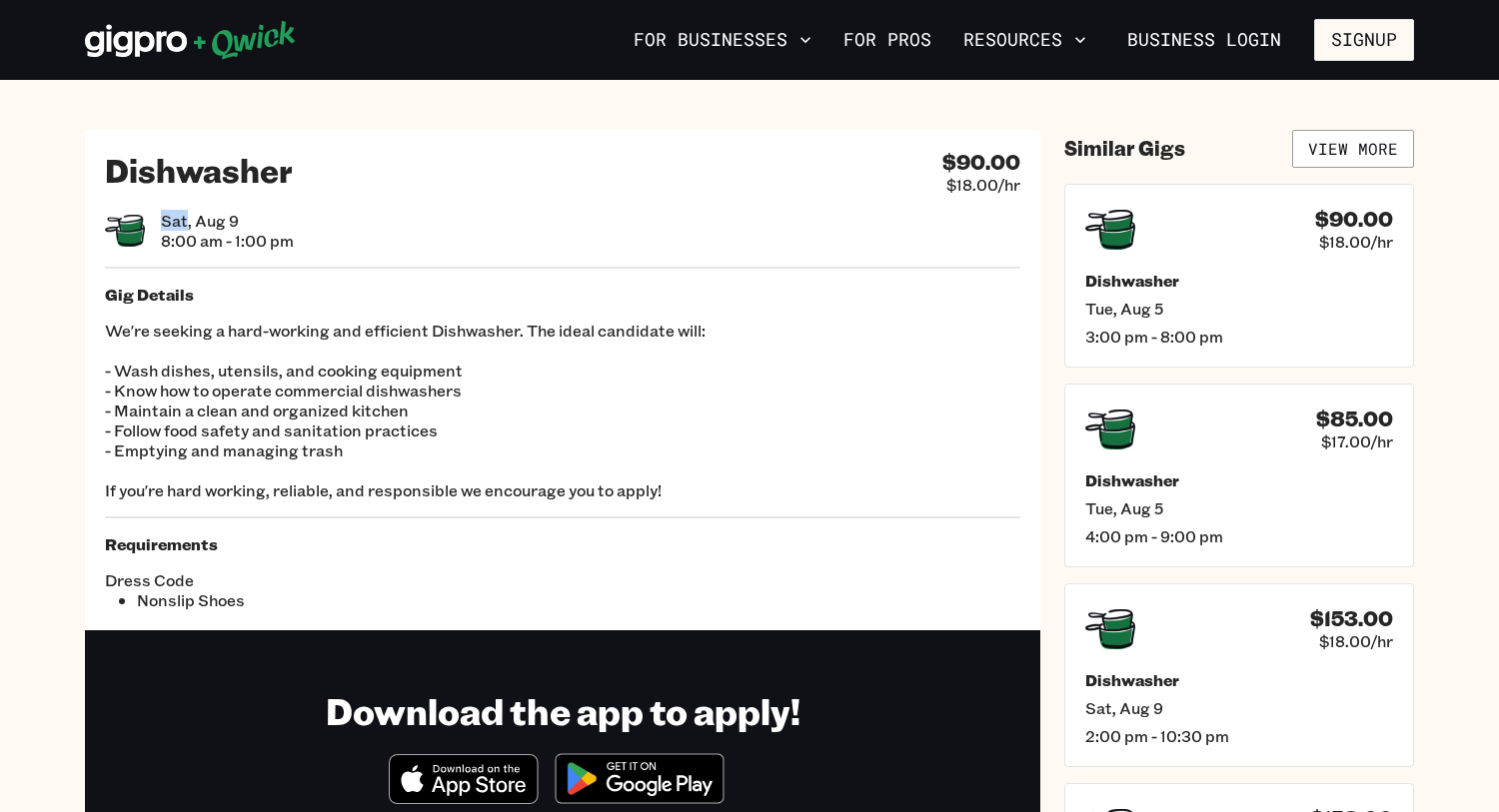 click 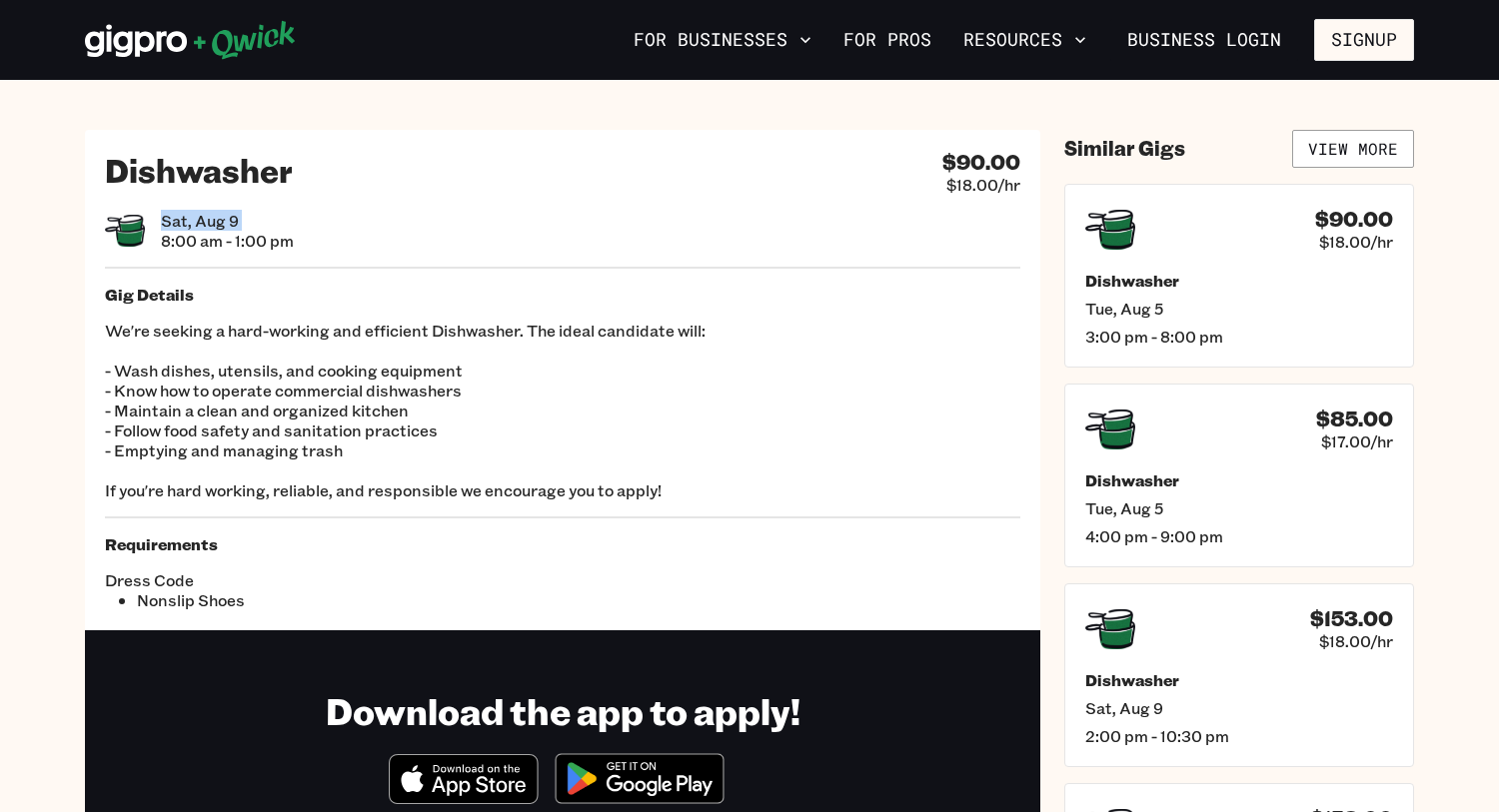 click 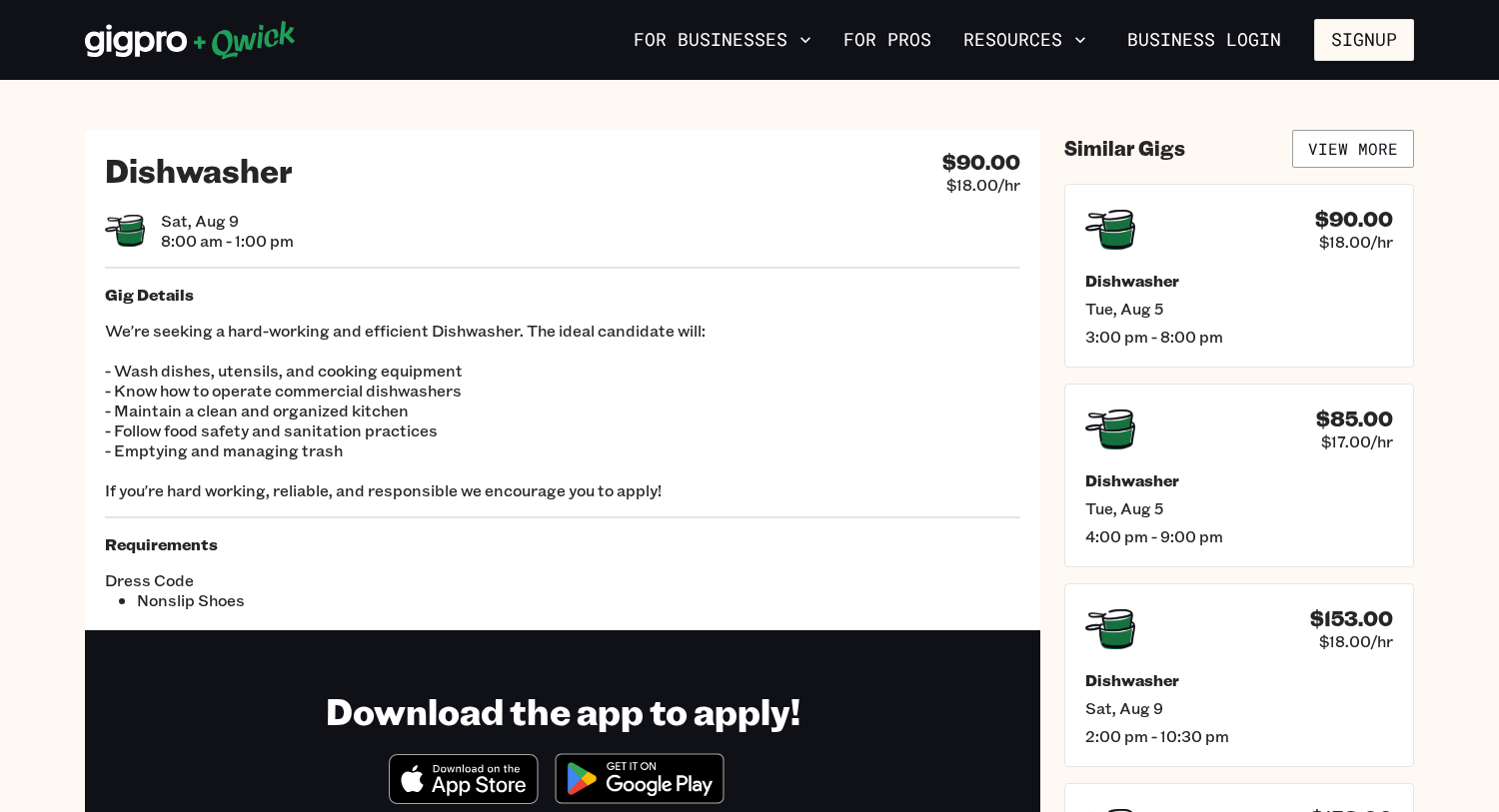 click on "Gig Details We're seeking a hard-working and efficient Dishwasher. The ideal candidate will:
- Wash dishes, utensils, and cooking equipment
- Know how to operate commercial dishwashers
- Maintain a clean and organized kitchen
- Follow food safety and sanitation practices
- Emptying and managing trash
If you're hard working, reliable, and responsible we encourage you to apply!" at bounding box center [563, 393] 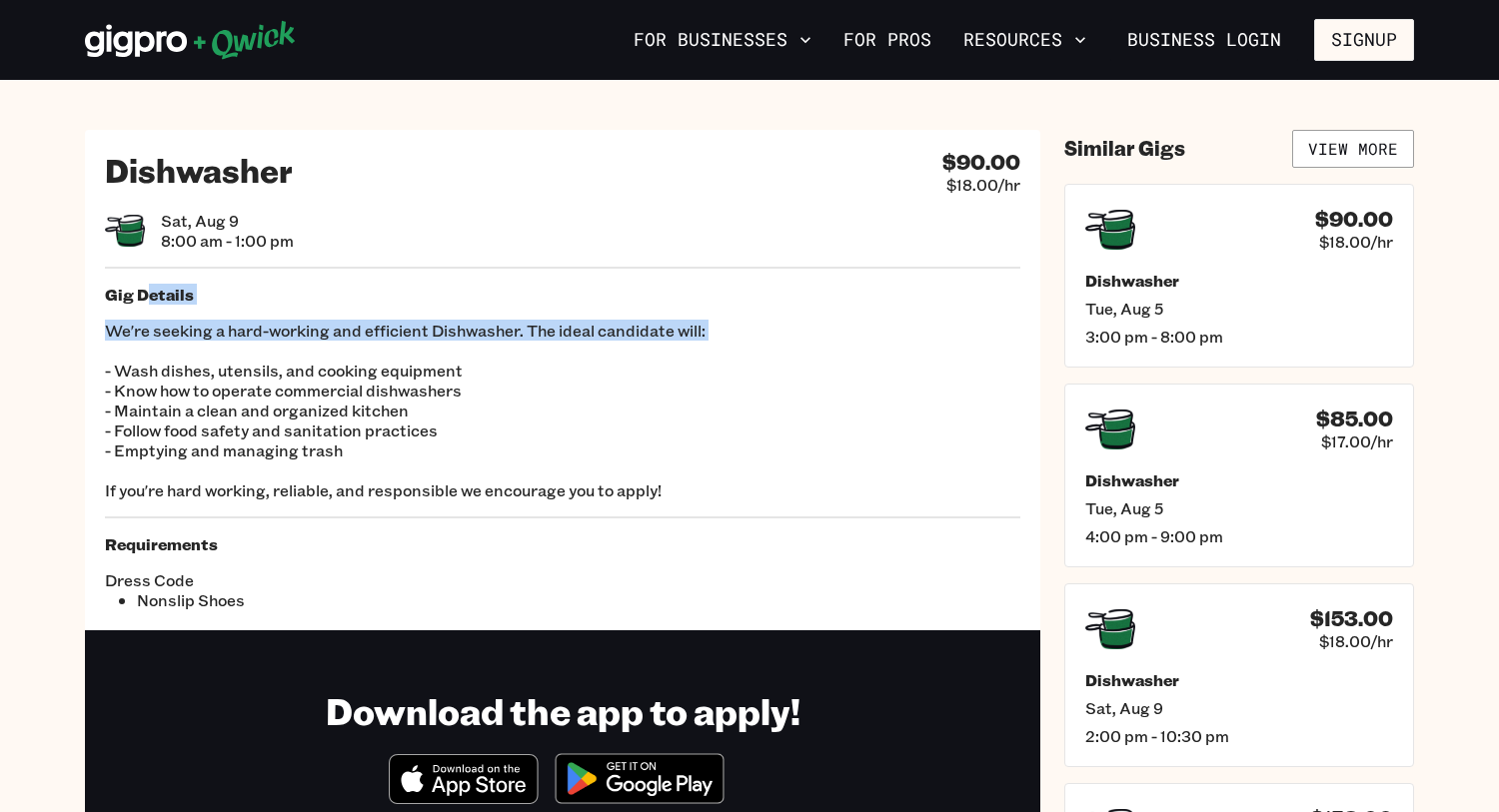 scroll, scrollTop: 710, scrollLeft: 0, axis: vertical 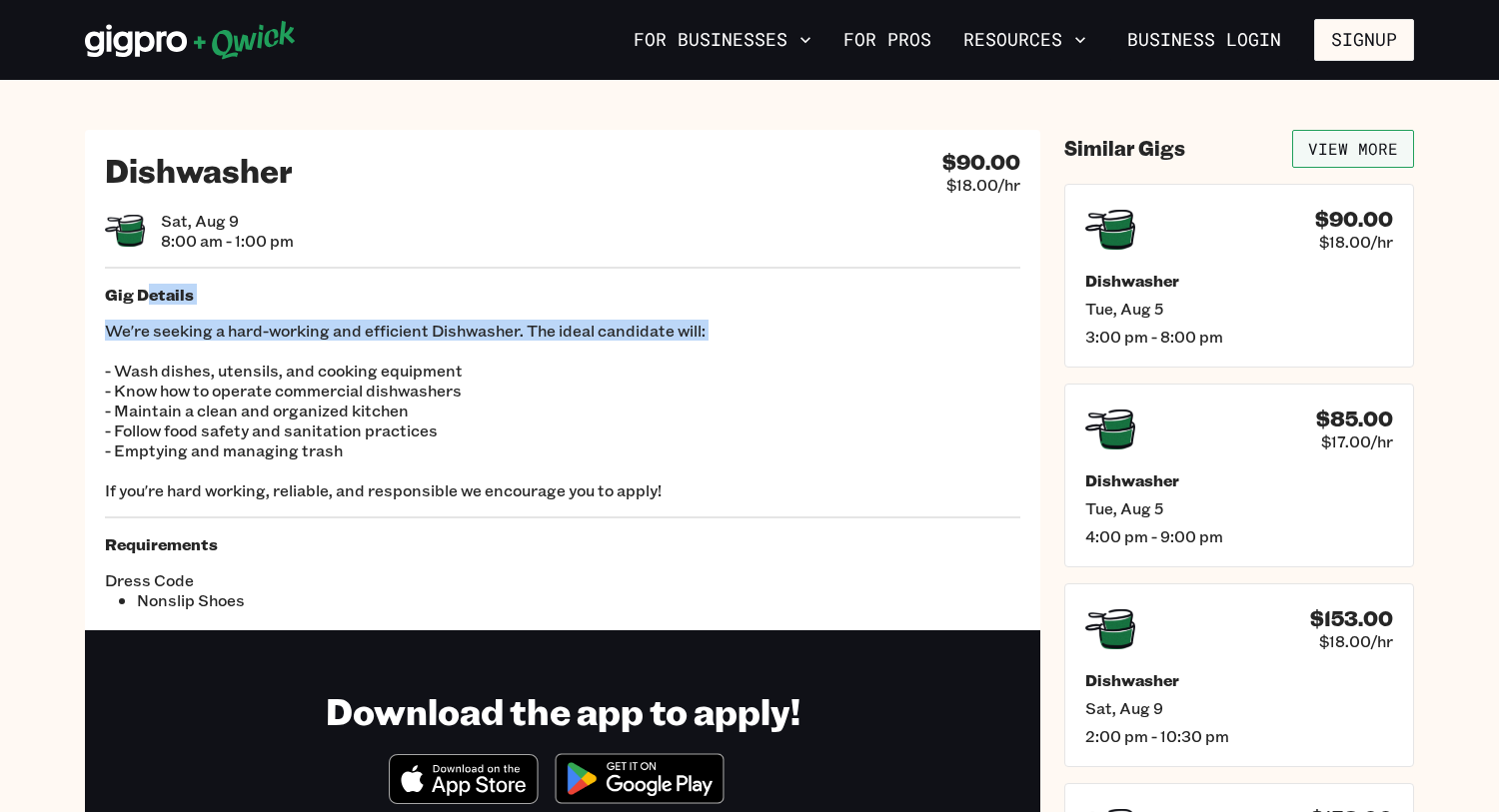 click on "View More" at bounding box center (1353, 149) 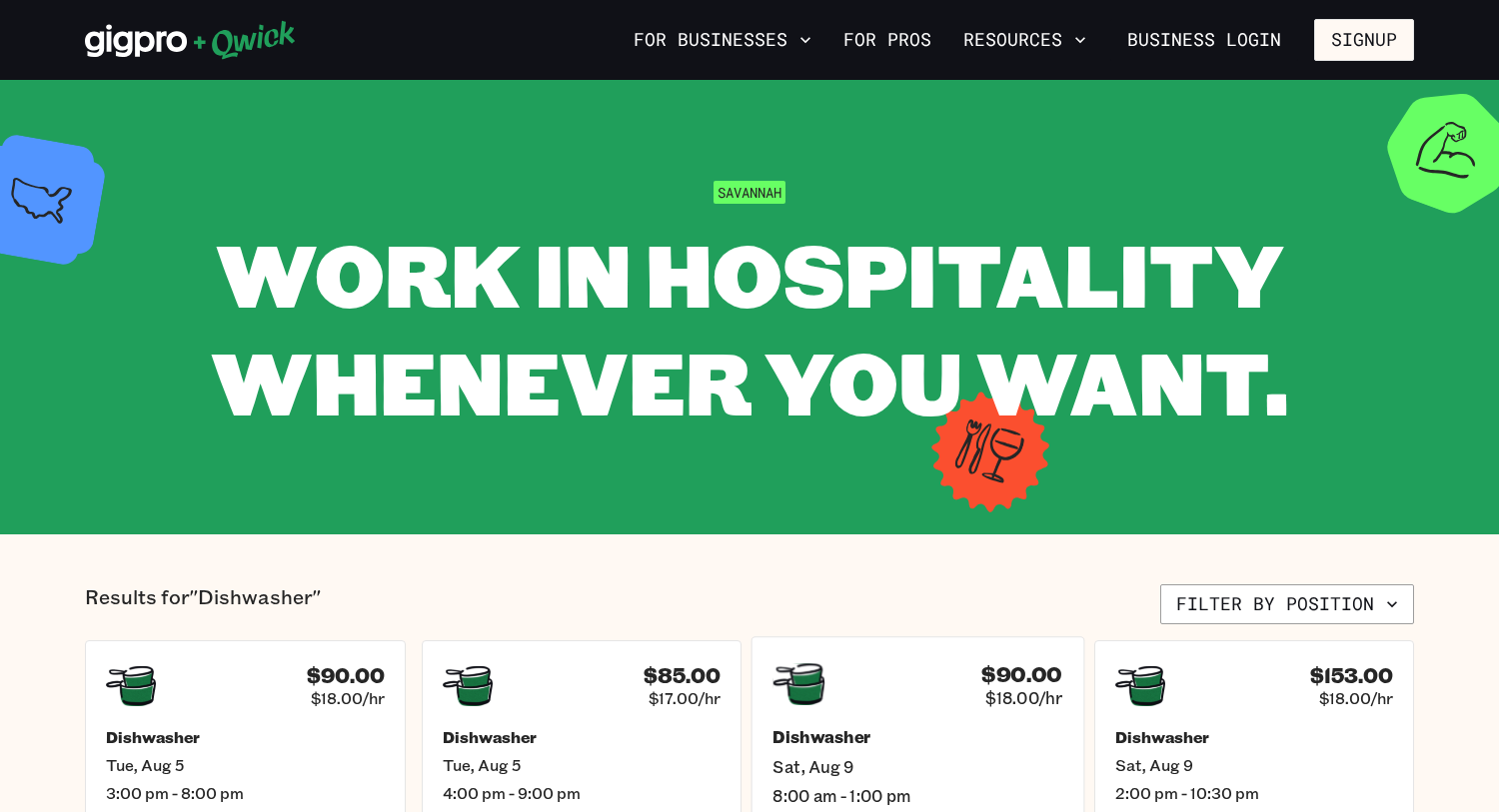 click on "Dishwasher" at bounding box center (917, 737) 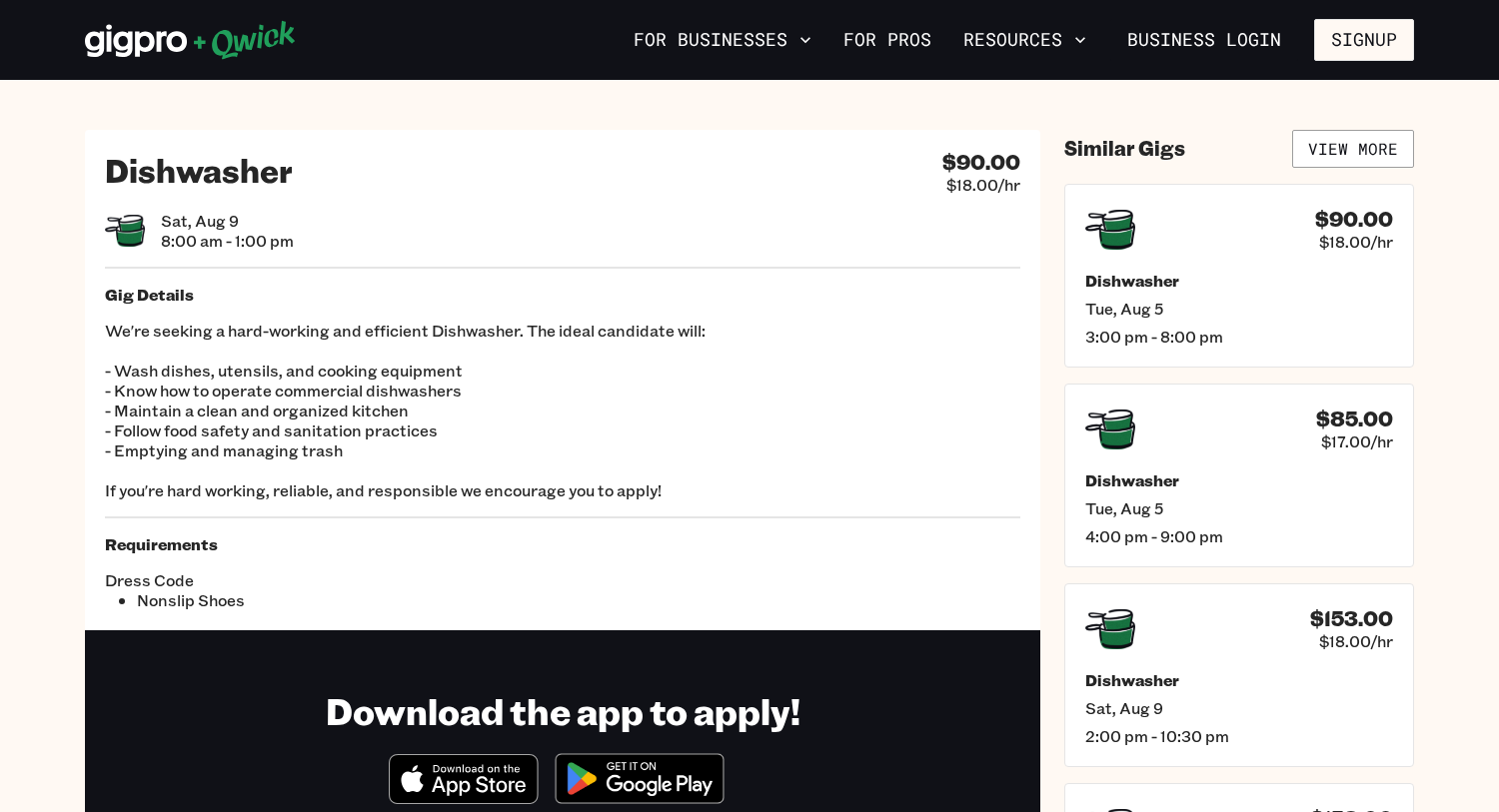 click on "$90.00" at bounding box center [981, 162] 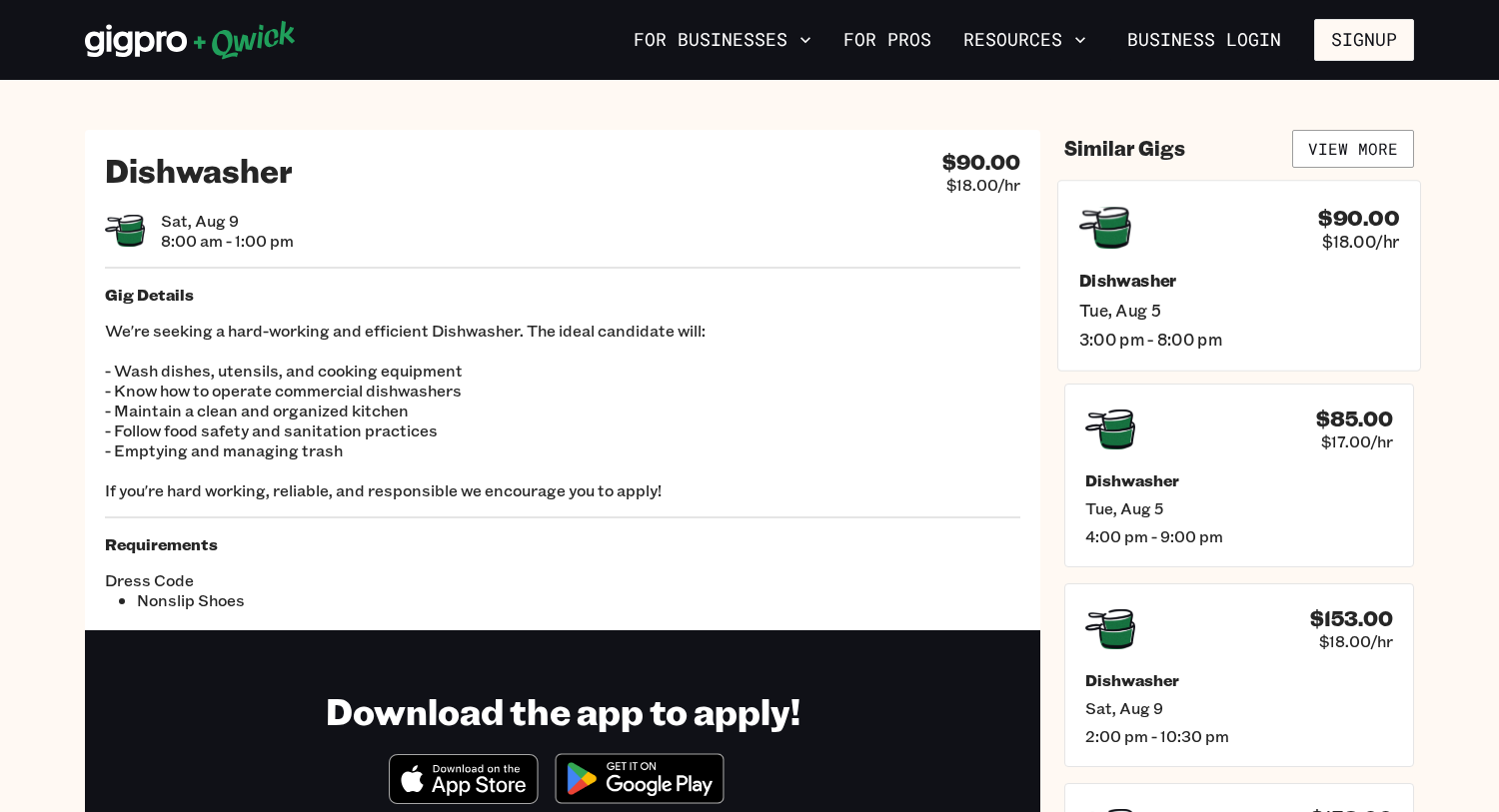 click on "3:00 pm - 8:00 pm" at bounding box center [1239, 339] 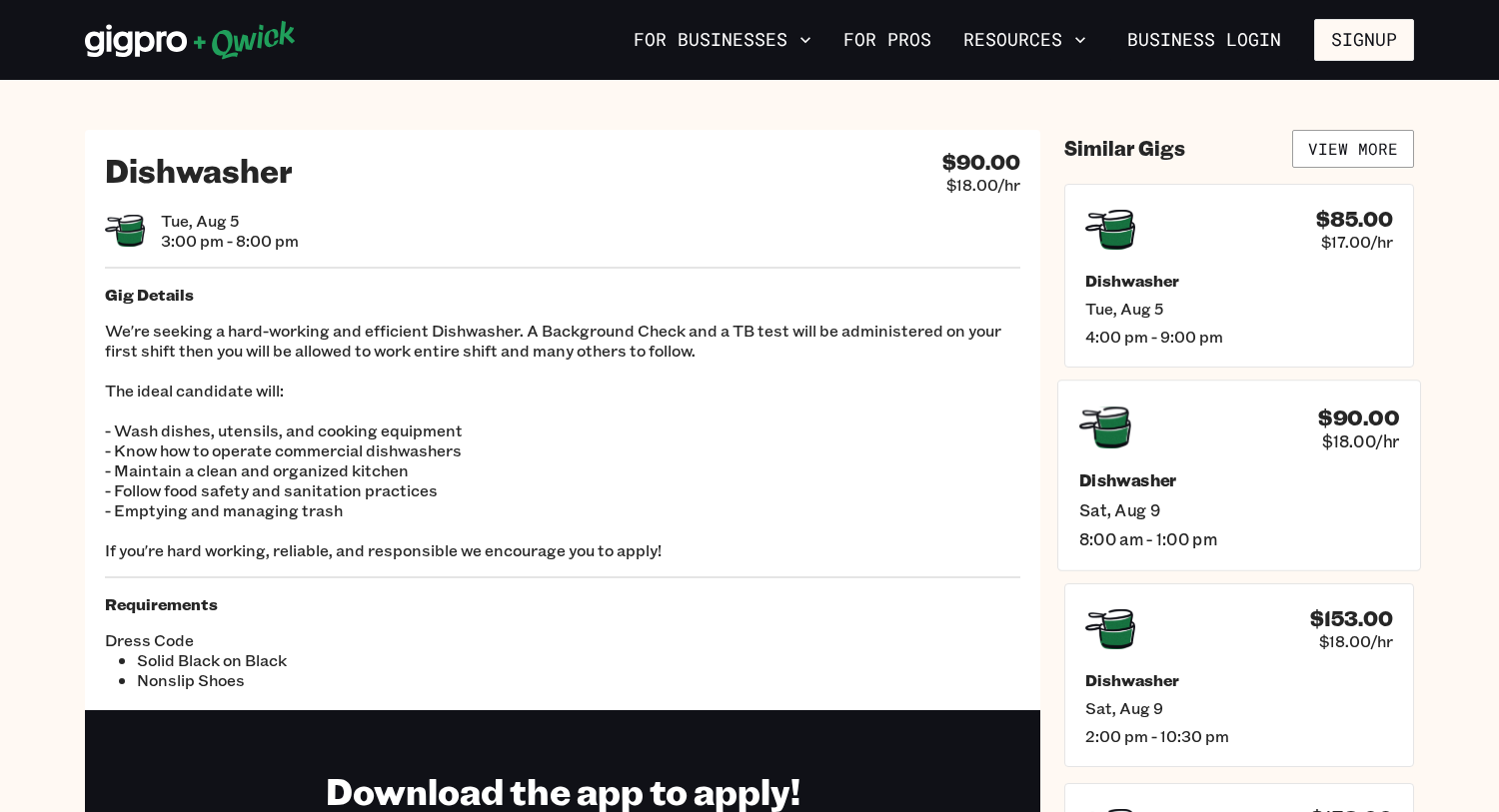 click on "$90.00 $18.00/hr" at bounding box center (1239, 427) 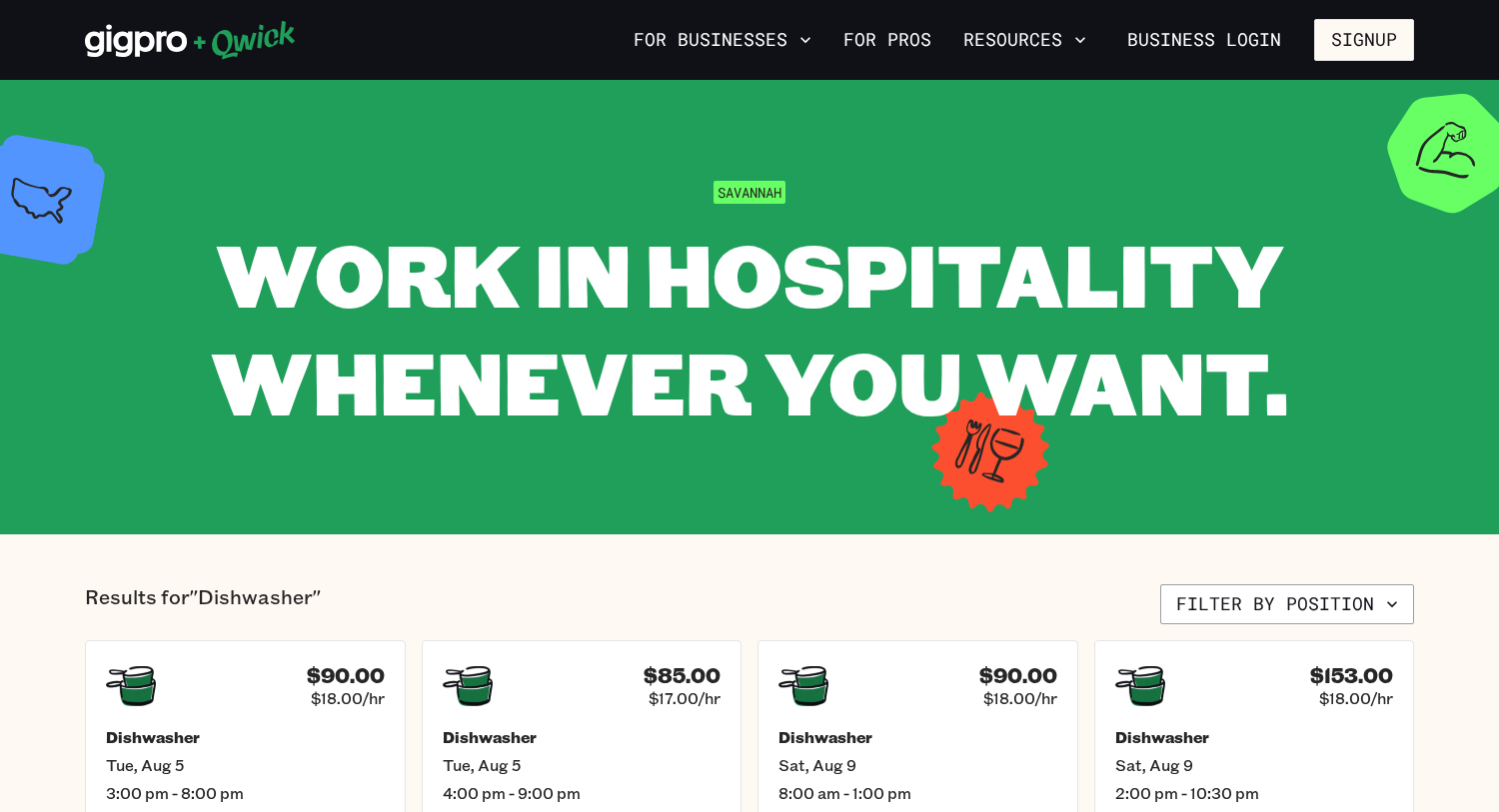 scroll, scrollTop: 710, scrollLeft: 0, axis: vertical 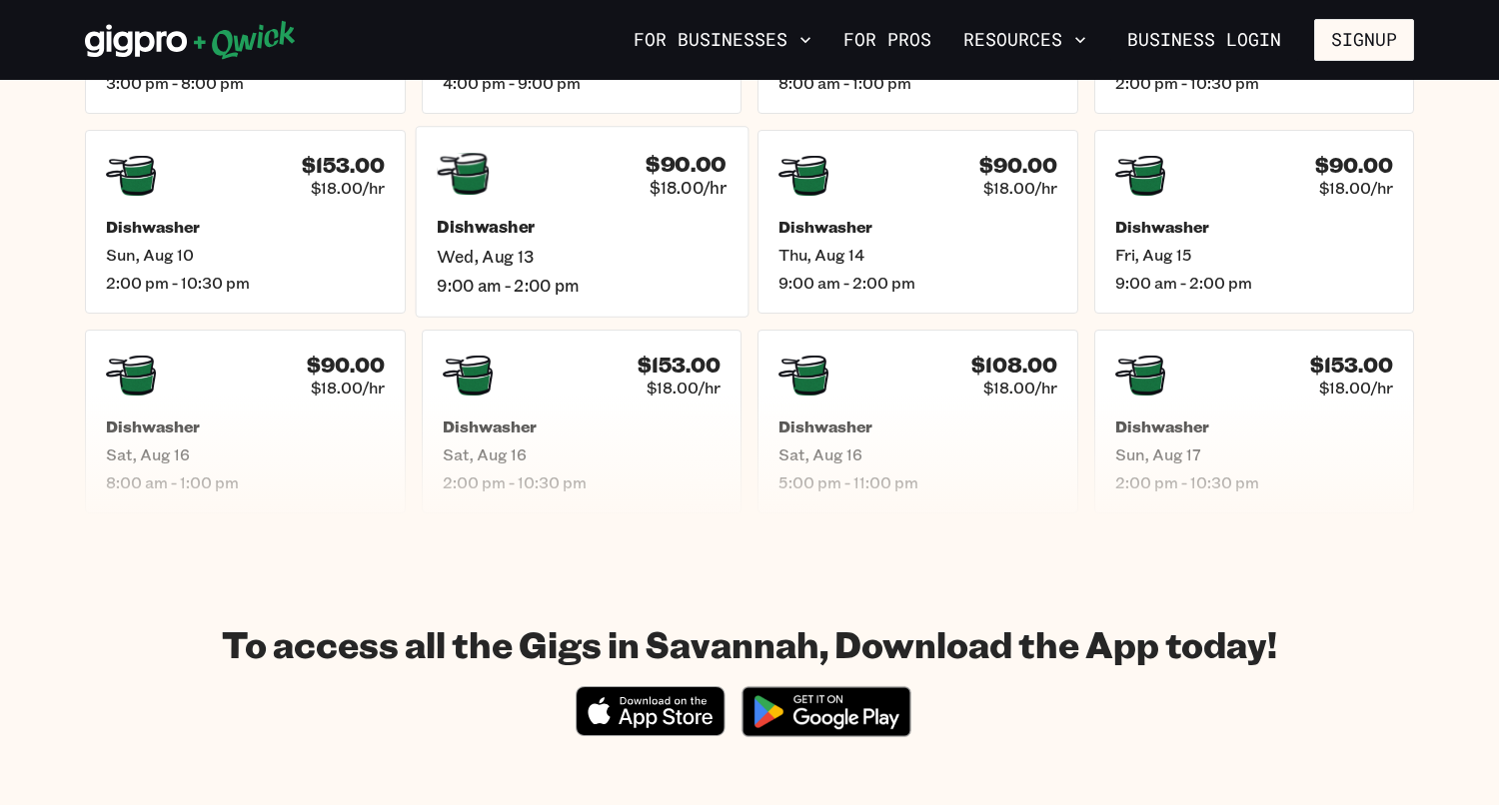 click on "$90.00 $18.00/hr Dishwasher Wed, Aug 13 9:00 am - 2:00 pm" at bounding box center (581, 221) 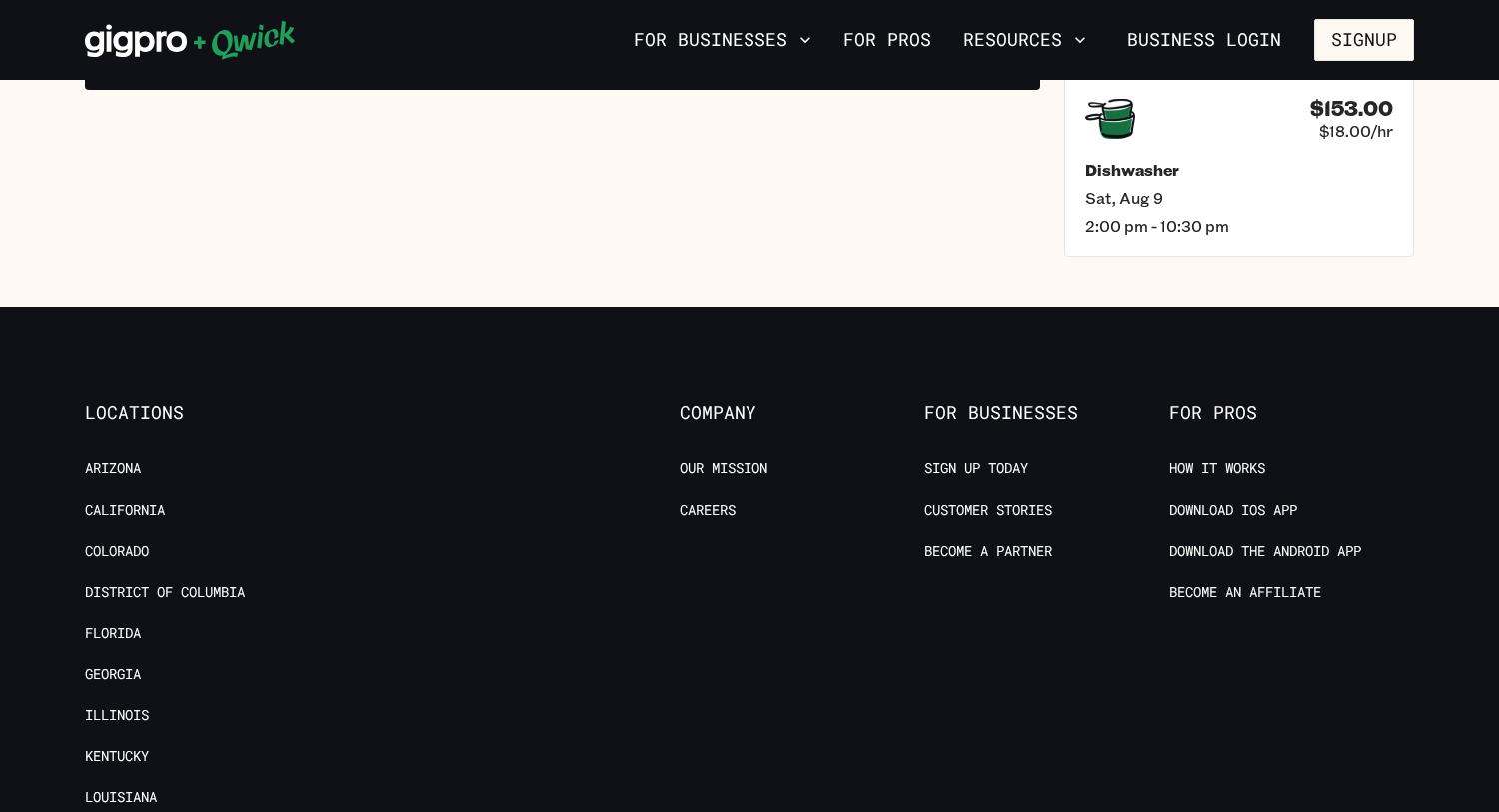 scroll, scrollTop: 0, scrollLeft: 0, axis: both 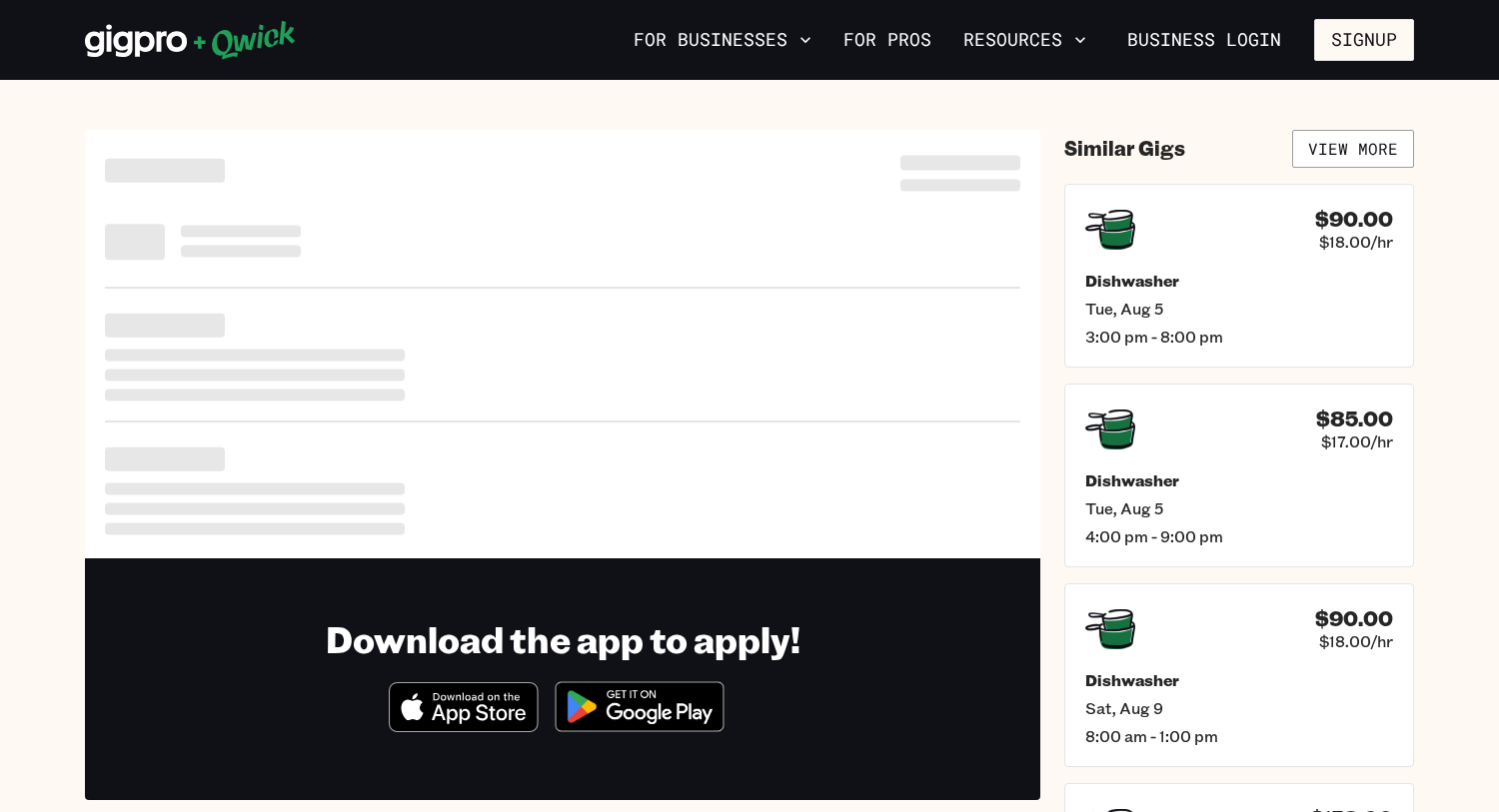 click at bounding box center [960, 185] 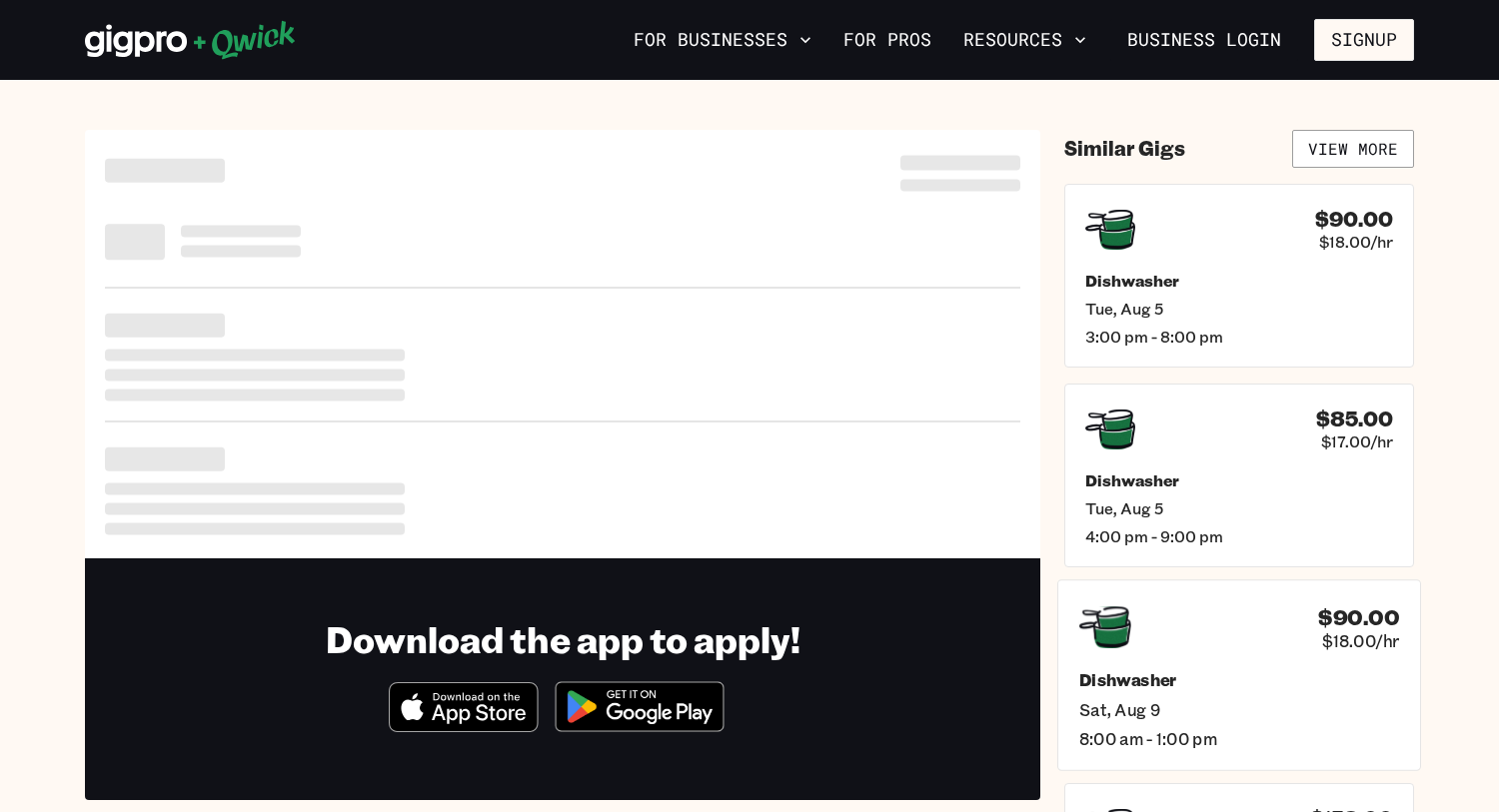 click on "Dishwasher" at bounding box center (1239, 679) 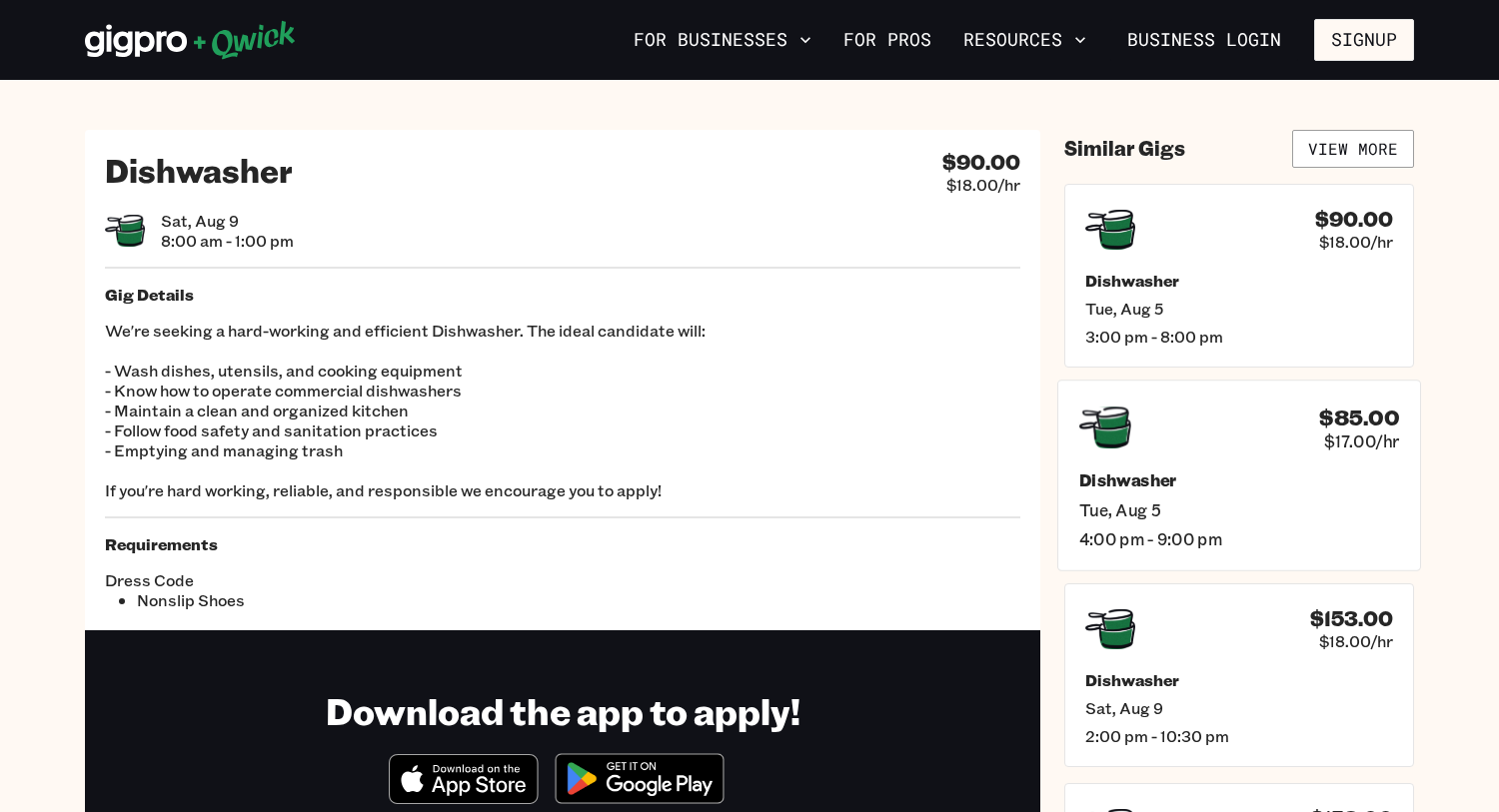 click 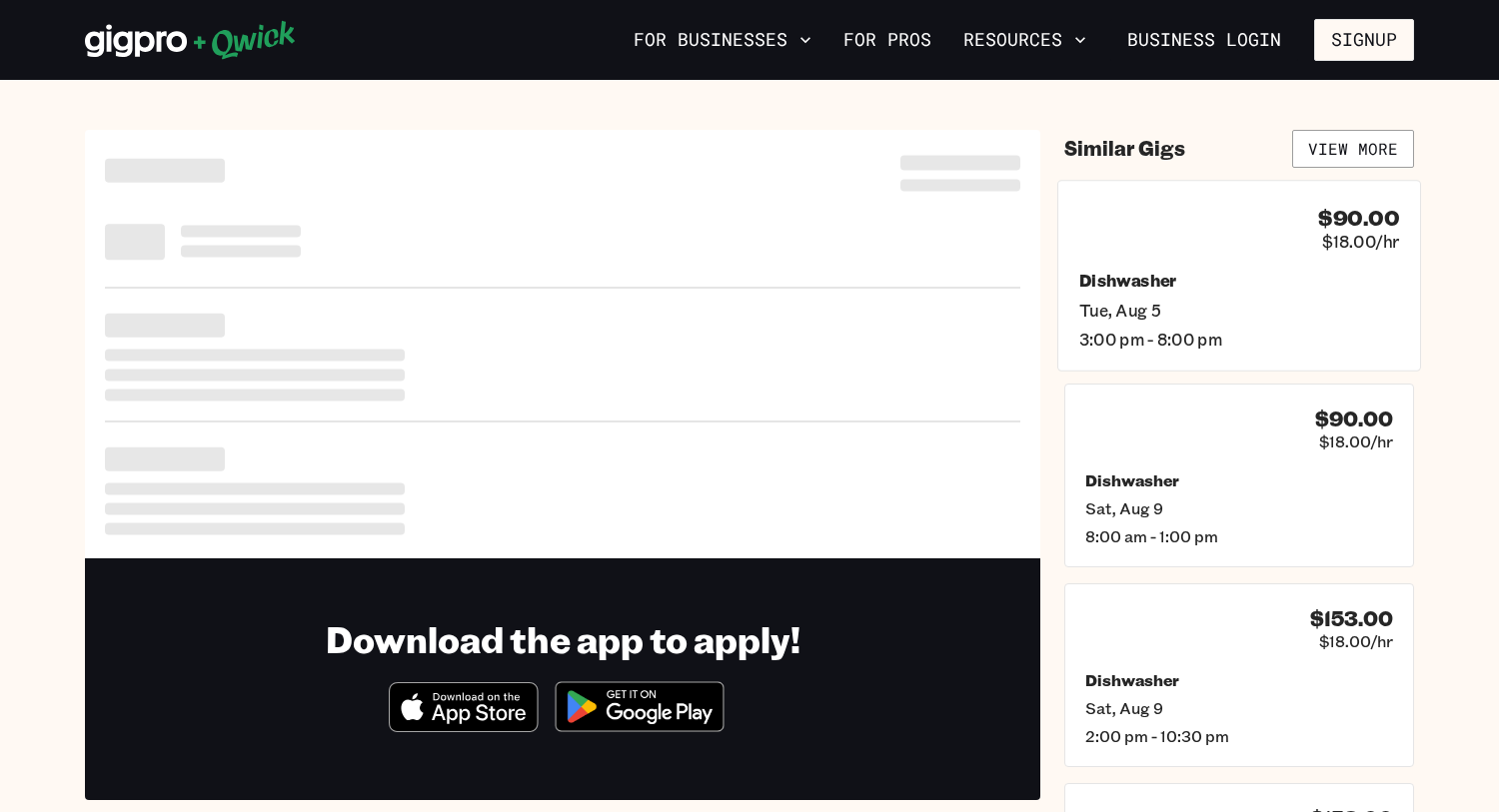click on "Dishwasher" at bounding box center (1239, 280) 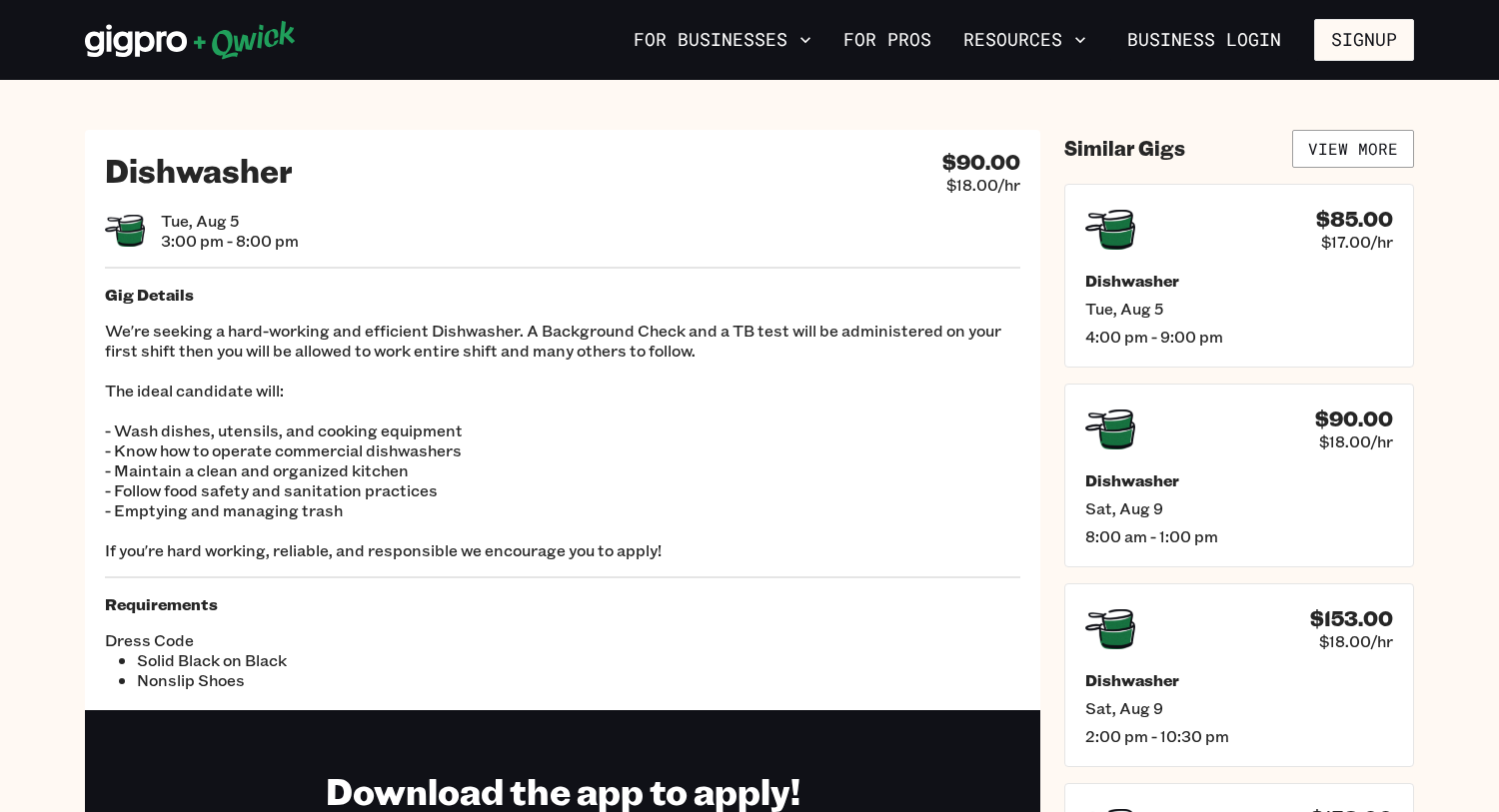 click on "Dishwasher" at bounding box center [1239, 281] 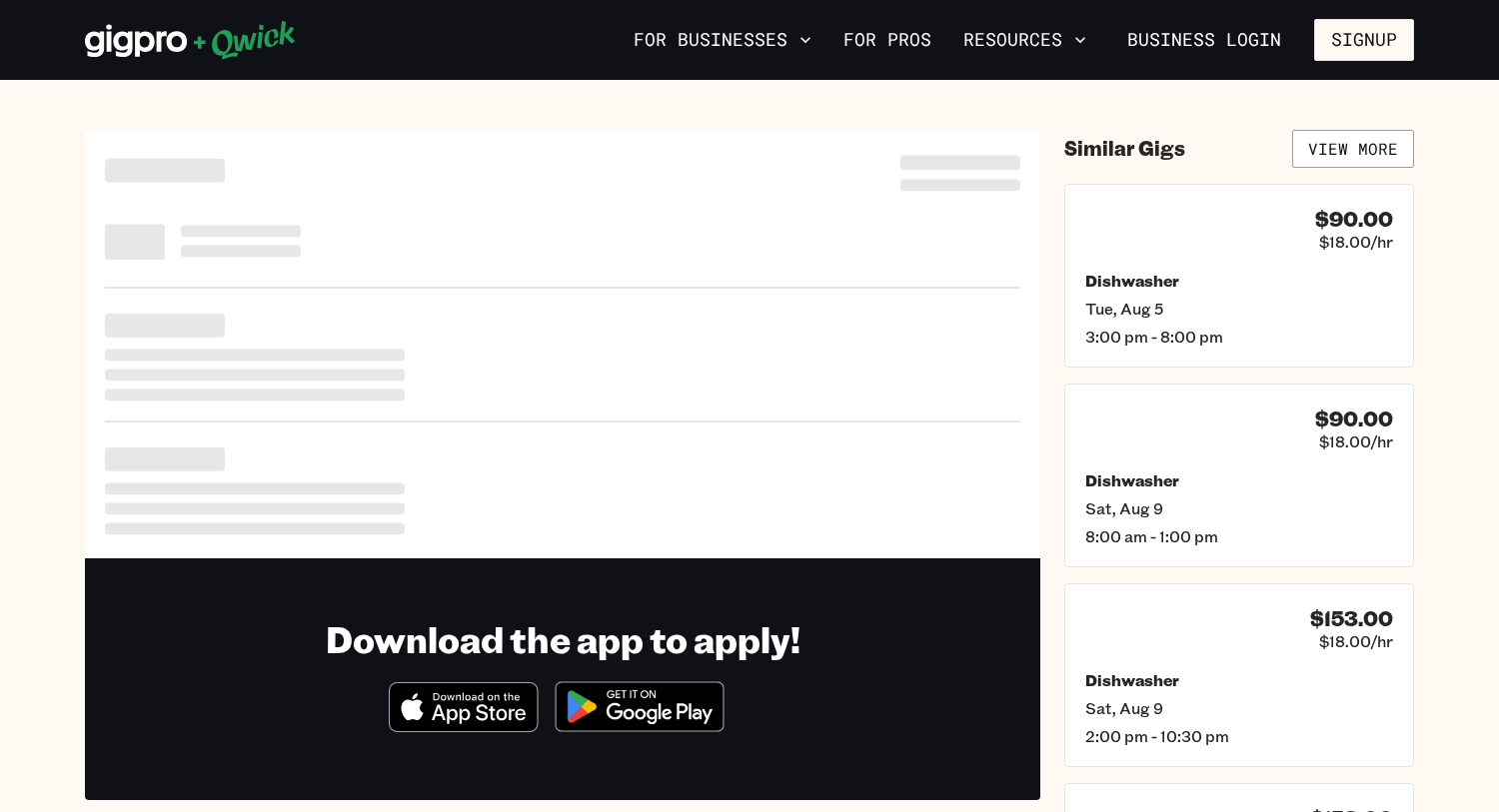 click on "Dishwasher" at bounding box center [1239, 281] 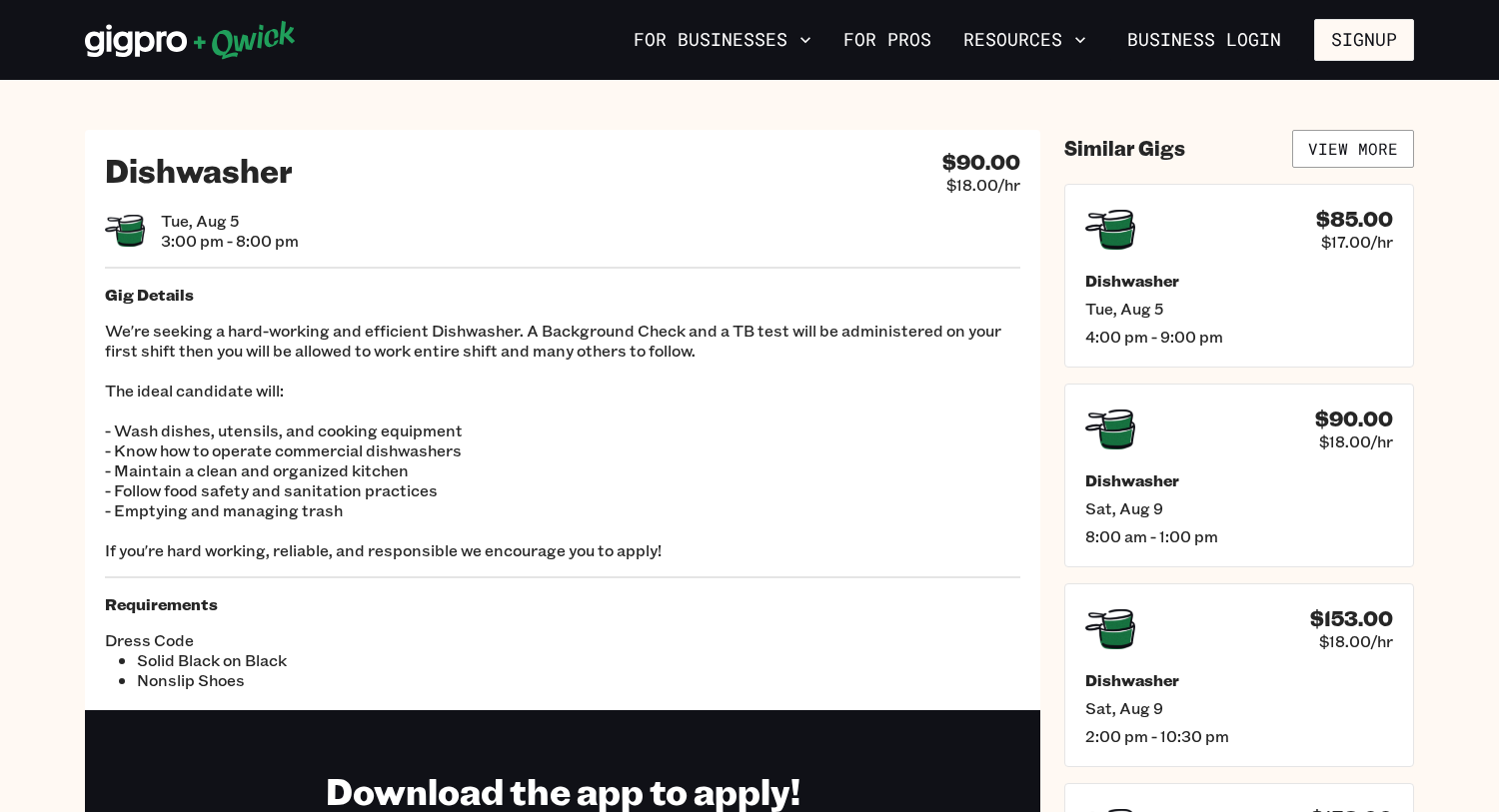 click on "Dishwasher" at bounding box center [1239, 281] 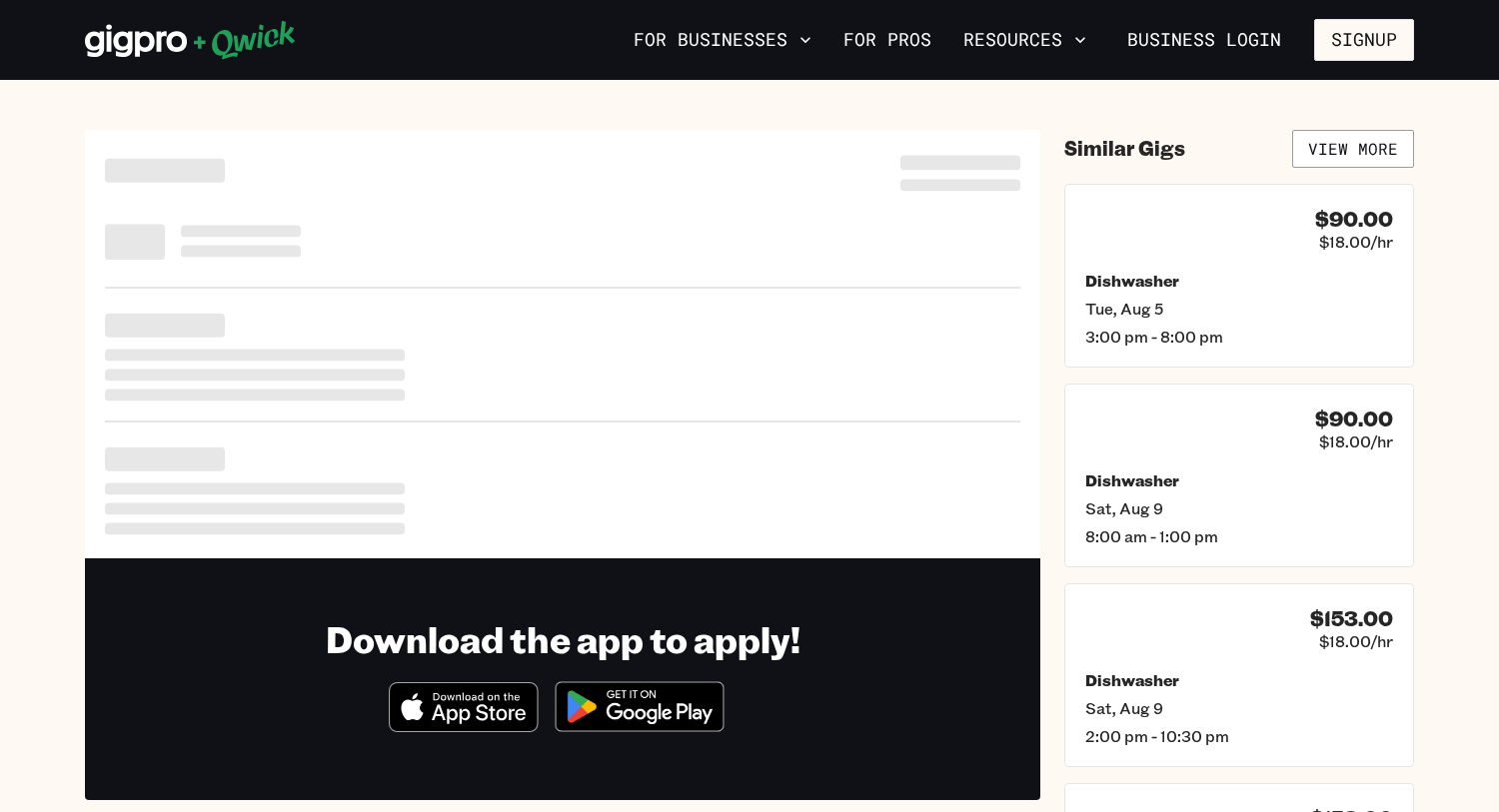 click on "Dishwasher" at bounding box center (1239, 281) 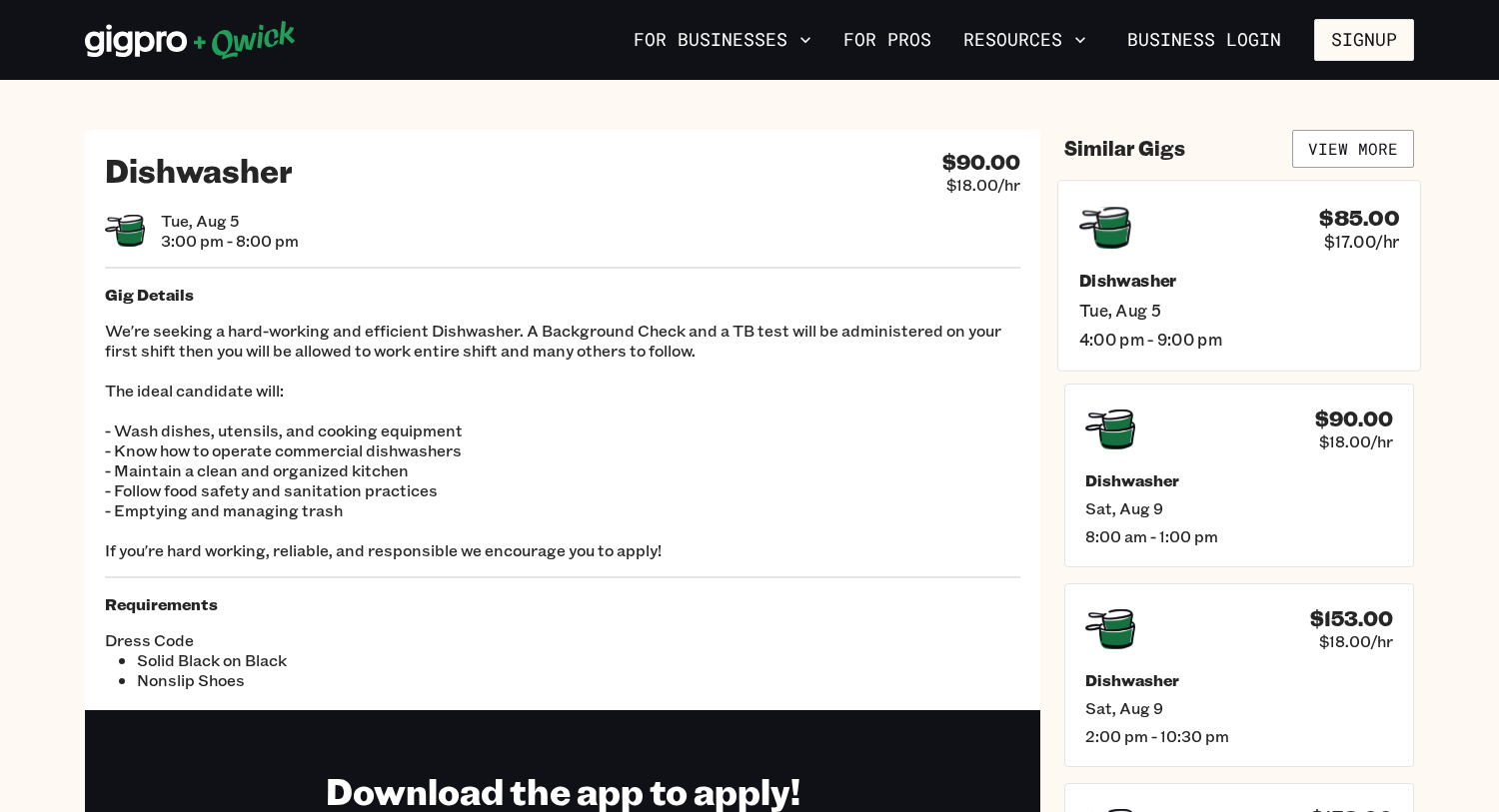 click 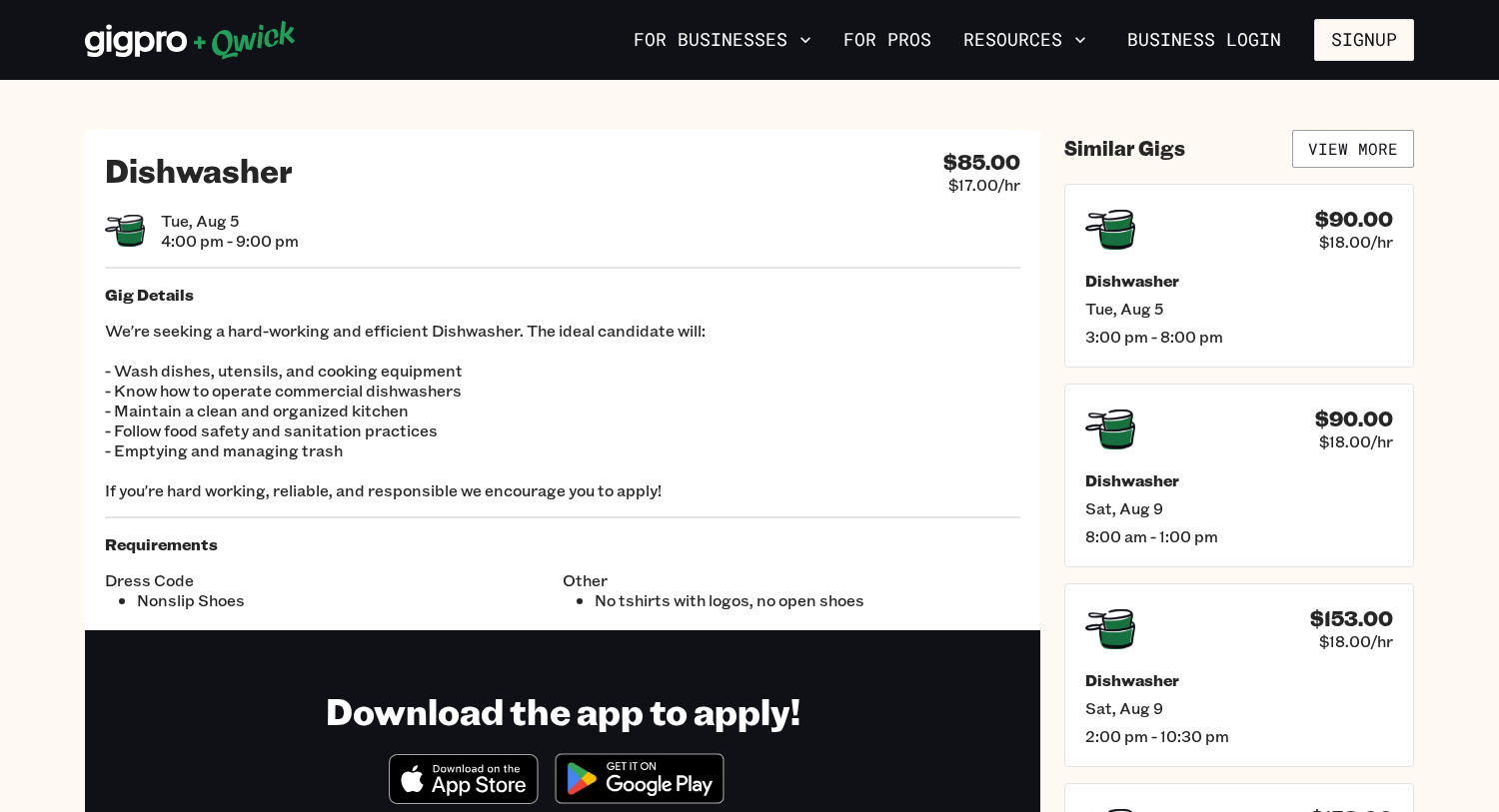 click 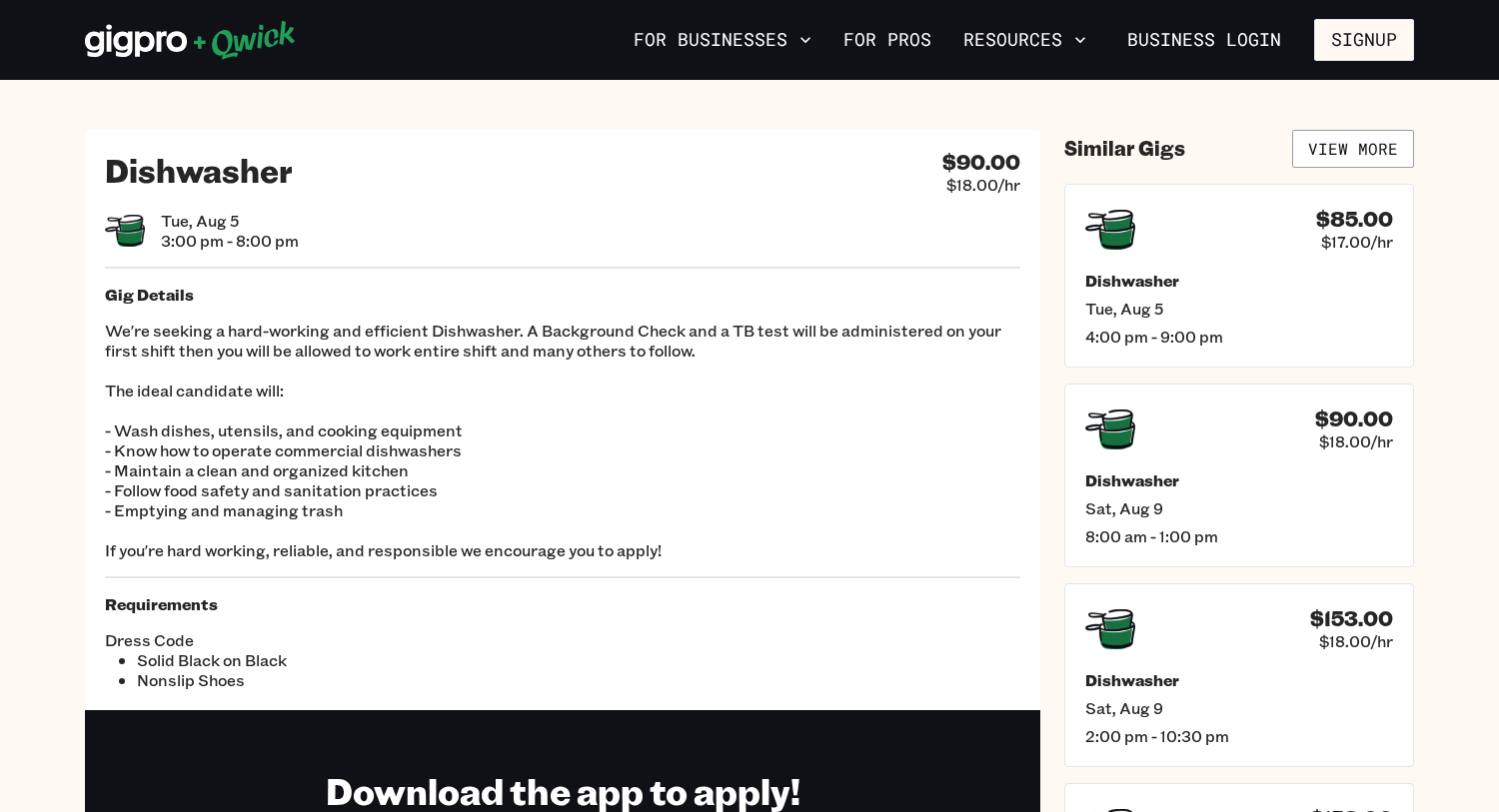 click 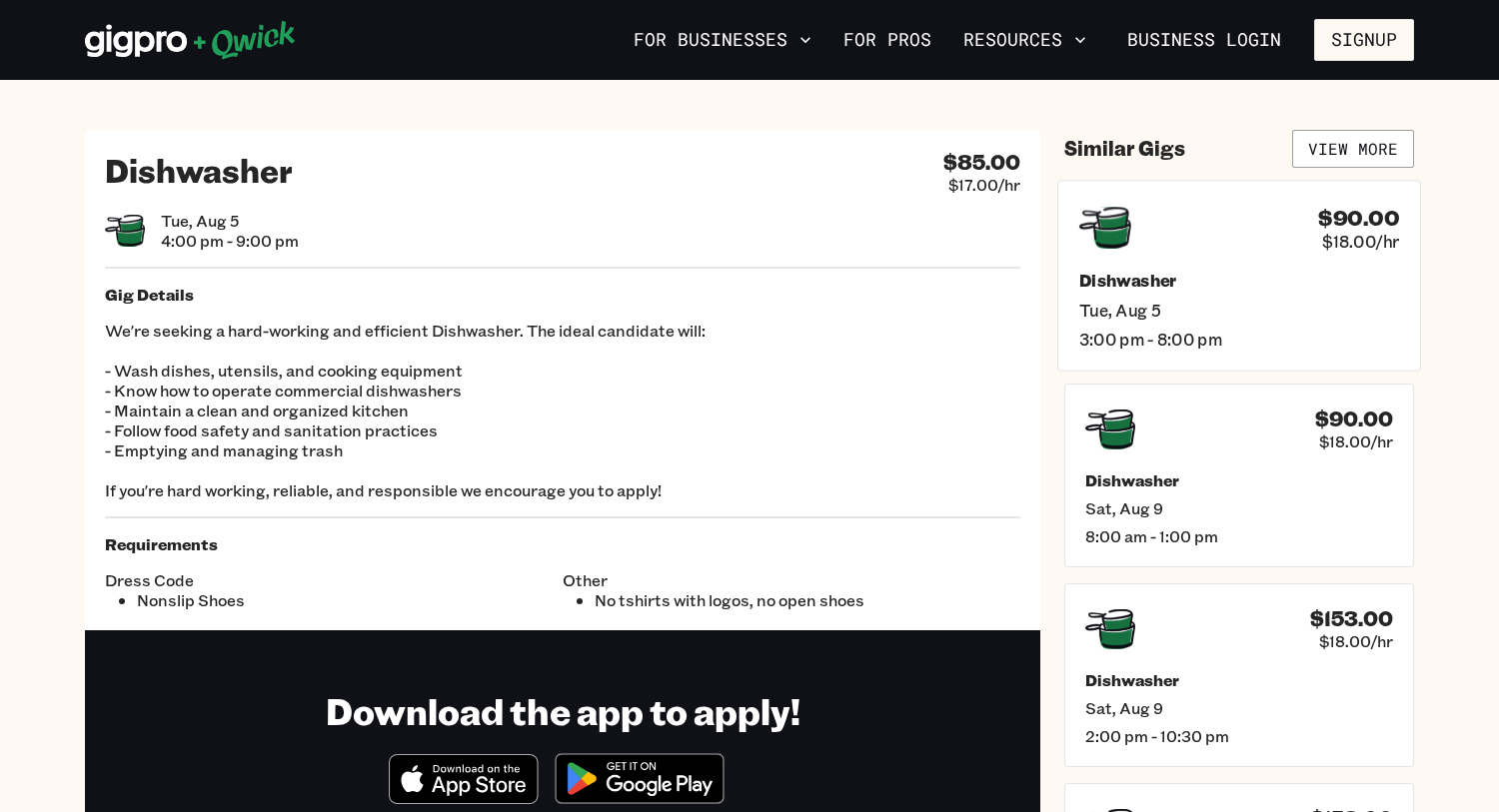 click 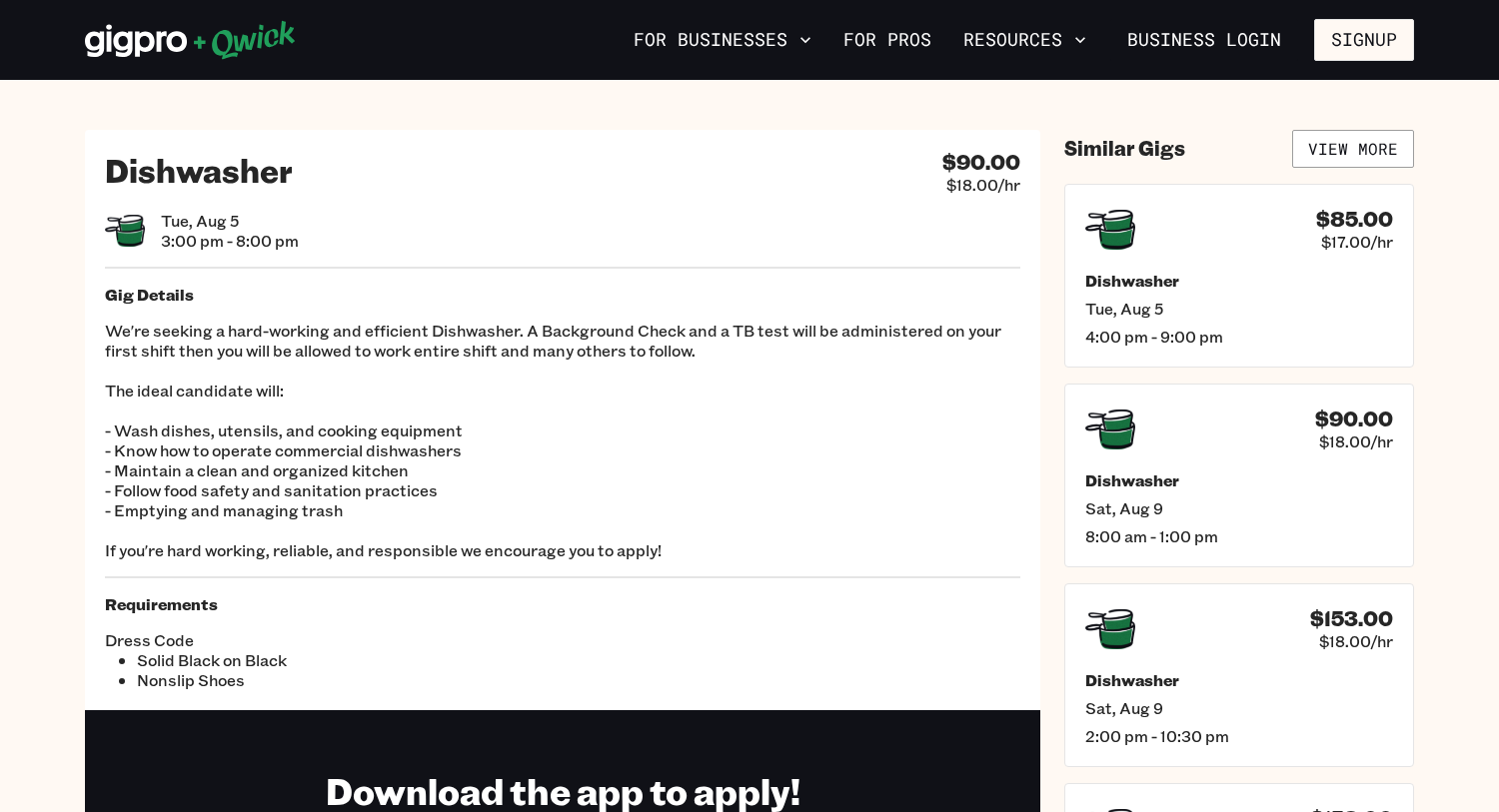 click on "Dishwasher $90.00 $18.00/hr Tue, Aug 5 3:00 pm - 8:00 pm Gig Details We're seeking a hard-working and efficient Dishwasher. A Background Check and a TB test will be administered on your first shift then you will be allowed to work entire shift and many others to follow.
The ideal candidate will:
- Wash dishes, utensils, and cooking equipment
- Know how to operate commercial dishwashers
- Maintain a clean and organized kitchen
- Follow food safety and sanitation practices
- Emptying and managing trash
If you're hard working, reliable, and responsible we encourage you to apply! Requirements Dress Code Solid Black on Black Nonslip Shoes" at bounding box center [563, 419] 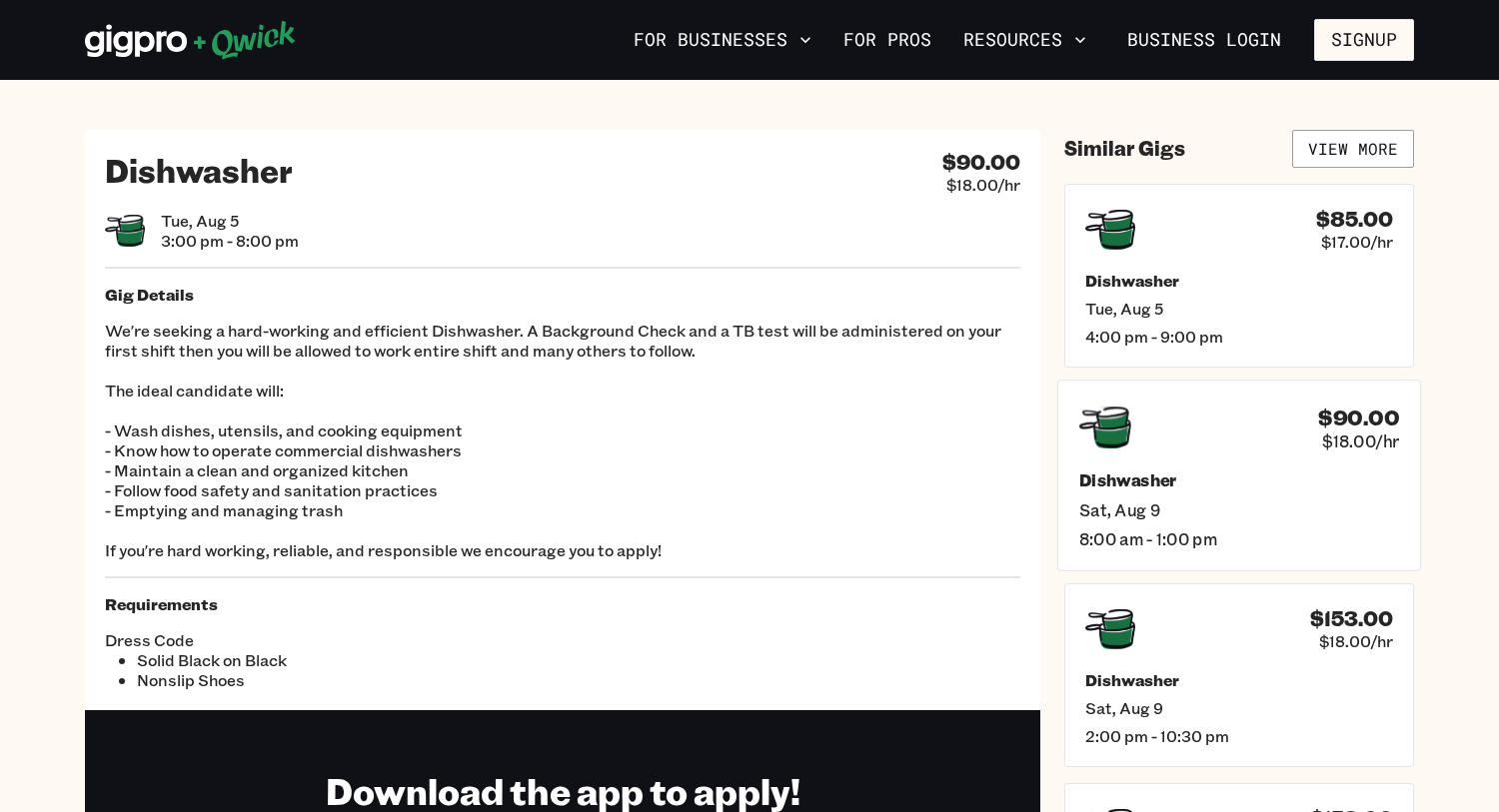 click on "$90.00 $18.00/hr" at bounding box center (1239, 427) 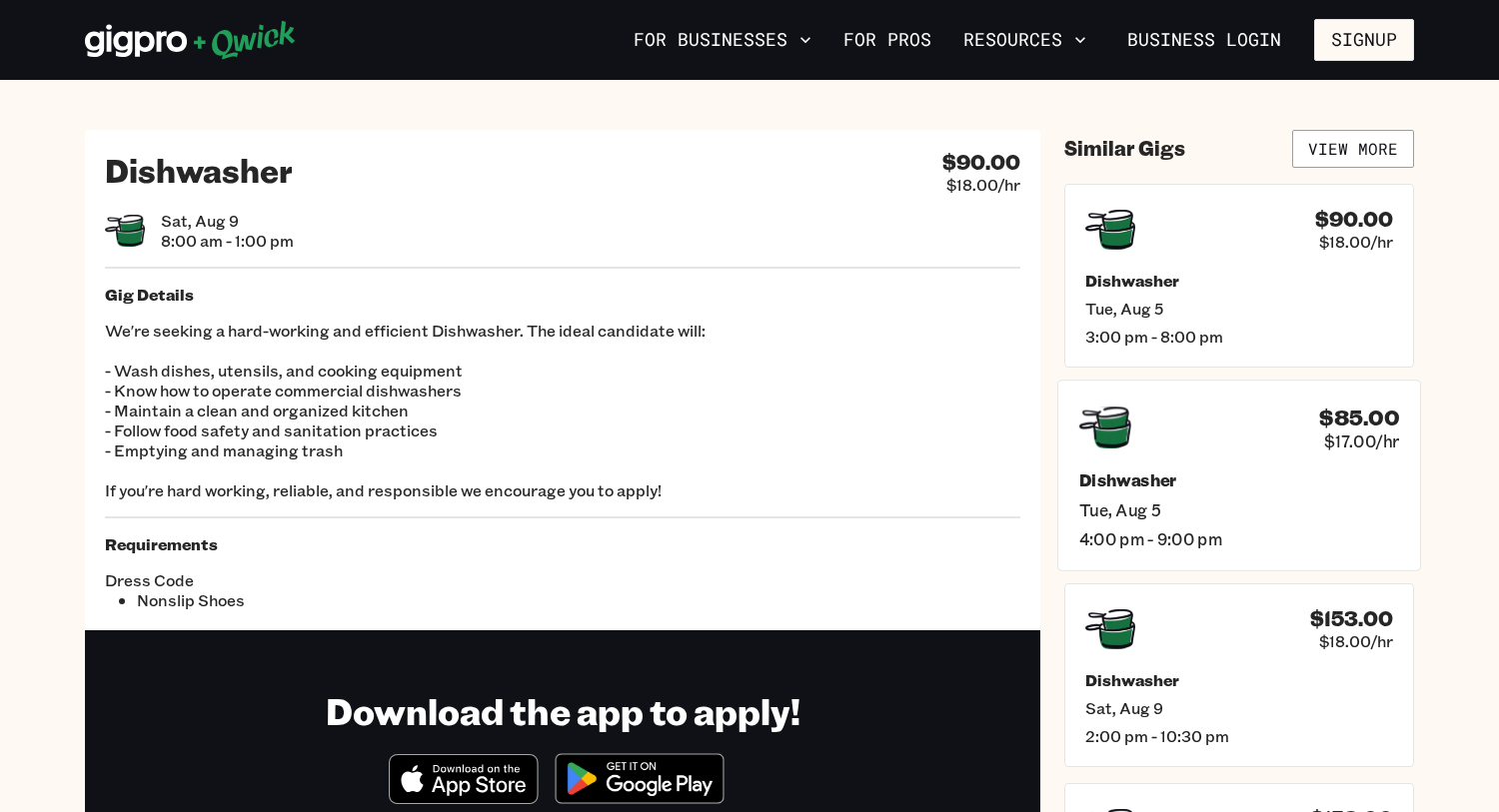 click on "$85.00 $17.00/hr" at bounding box center [1239, 427] 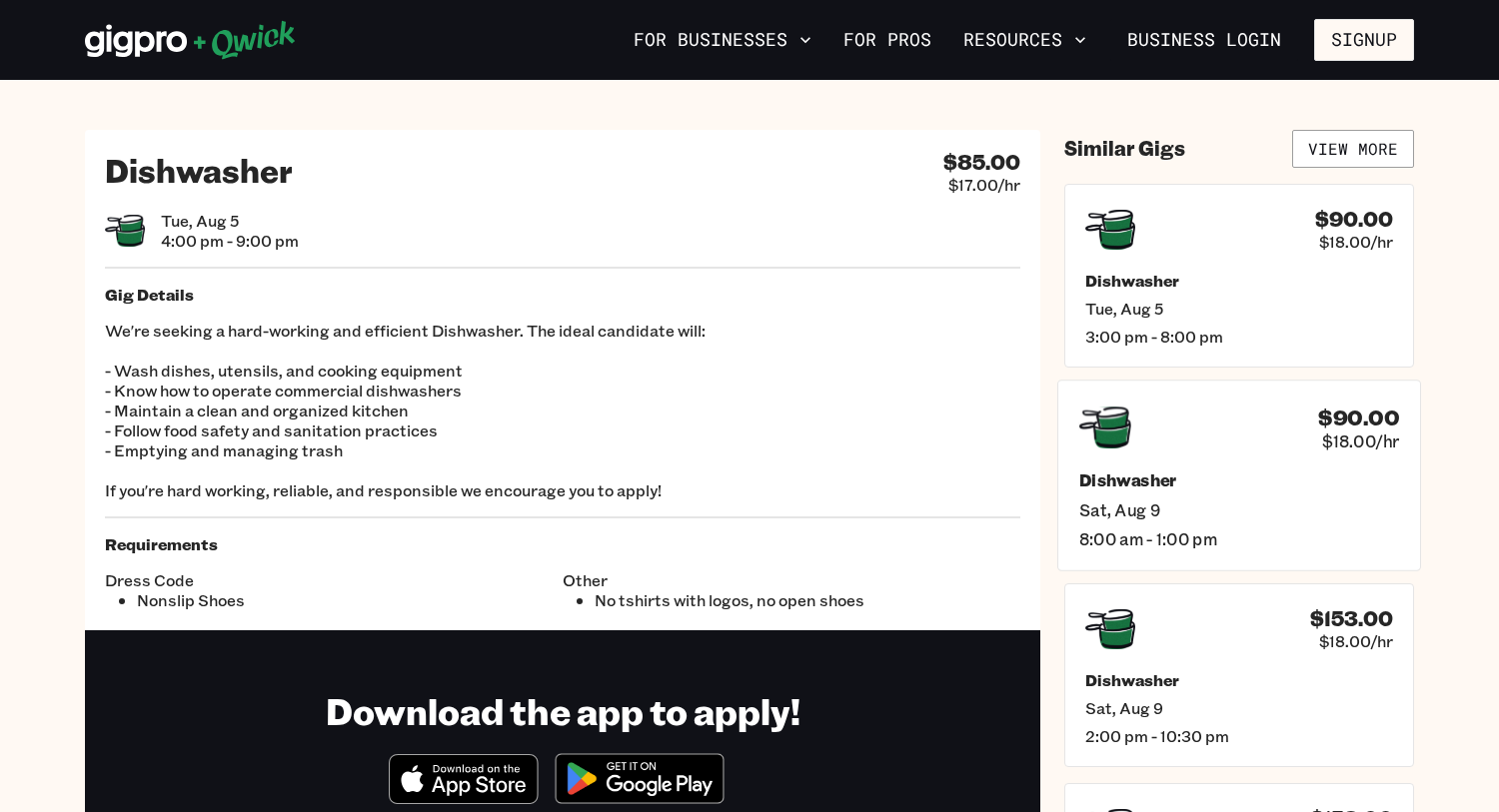 click on "$90.00 $18.00/hr" at bounding box center [1239, 427] 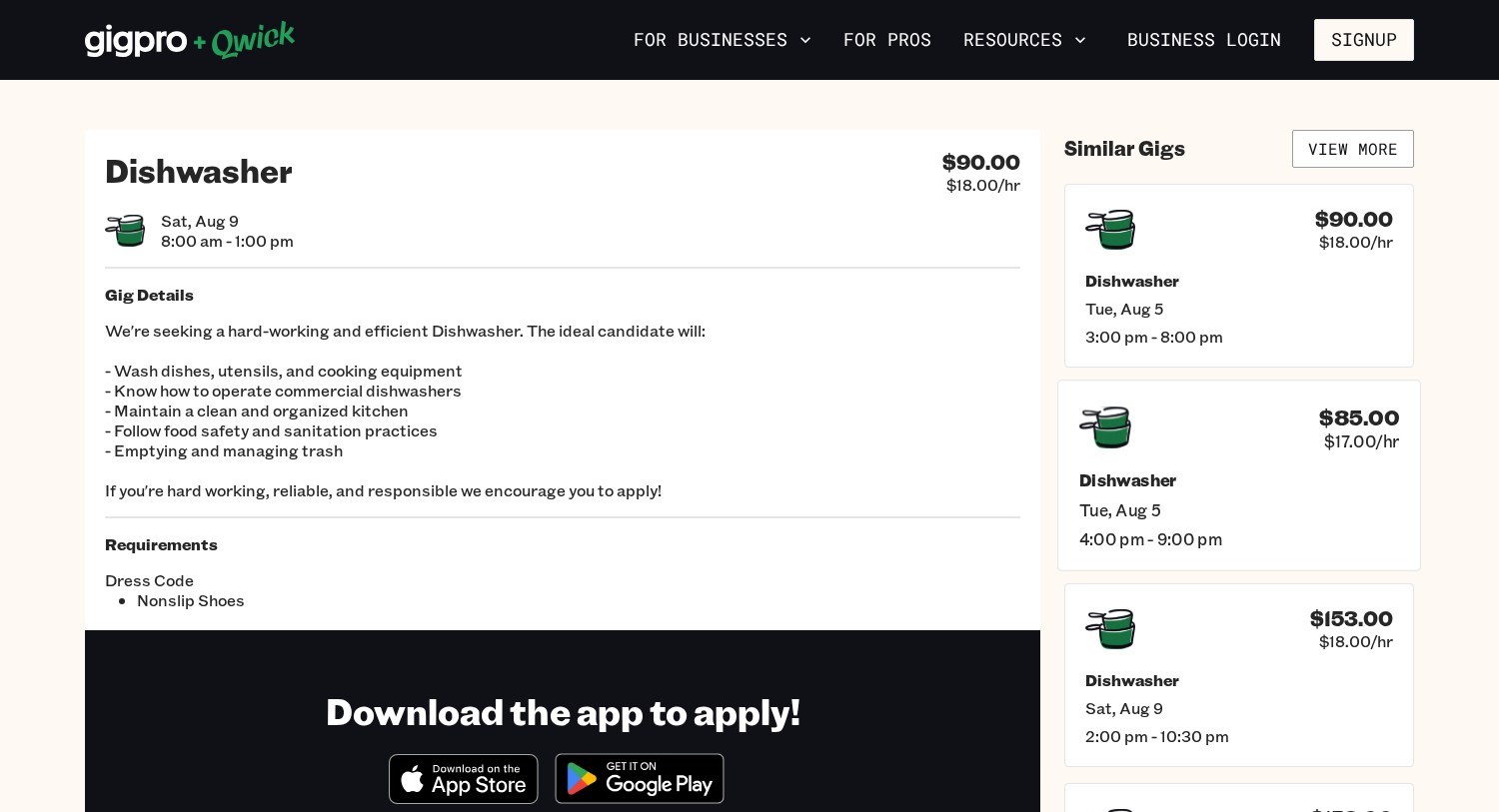 click on "$85.00 $17.00/hr Dishwasher Tue, Aug 5 4:00 pm - 9:00 pm" at bounding box center [1239, 474] 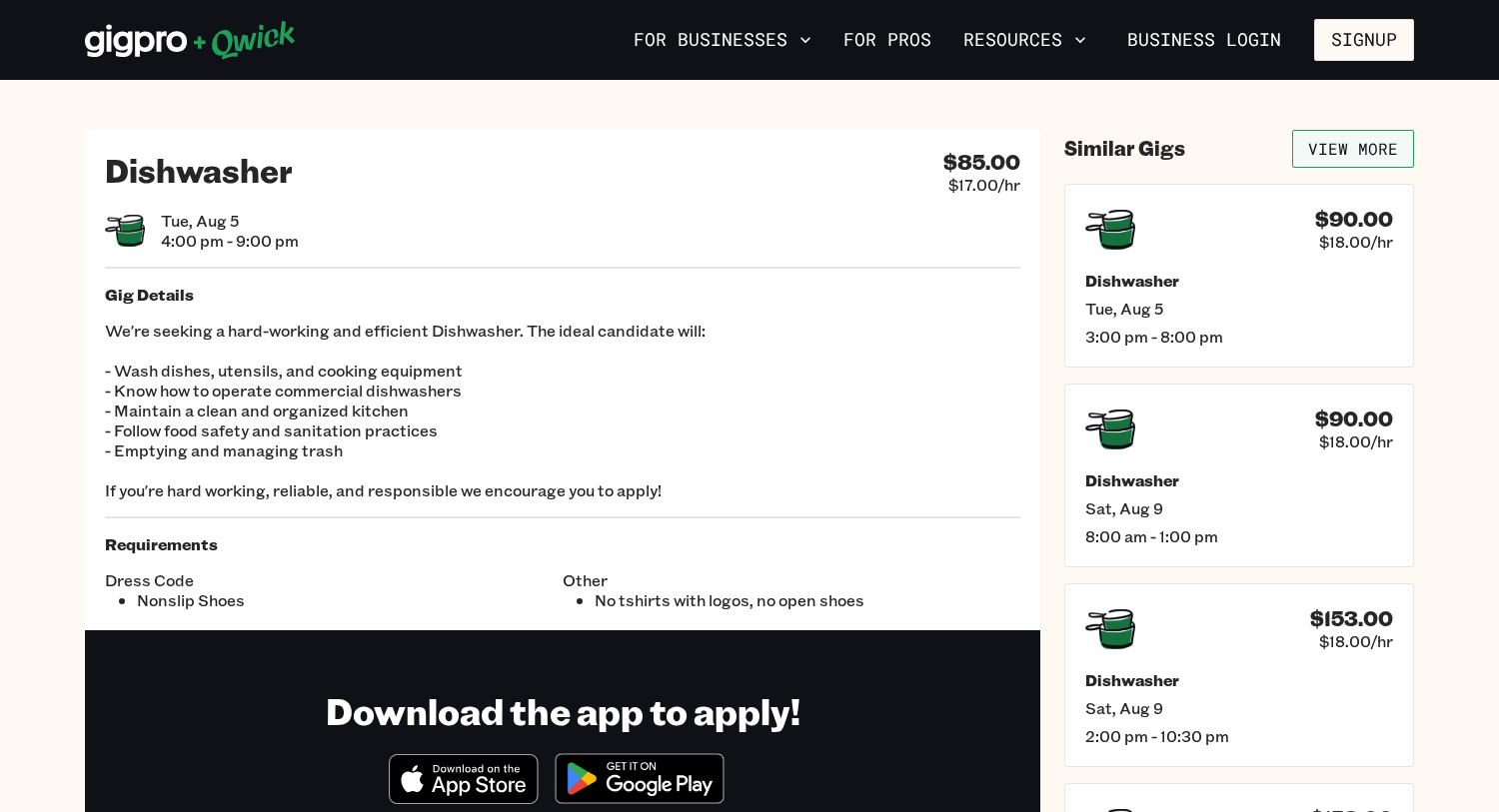 click on "View More" at bounding box center (1353, 149) 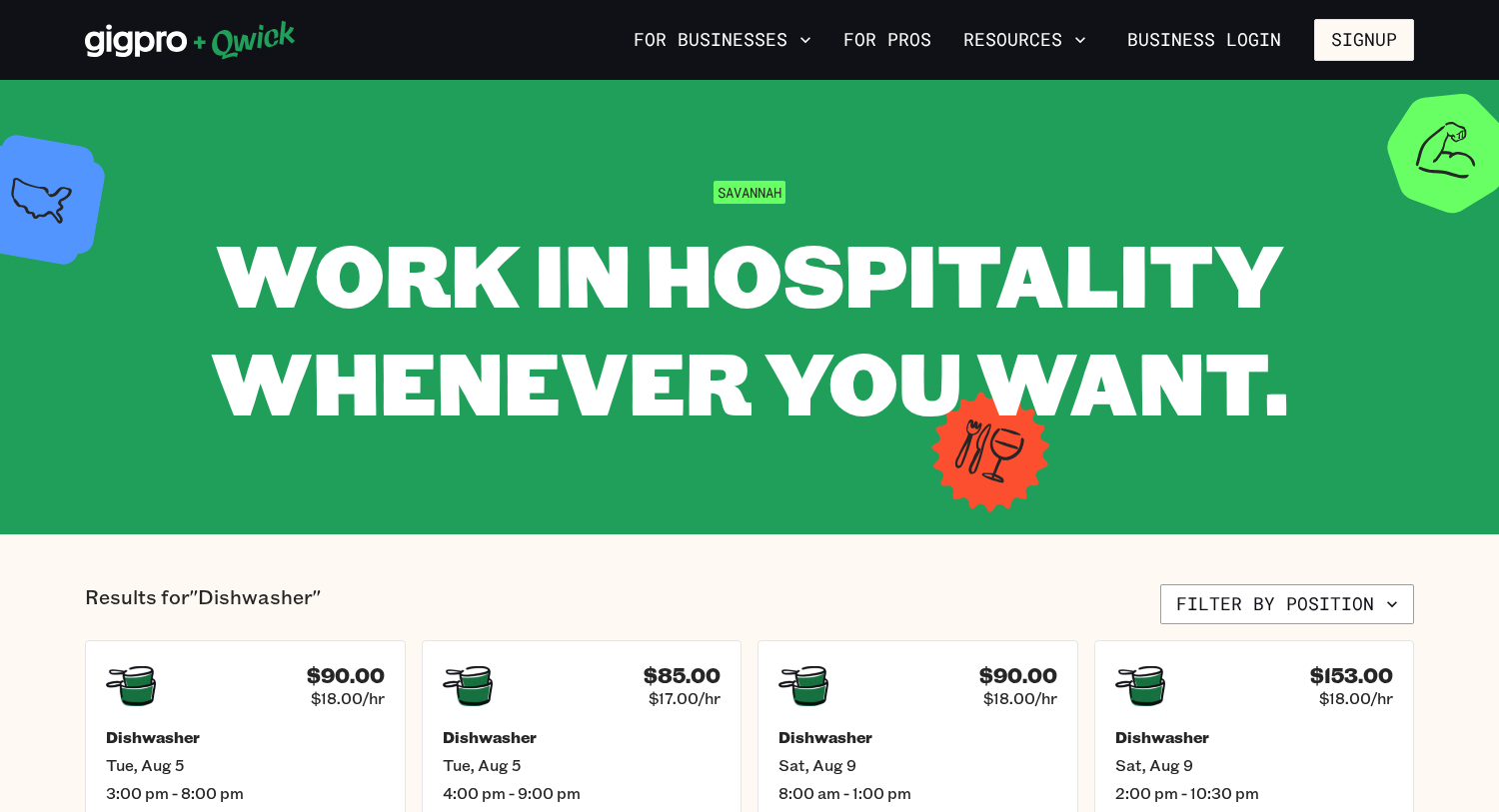click on "Savannah WORK IN HOSPITALITY WHENEVER YOU WANT." at bounding box center [750, 307] 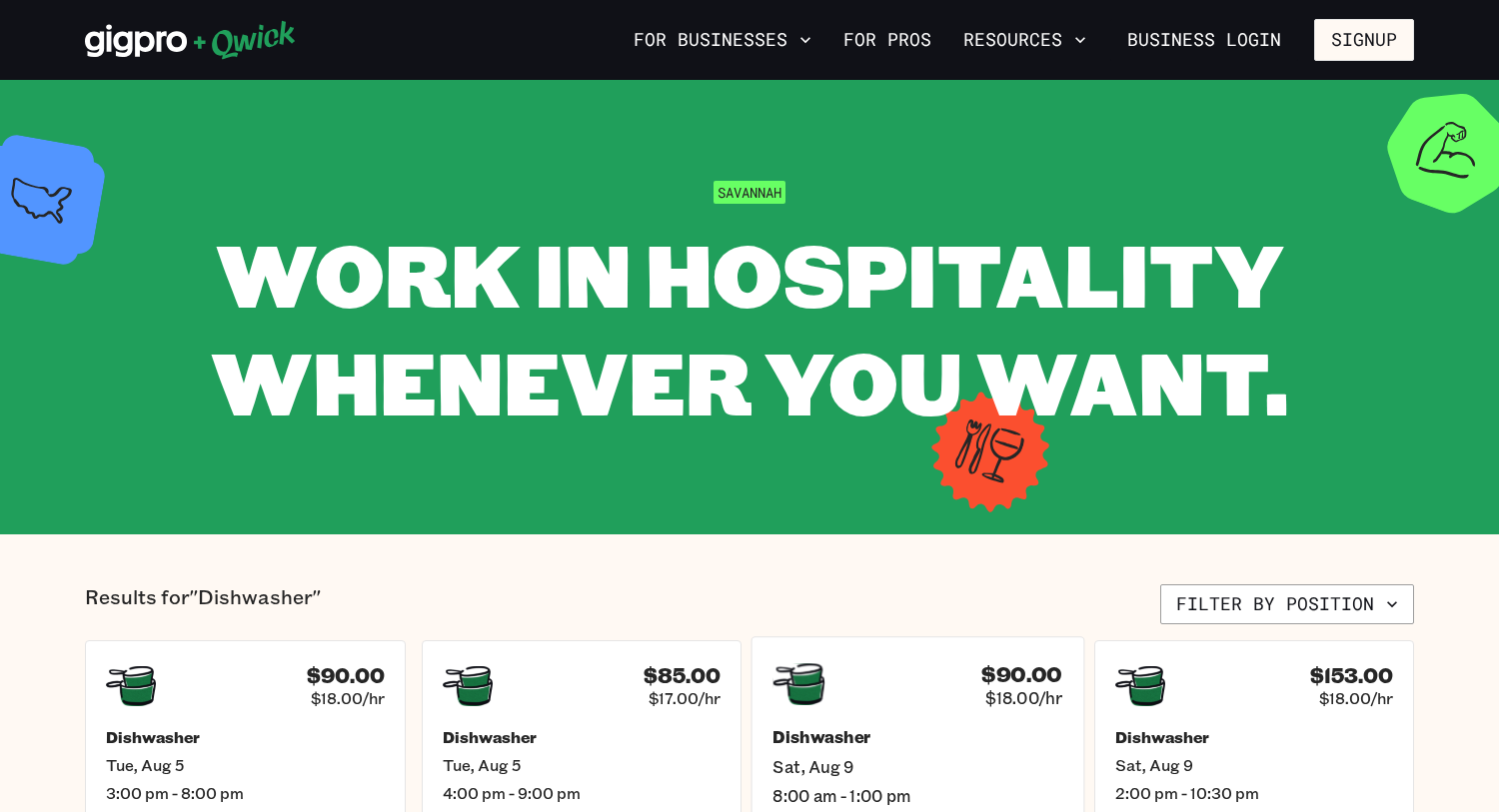 click on "$90.00 $18.00/hr" at bounding box center [917, 684] 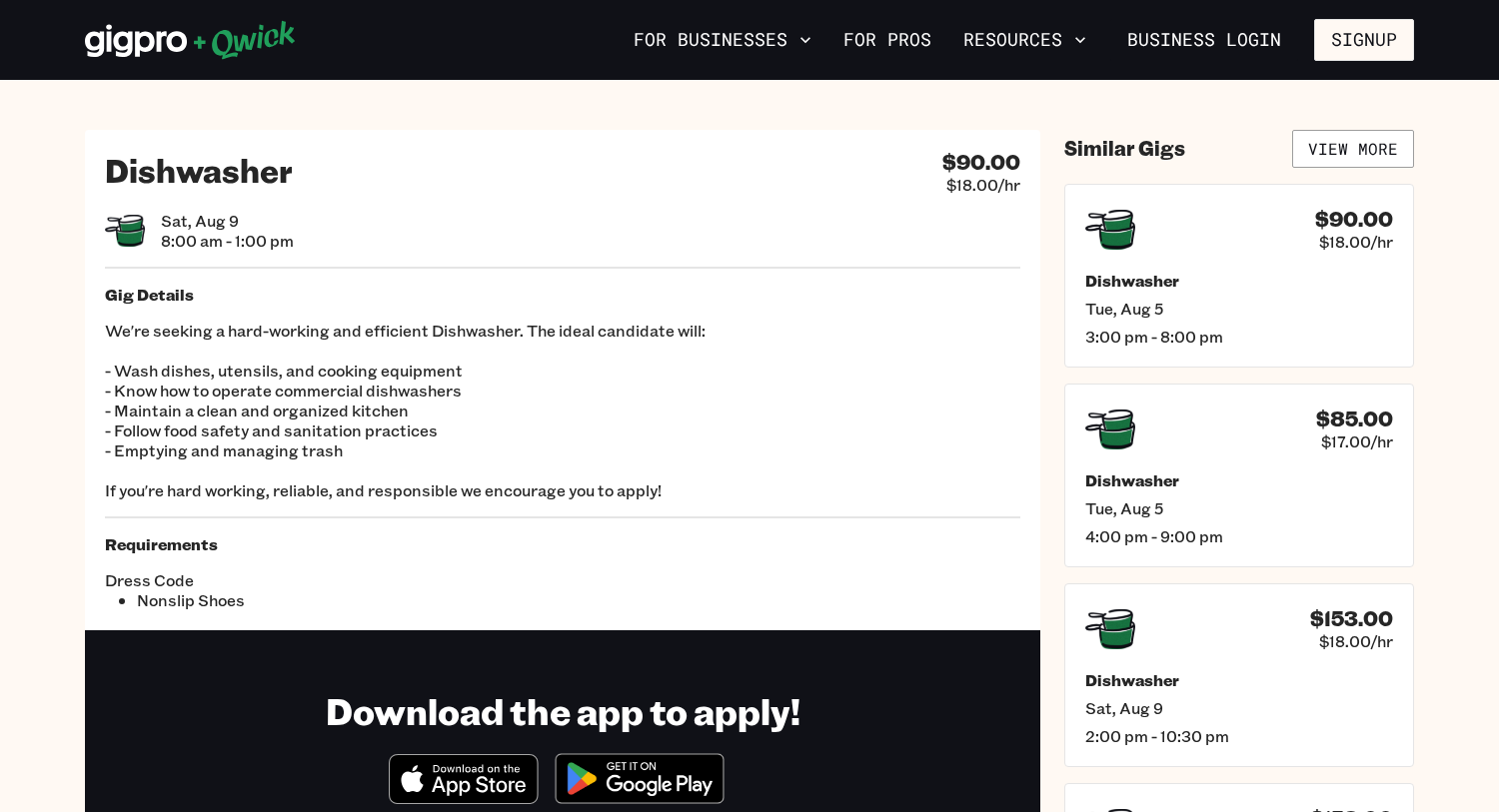 scroll, scrollTop: 710, scrollLeft: 0, axis: vertical 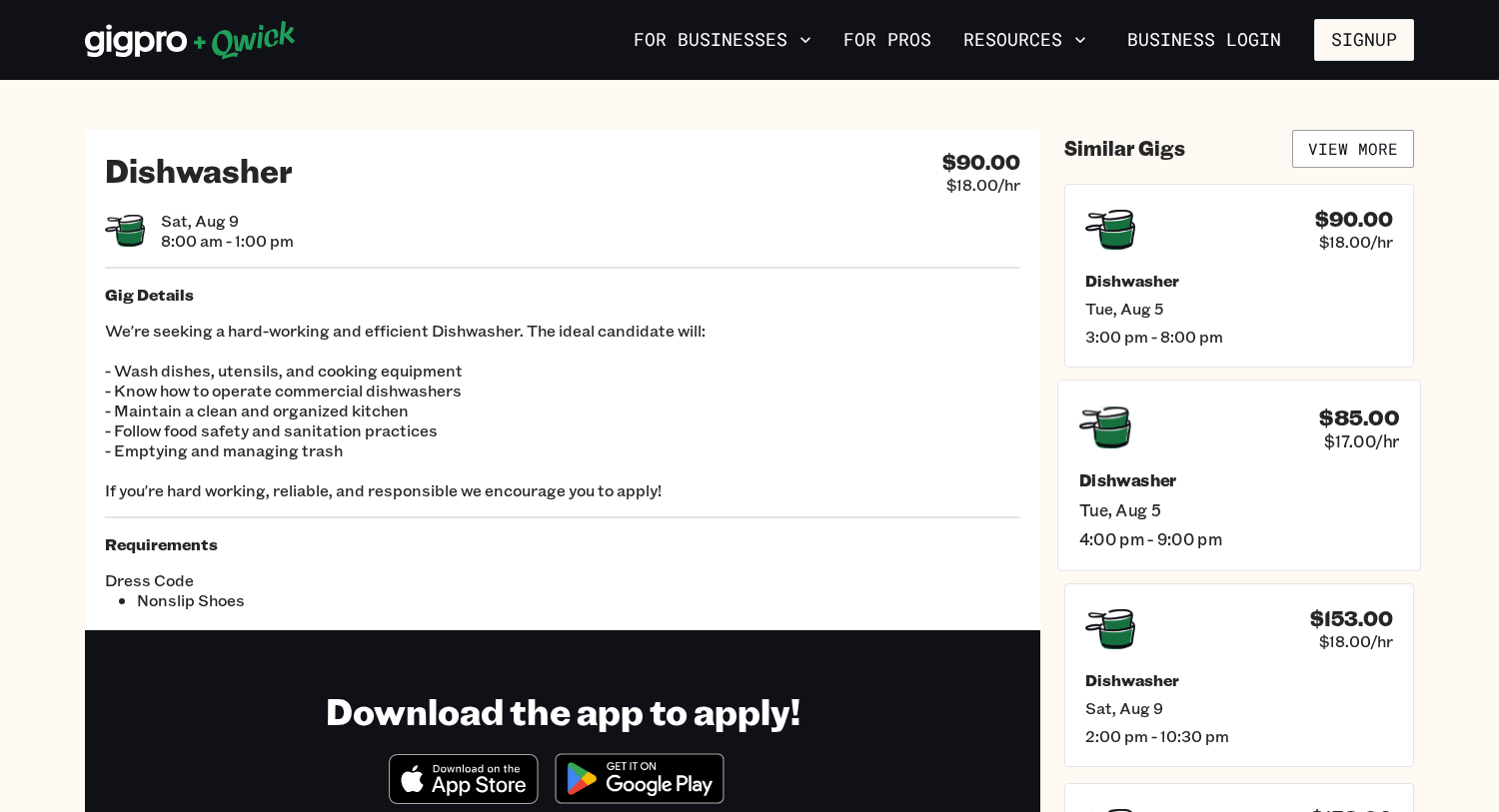 click on "$85.00 $17.00/hr Dishwasher Tue, Aug 5 4:00 pm - 9:00 pm" at bounding box center [1239, 474] 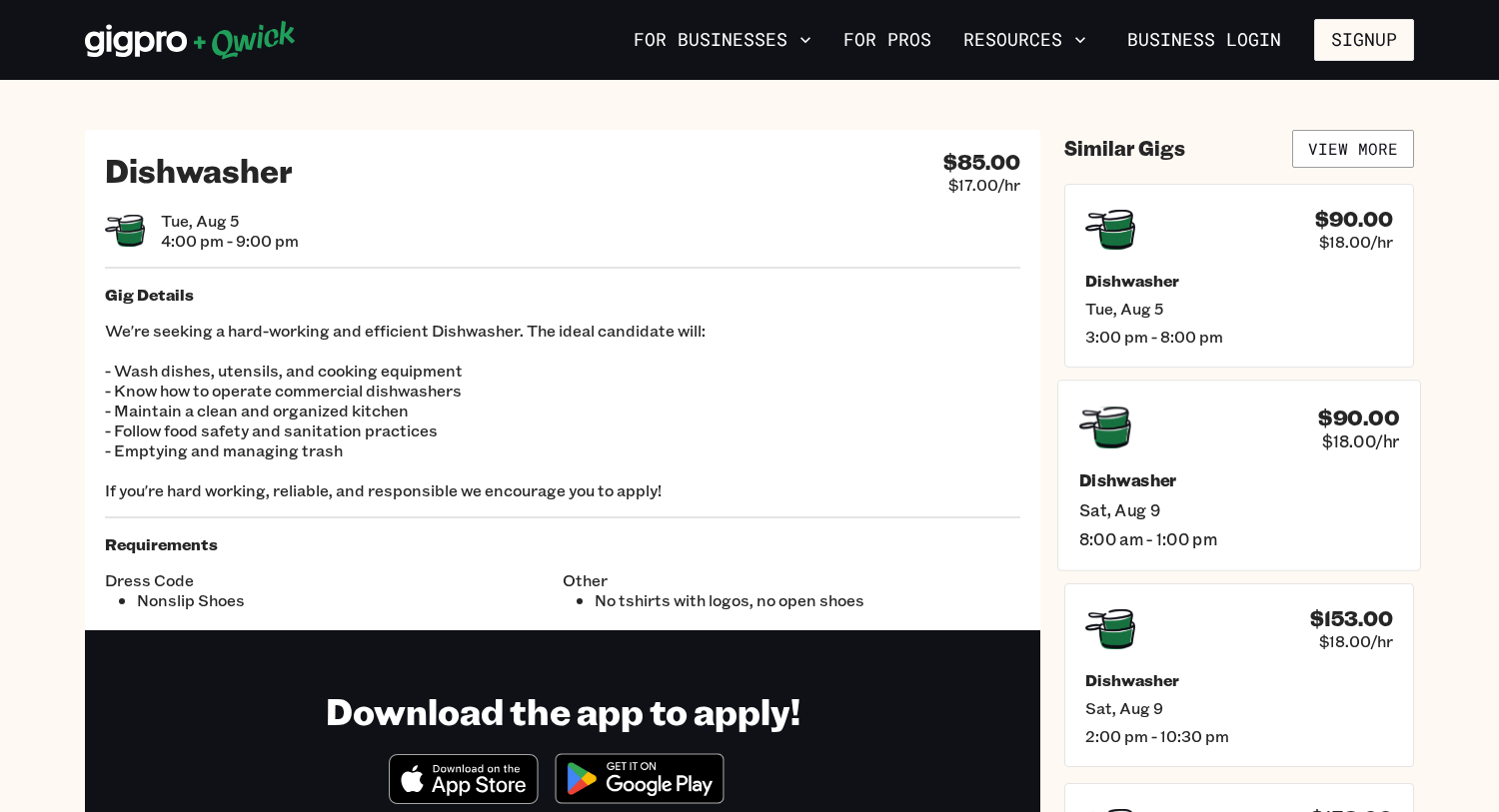 click on "$90.00 $18.00/hr" at bounding box center [1239, 427] 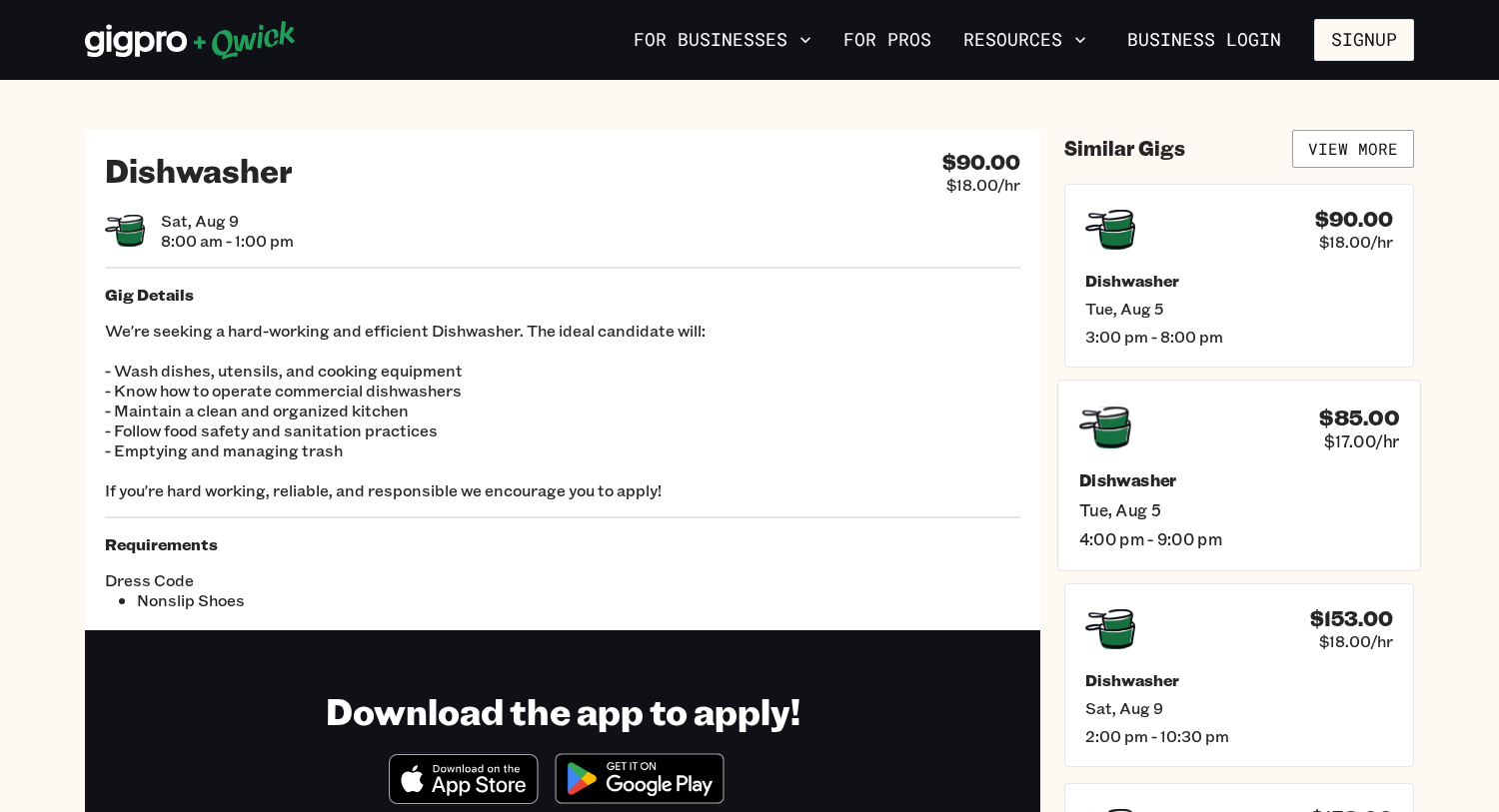 click 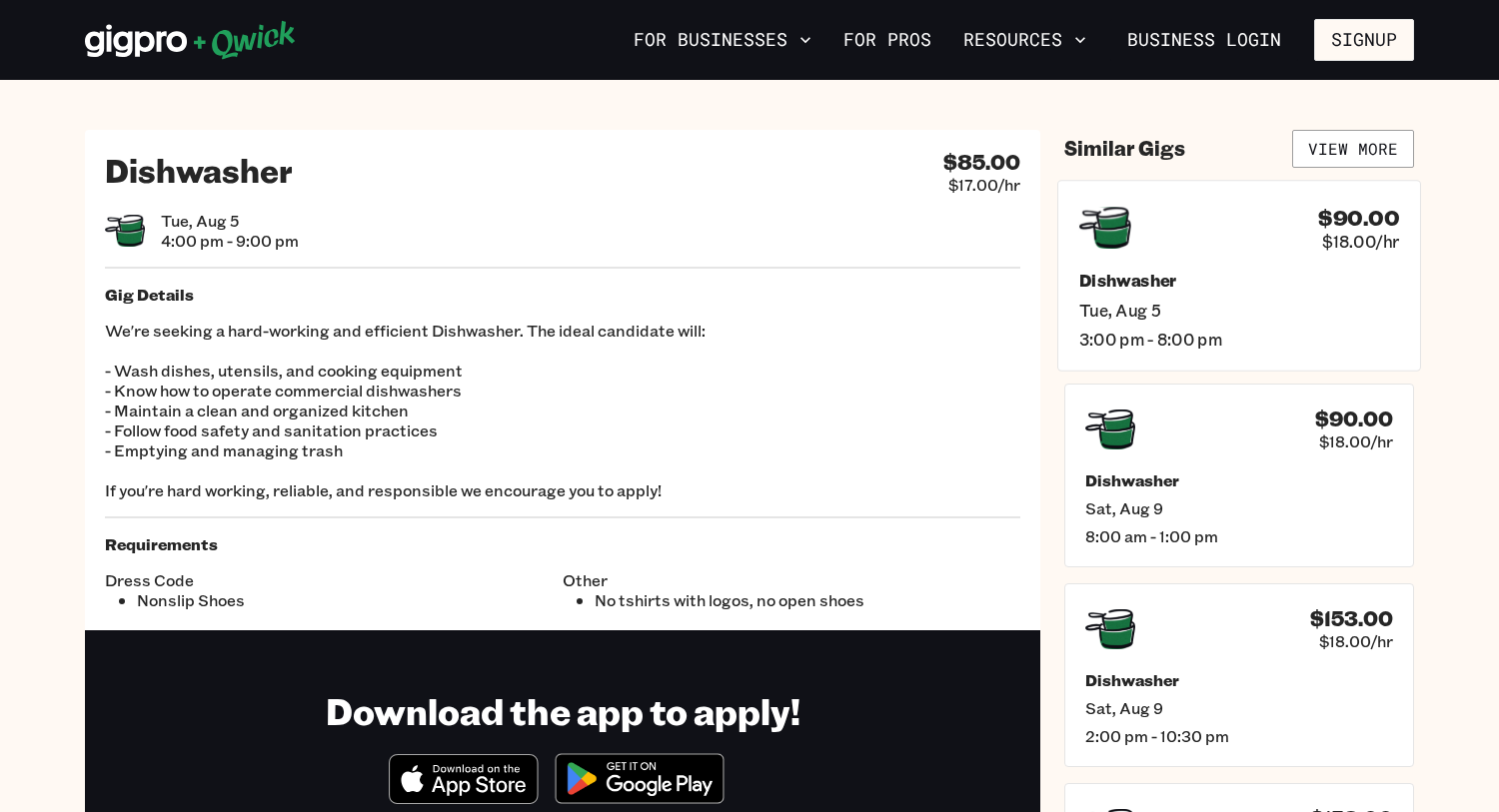 click on "Dishwasher" at bounding box center (1239, 280) 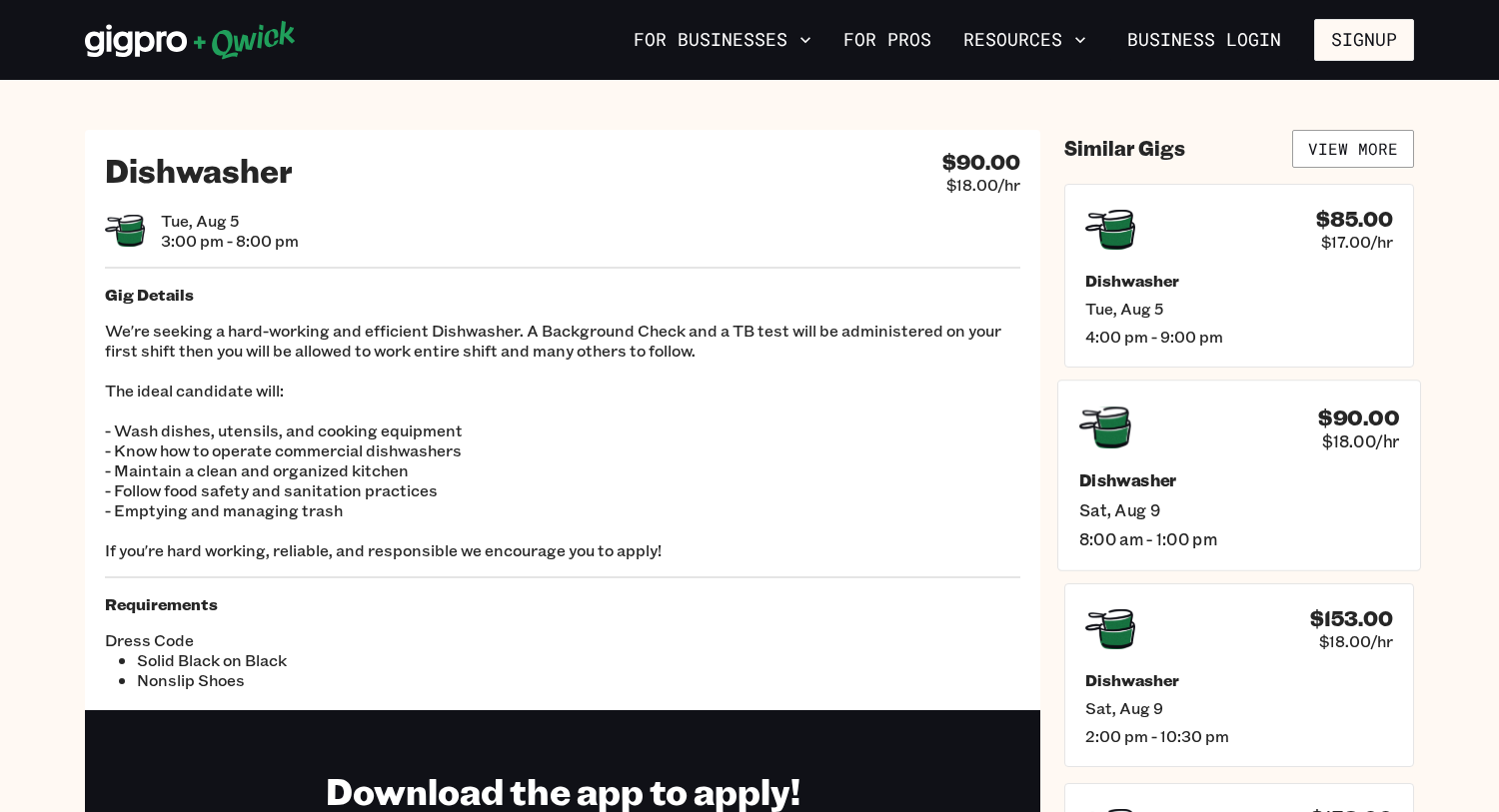 click 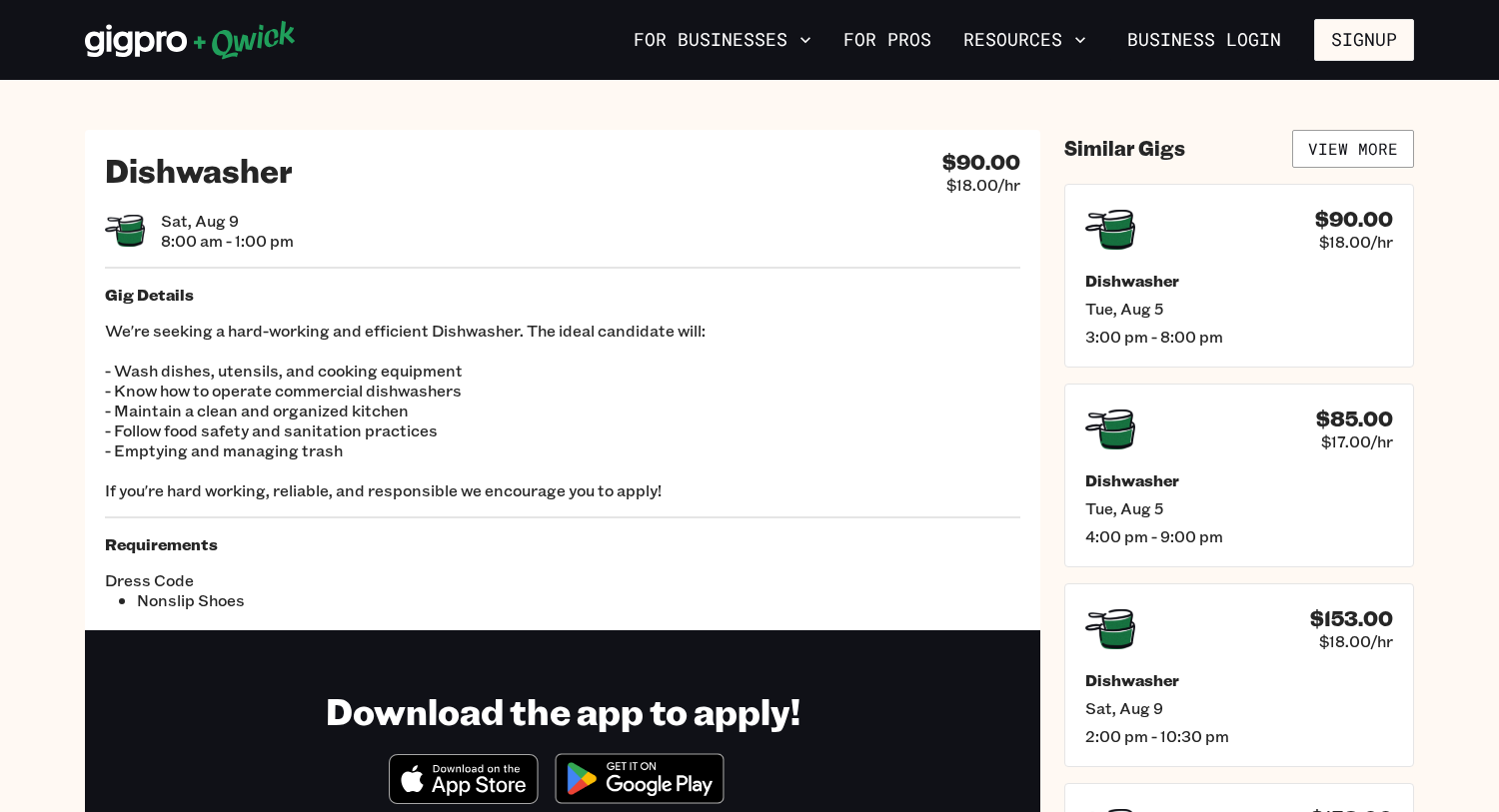 scroll, scrollTop: 710, scrollLeft: 0, axis: vertical 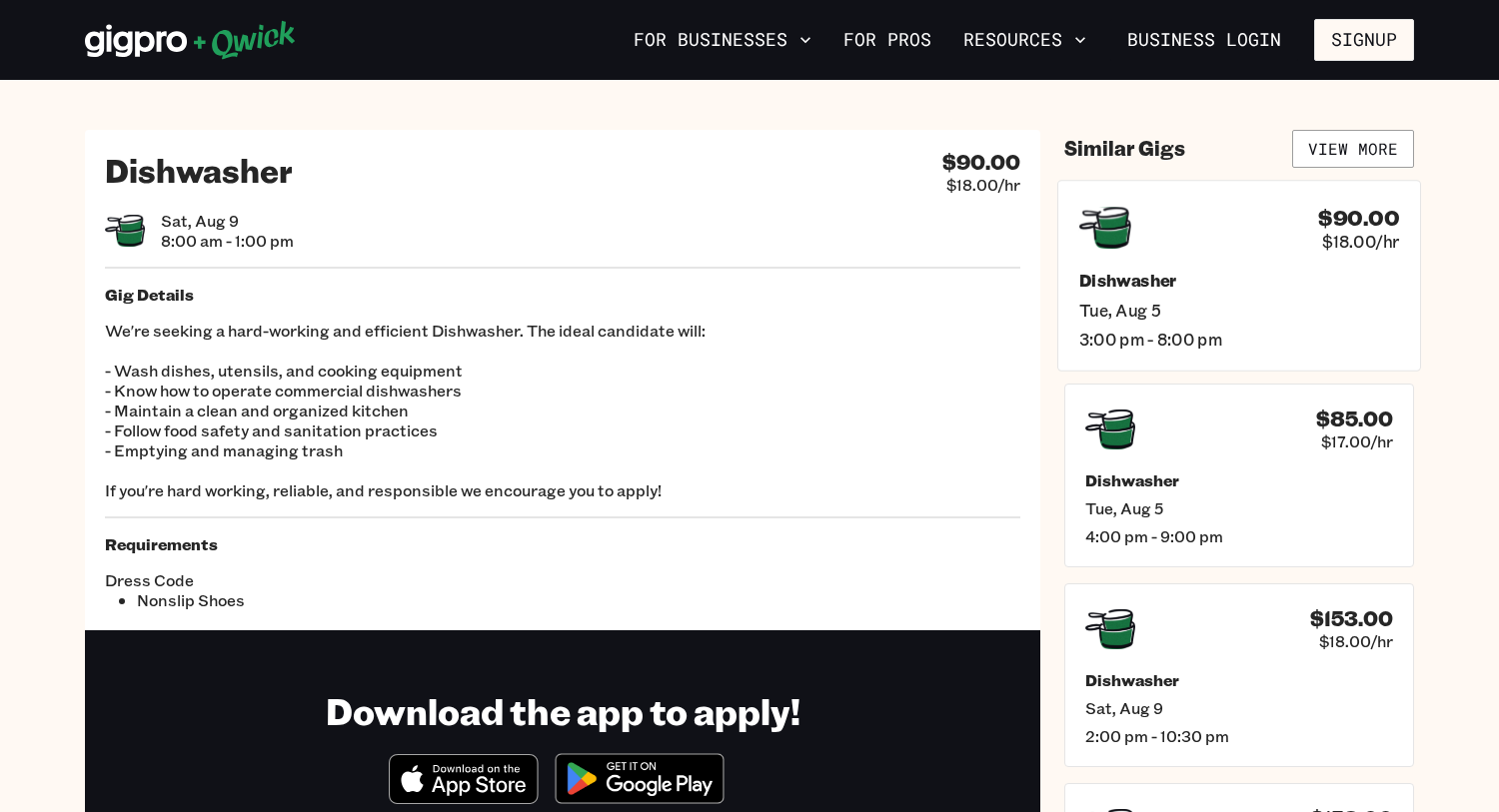 click on "$90.00 $18.00/hr Dishwasher Tue, Aug 5 3:00 pm - 8:00 pm" at bounding box center (1239, 275) 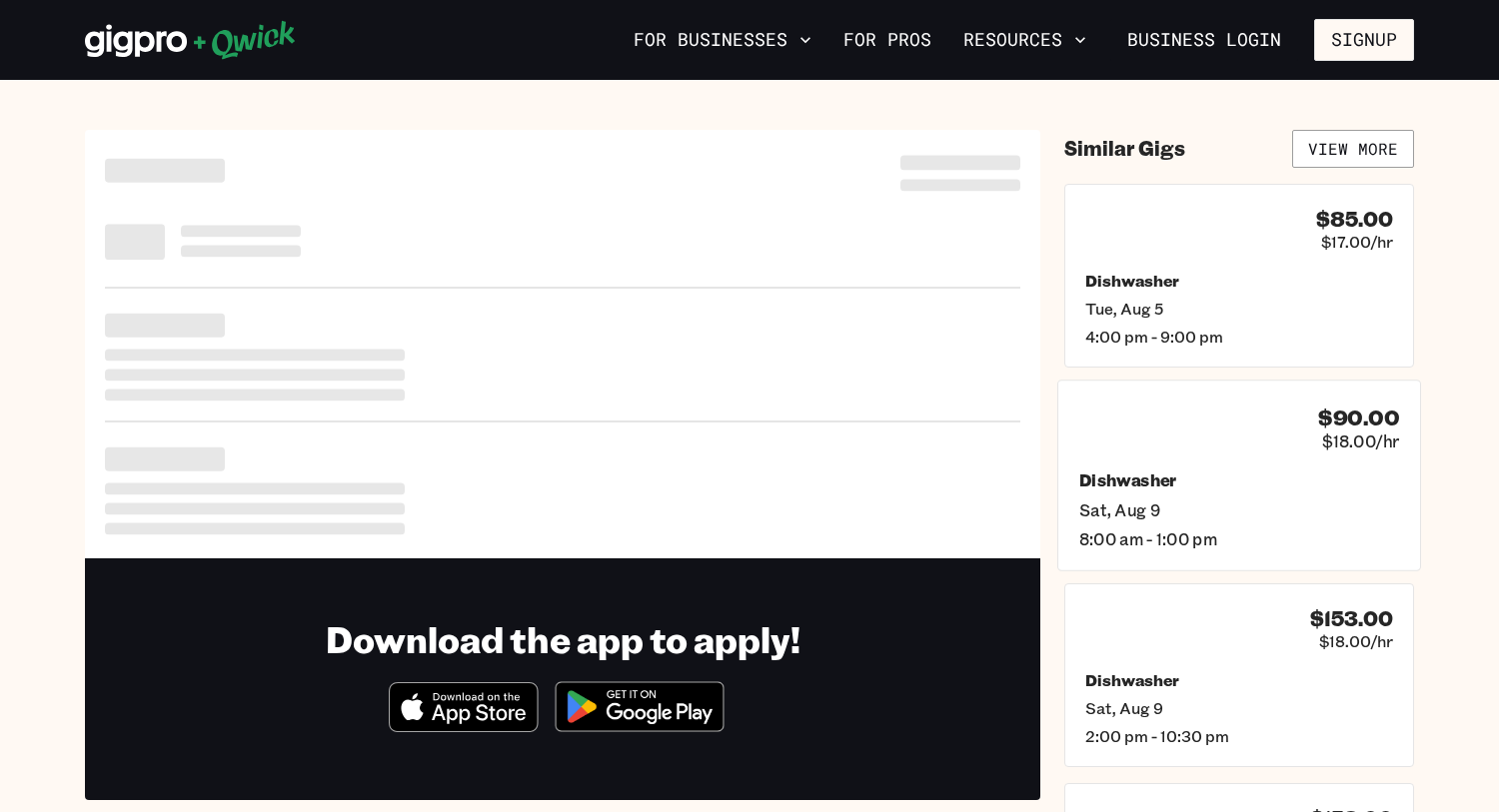 click on "$90.00 $18.00/hr" at bounding box center (1239, 427) 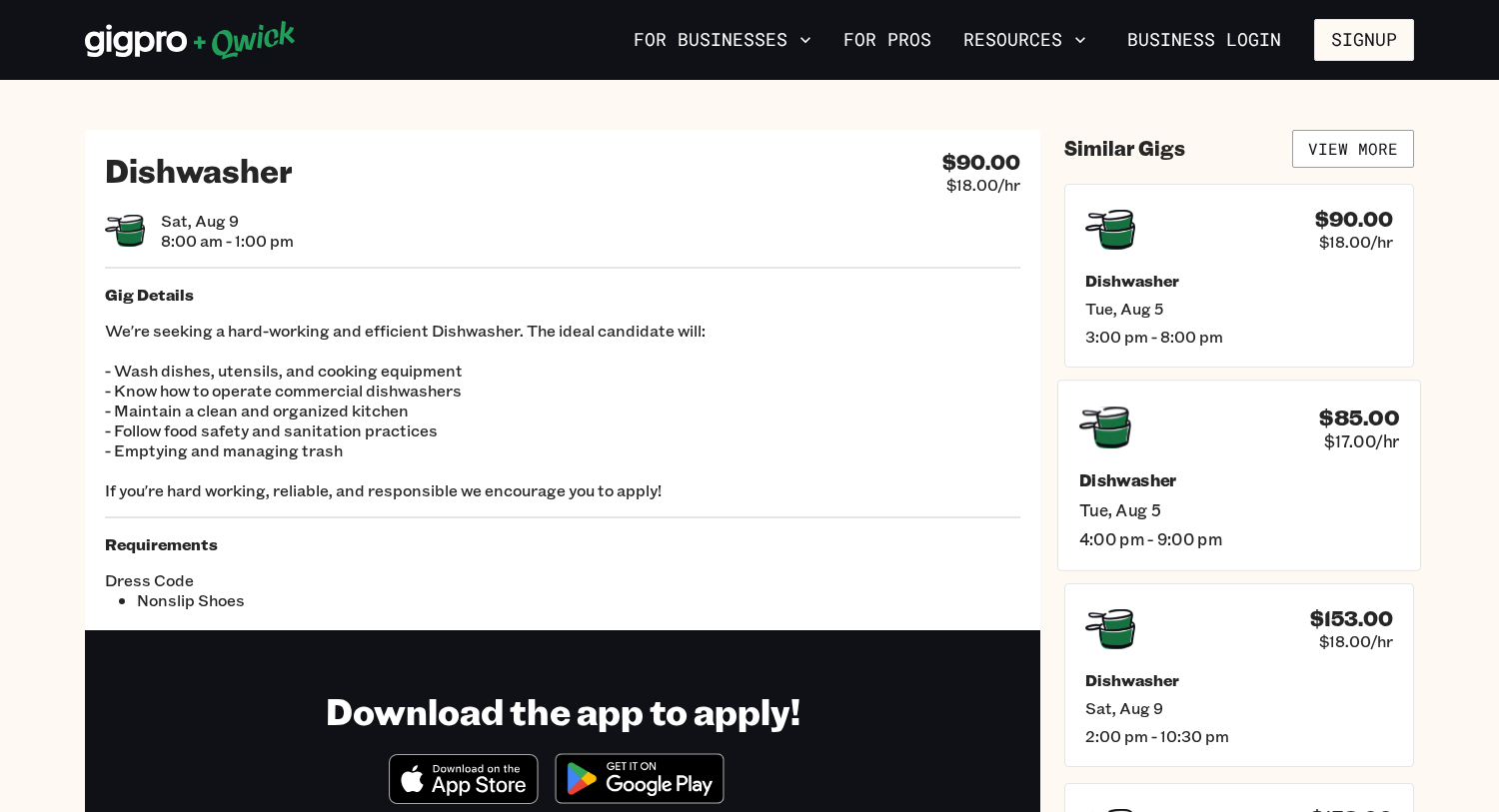 click on "$85.00 $17.00/hr" at bounding box center (1239, 427) 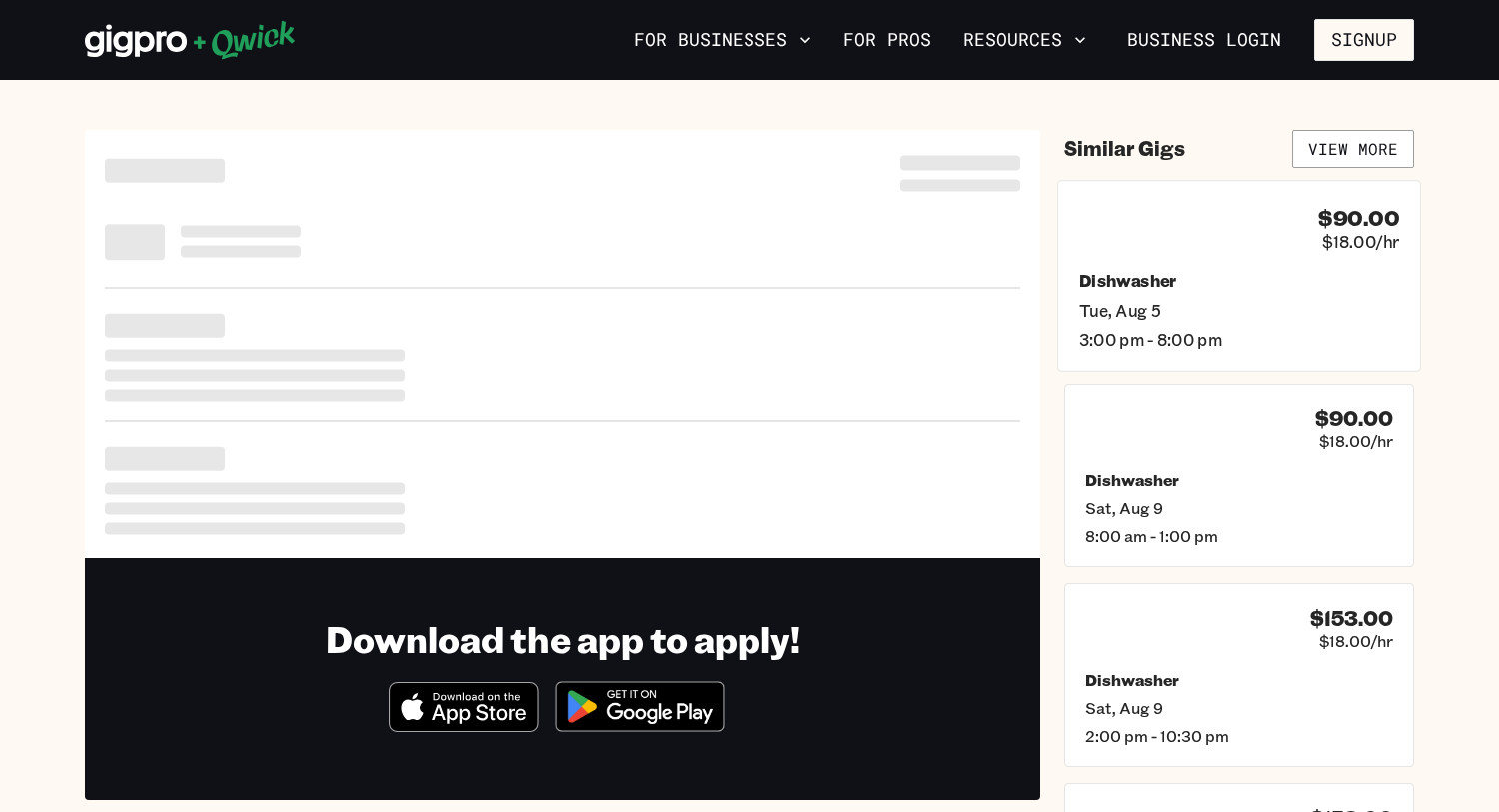 click 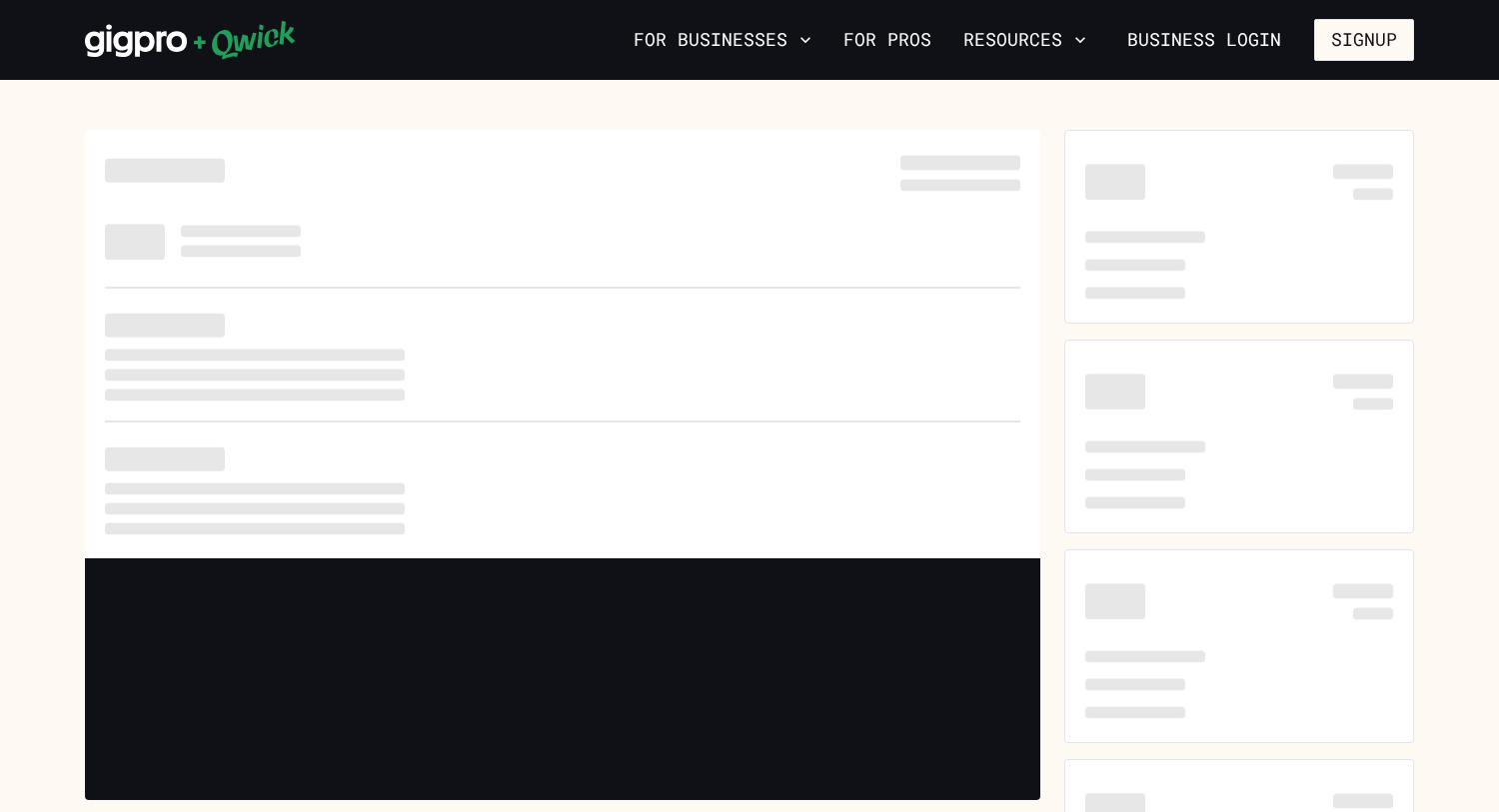 scroll, scrollTop: 0, scrollLeft: 0, axis: both 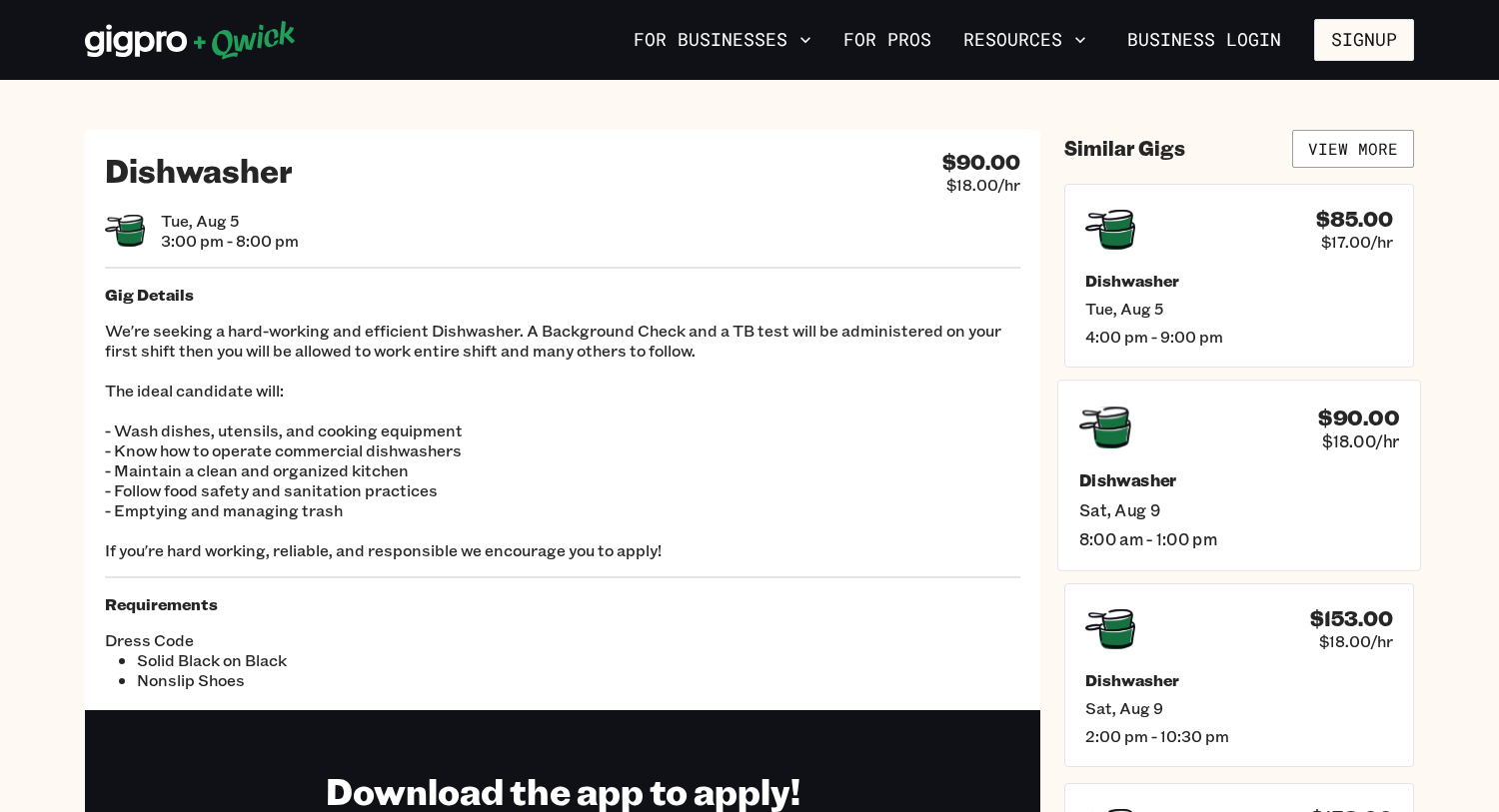 click on "$90.00 $18.00/hr Dishwasher Sat, Aug 9 8:00 am - 1:00 pm" at bounding box center [1239, 474] 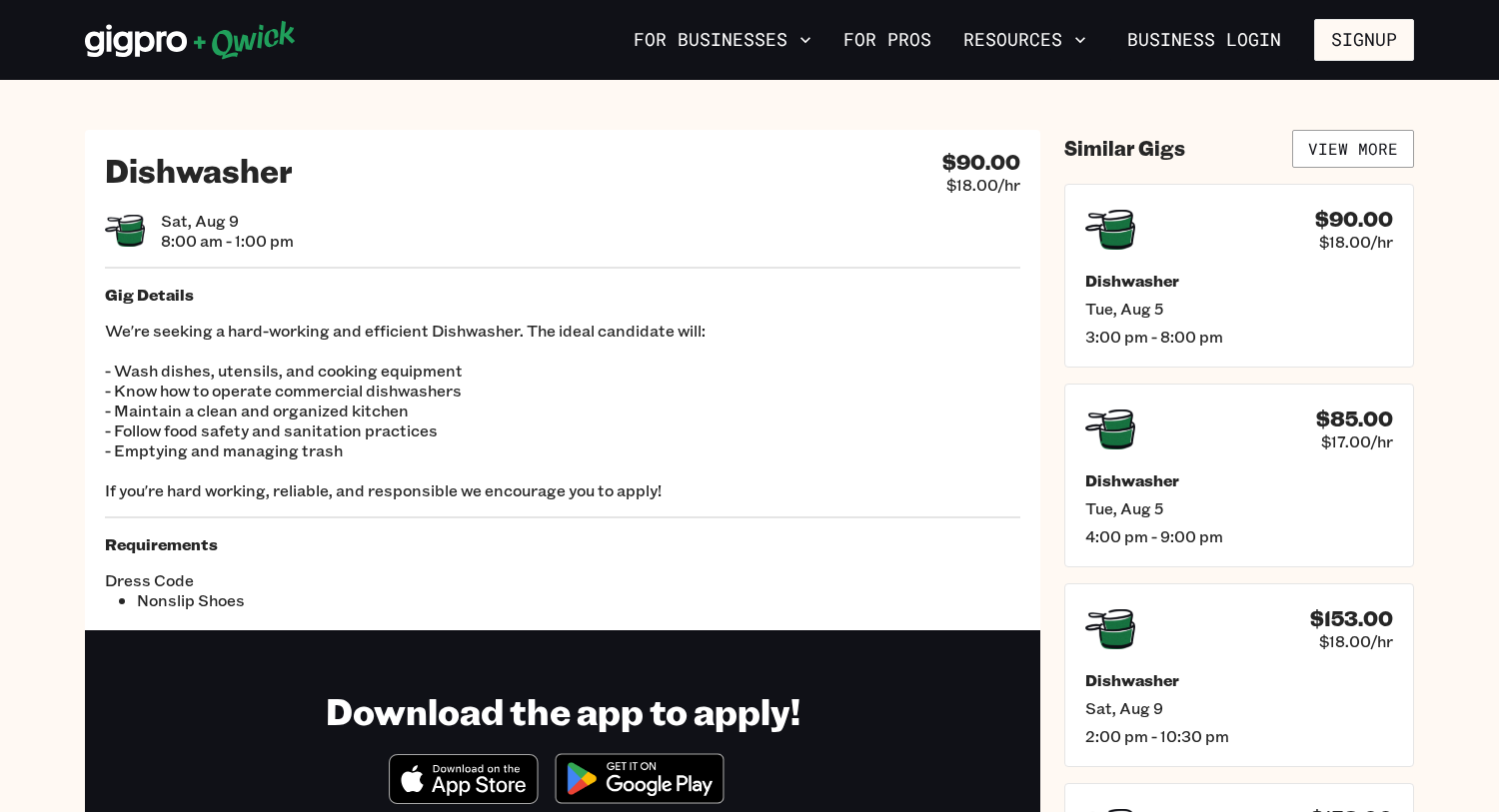 click on "$85.00 $17.00/hr Dishwasher Tue, Aug 5 4:00 pm - 9:00 pm" at bounding box center (1239, 475) 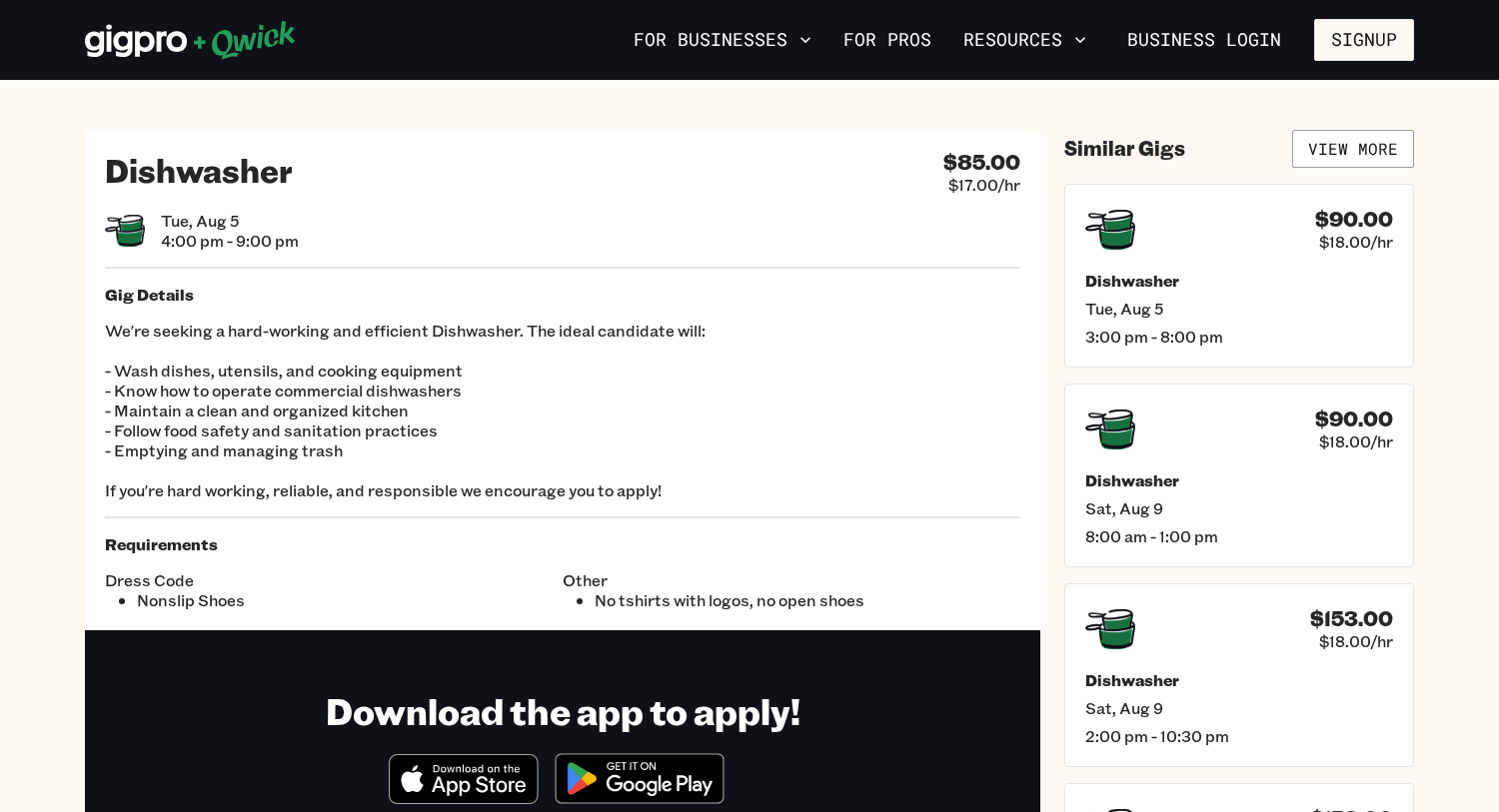 click on "$90.00 $18.00/hr Dishwasher Sat, Aug 9 8:00 am - 1:00 pm" at bounding box center (1239, 475) 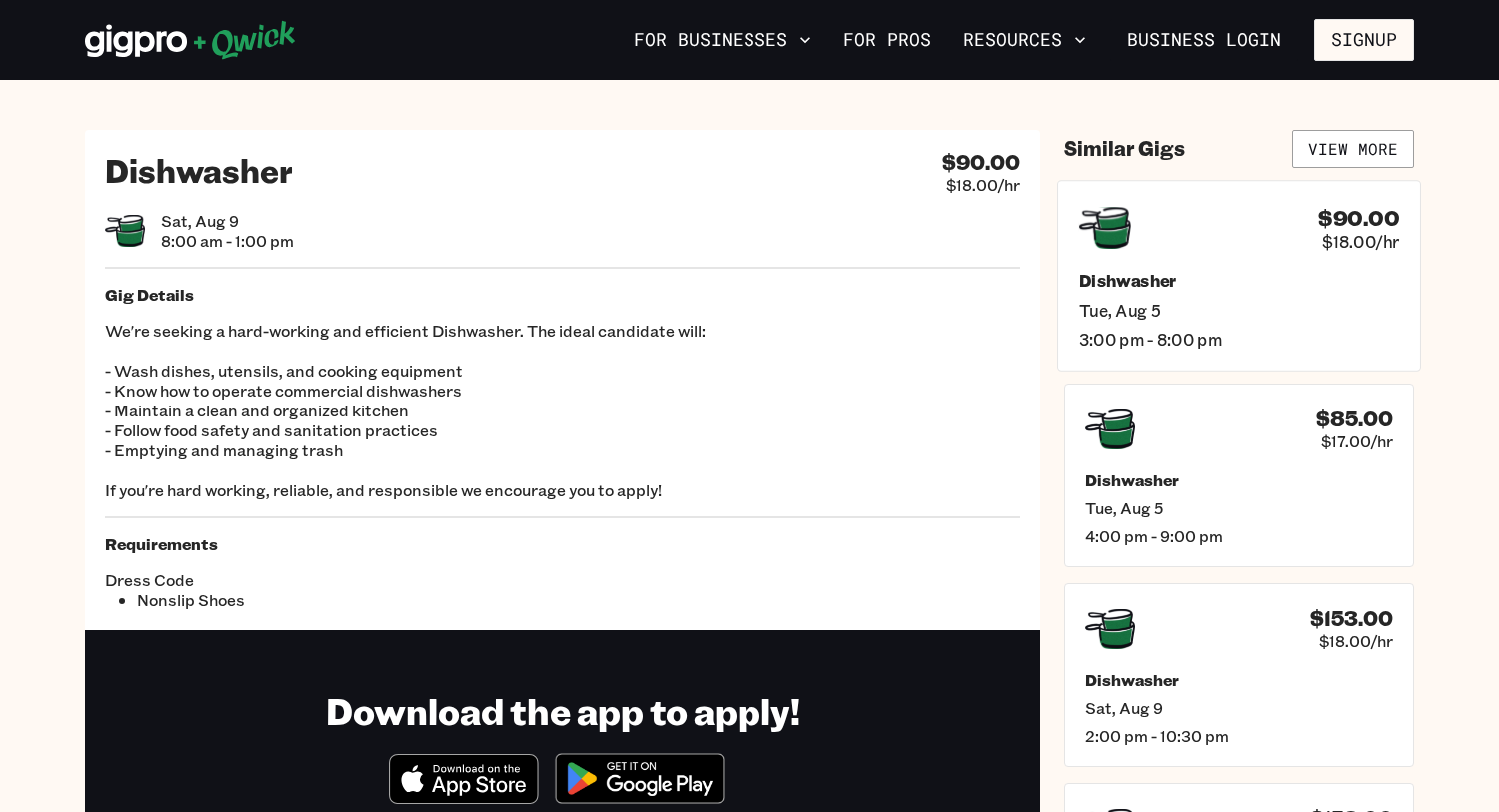 click on "$90.00 $18.00/hr Dishwasher Tue, Aug 5 3:00 pm - 8:00 pm" at bounding box center (1239, 275) 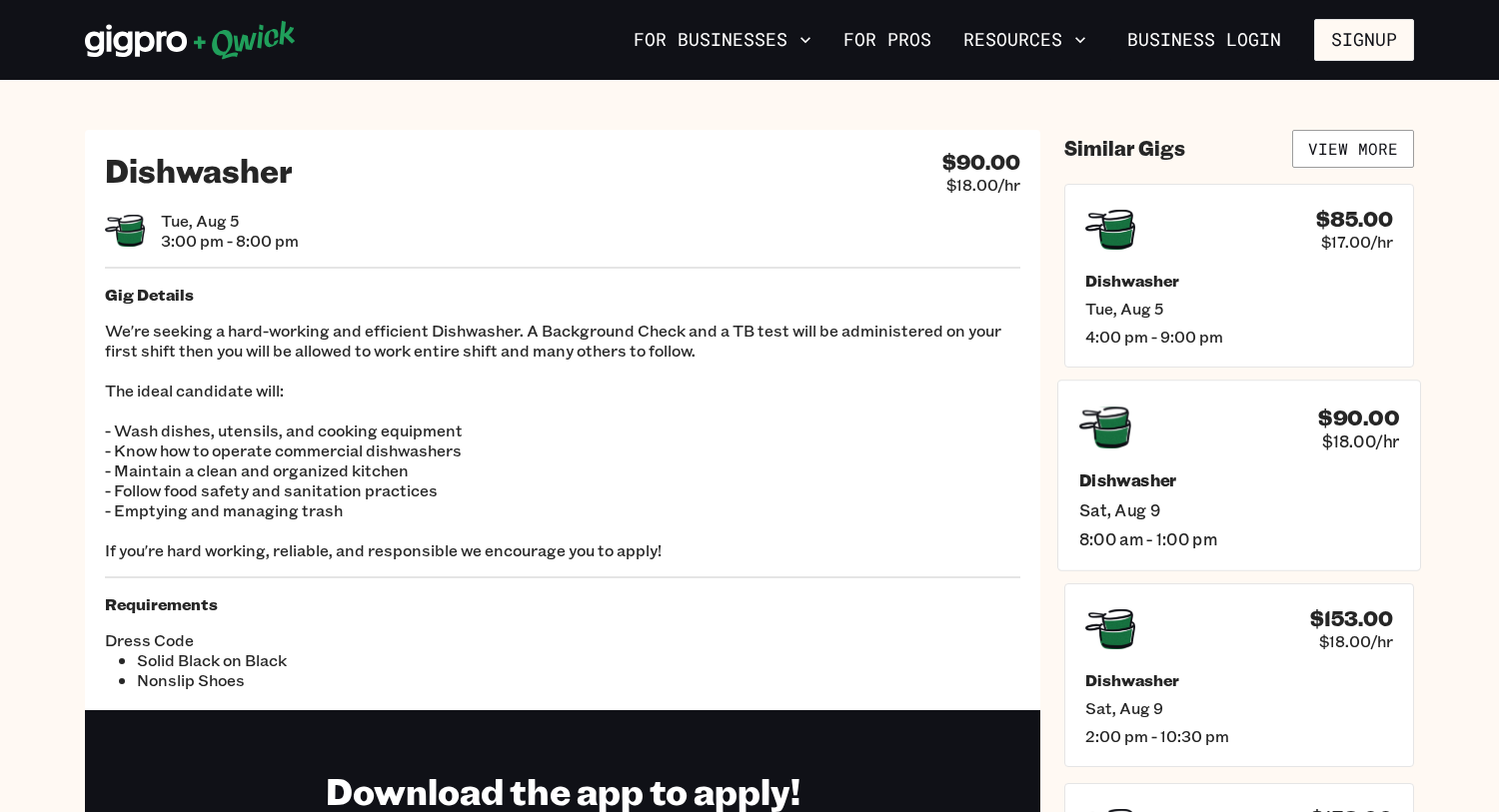 click on "$90.00 $18.00/hr" at bounding box center (1239, 427) 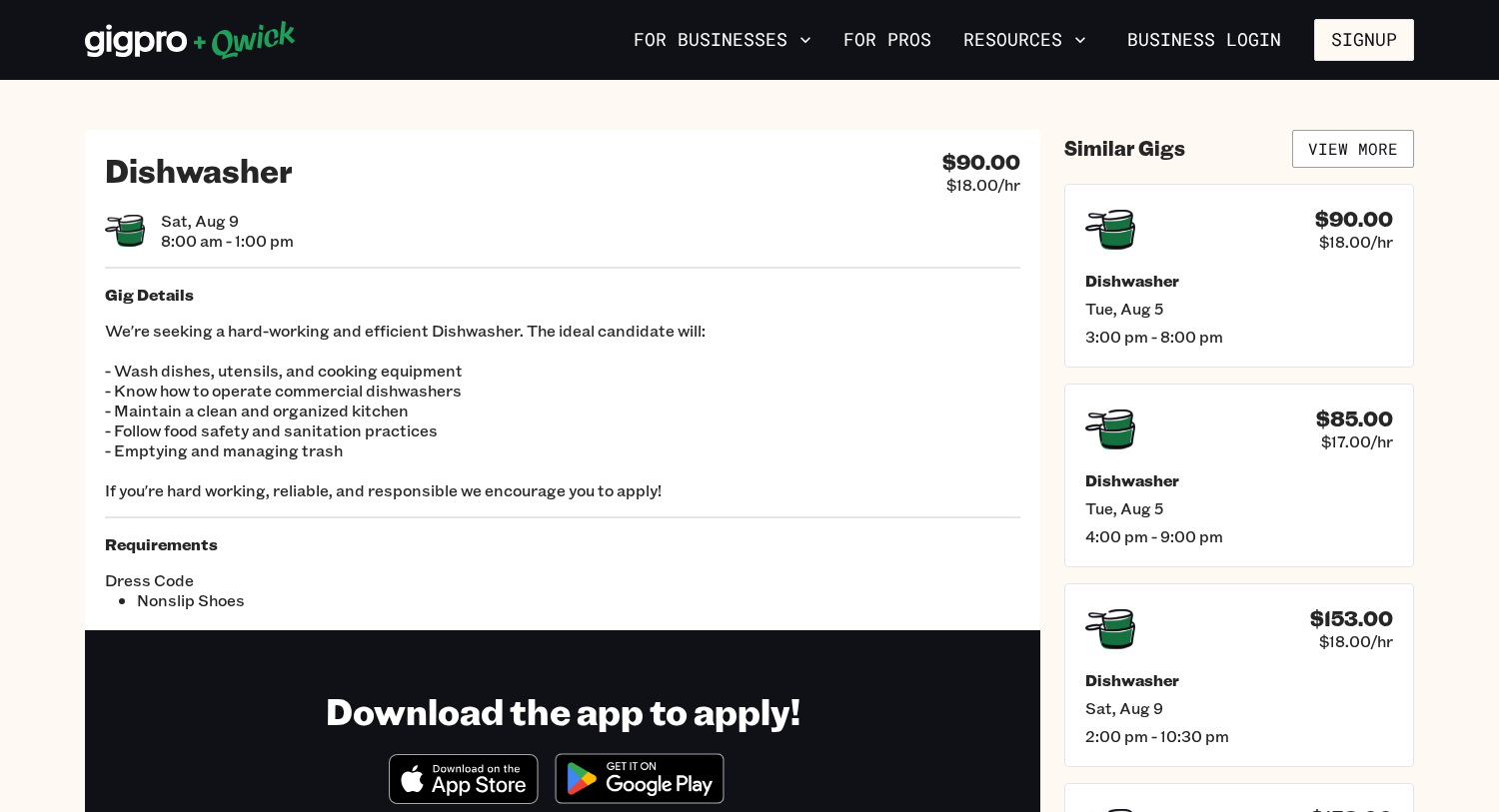 scroll, scrollTop: 710, scrollLeft: 0, axis: vertical 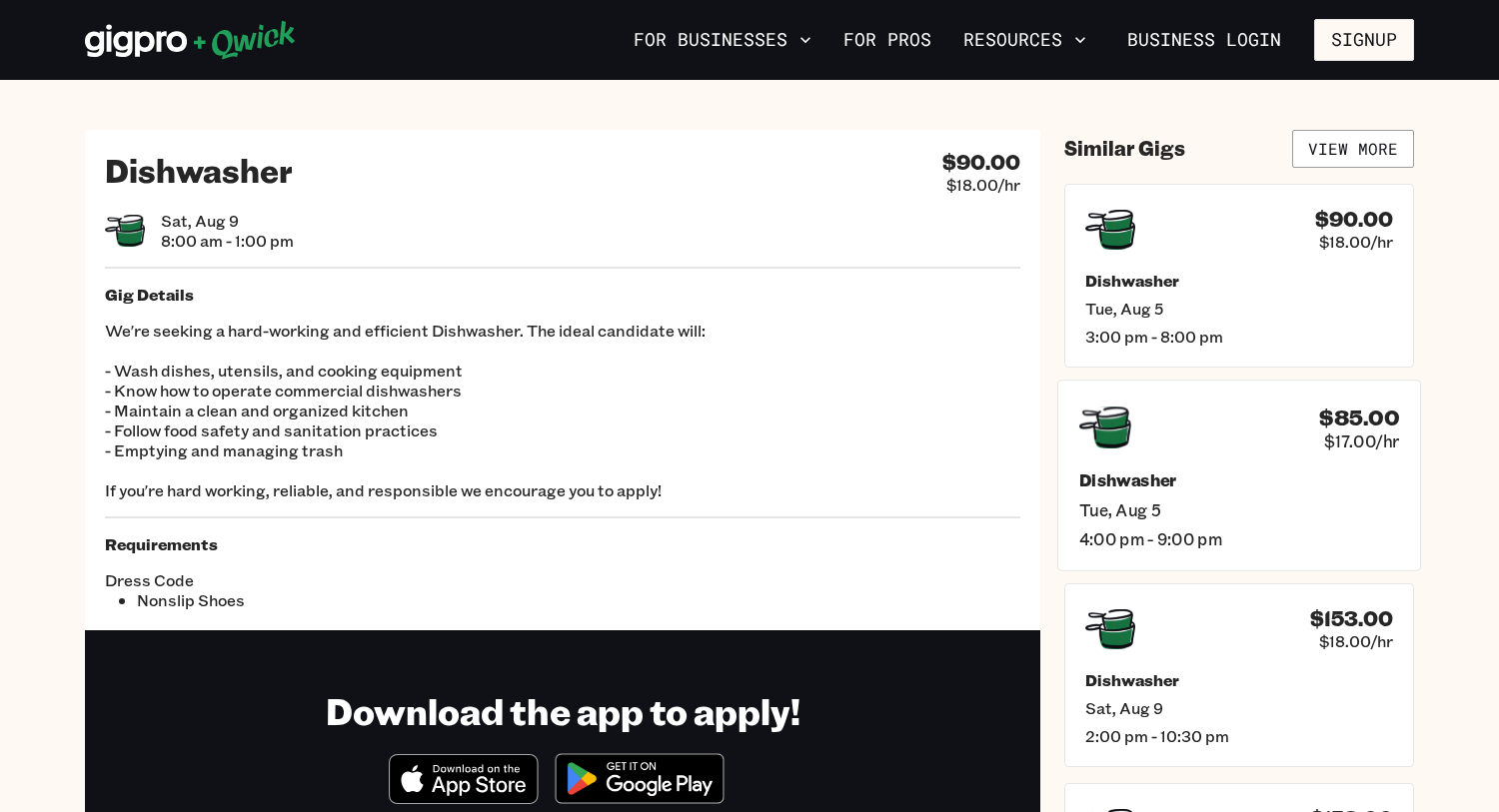 click on "Tue, Aug 5" at bounding box center [1239, 508] 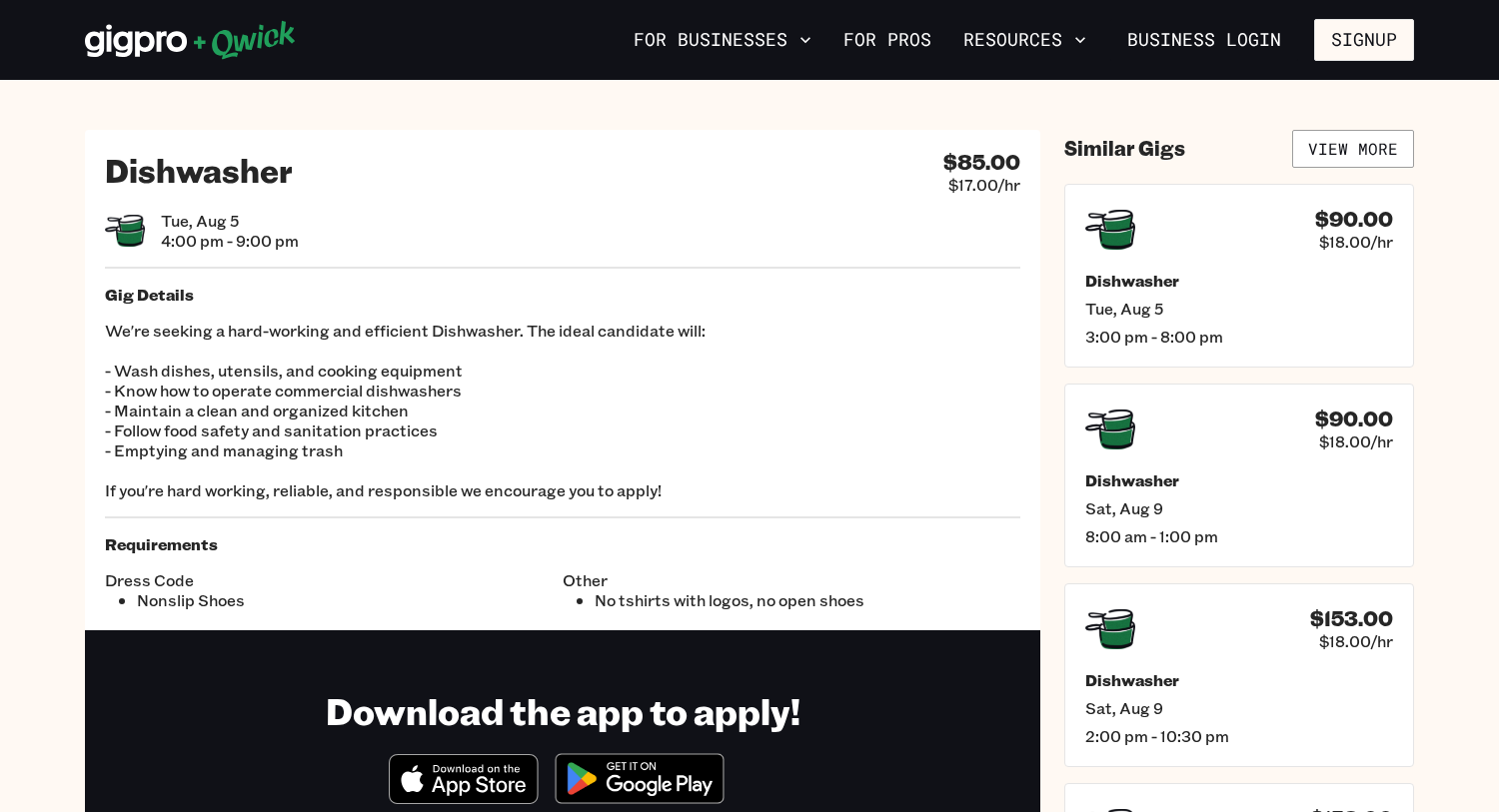 click on "Sat, Aug 9" at bounding box center (1239, 508) 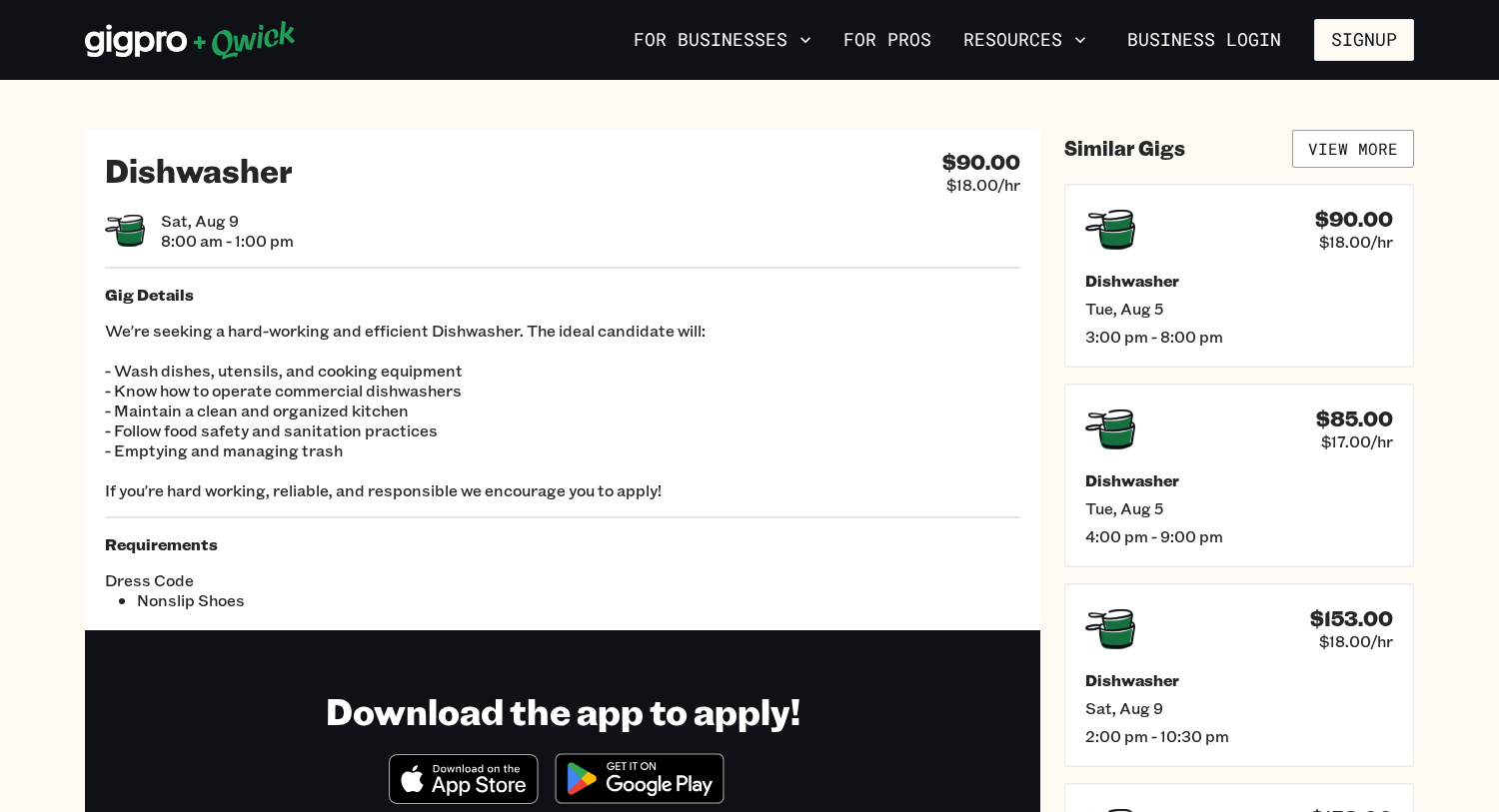 click on "Dishwasher $90.00 $18.00/hr Sat, [MONTH] [DAY] [YEAR] 8:00 am - 1:00 pm Gig Details We're seeking a hard-working and efficient Dishwasher. The ideal candidate will:
- Wash dishes, utensils, and cooking equipment
- Know how to operate commercial dishwashers
- Maintain a clean and organized kitchen
- Follow food safety and sanitation practices
- Emptying and managing trash
If you're hard working, reliable, and responsible we encourage you to apply! Requirements Dress Code Nonslip Shoes Download the app to apply! Download_on_the_App_Store_Badge_US-UK_RGB_blk_4SVG_092917 Similar Gigs View More $90.00 $18.00/hr Dishwasher Tue, [MONTH] [DAY] [YEAR] 3:00 pm - 8:00 pm $85.00 $17.00/hr Dishwasher Tue, [MONTH] [DAY] [YEAR] 4:00 pm - 9:00 pm $153.00 $18.00/hr Dishwasher Sat, [MONTH] [DAY] [YEAR] 2:00 pm - 10:30 pm $153.00 $18.00/hr Dishwasher Sun, [MONTH] [DAY] [YEAR] 2:00 pm - 10:30 pm" at bounding box center (750, 548) 